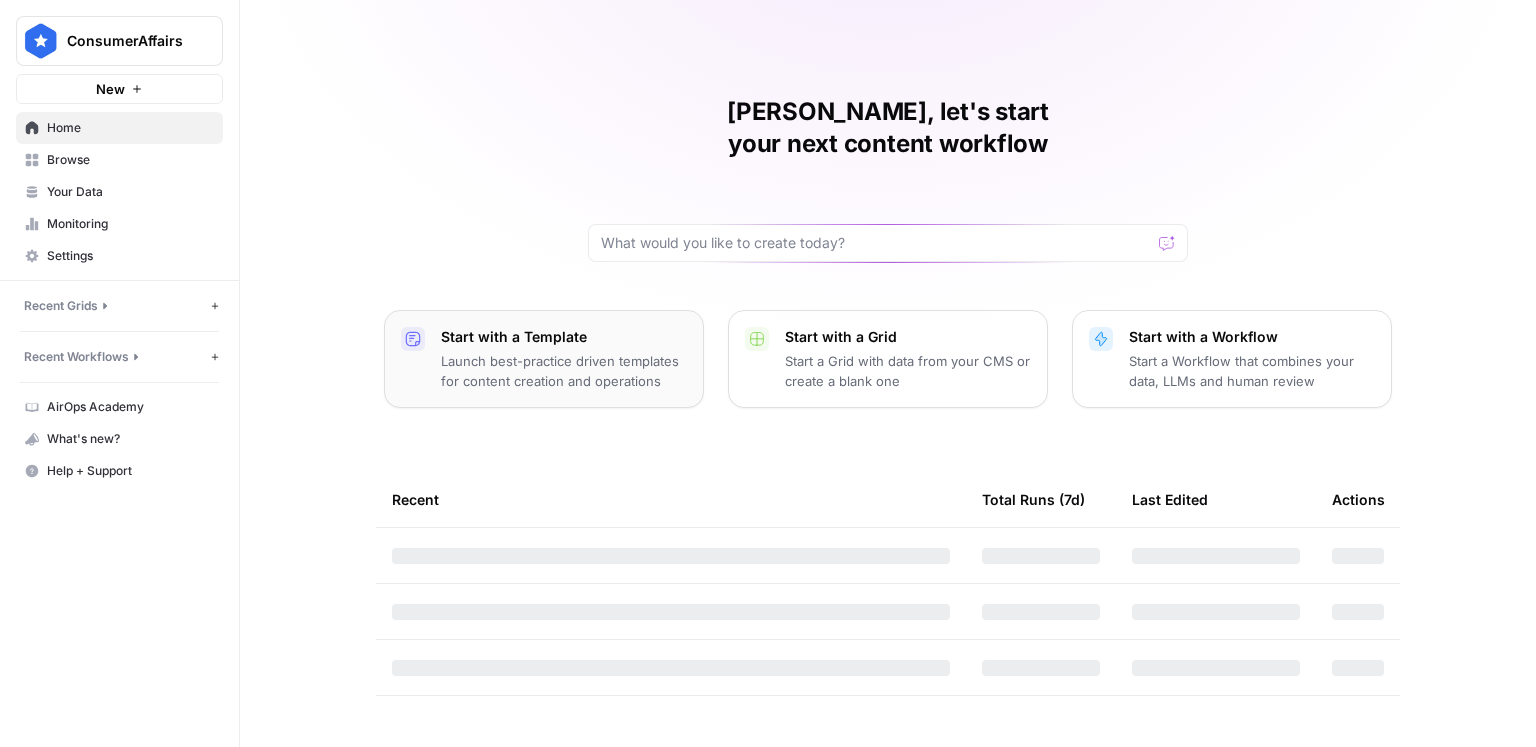 scroll, scrollTop: 0, scrollLeft: 0, axis: both 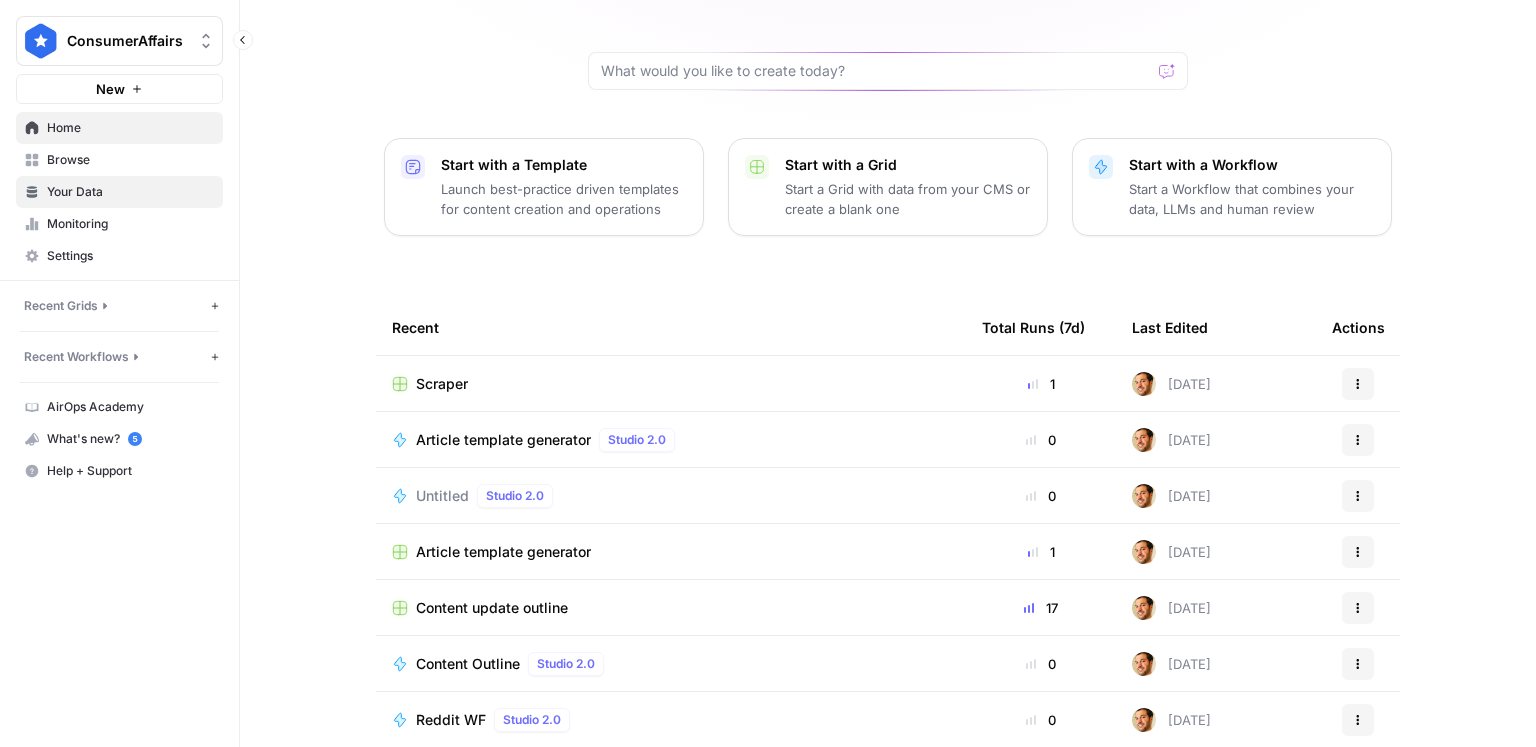 drag, startPoint x: 109, startPoint y: 228, endPoint x: 116, endPoint y: 197, distance: 31.780497 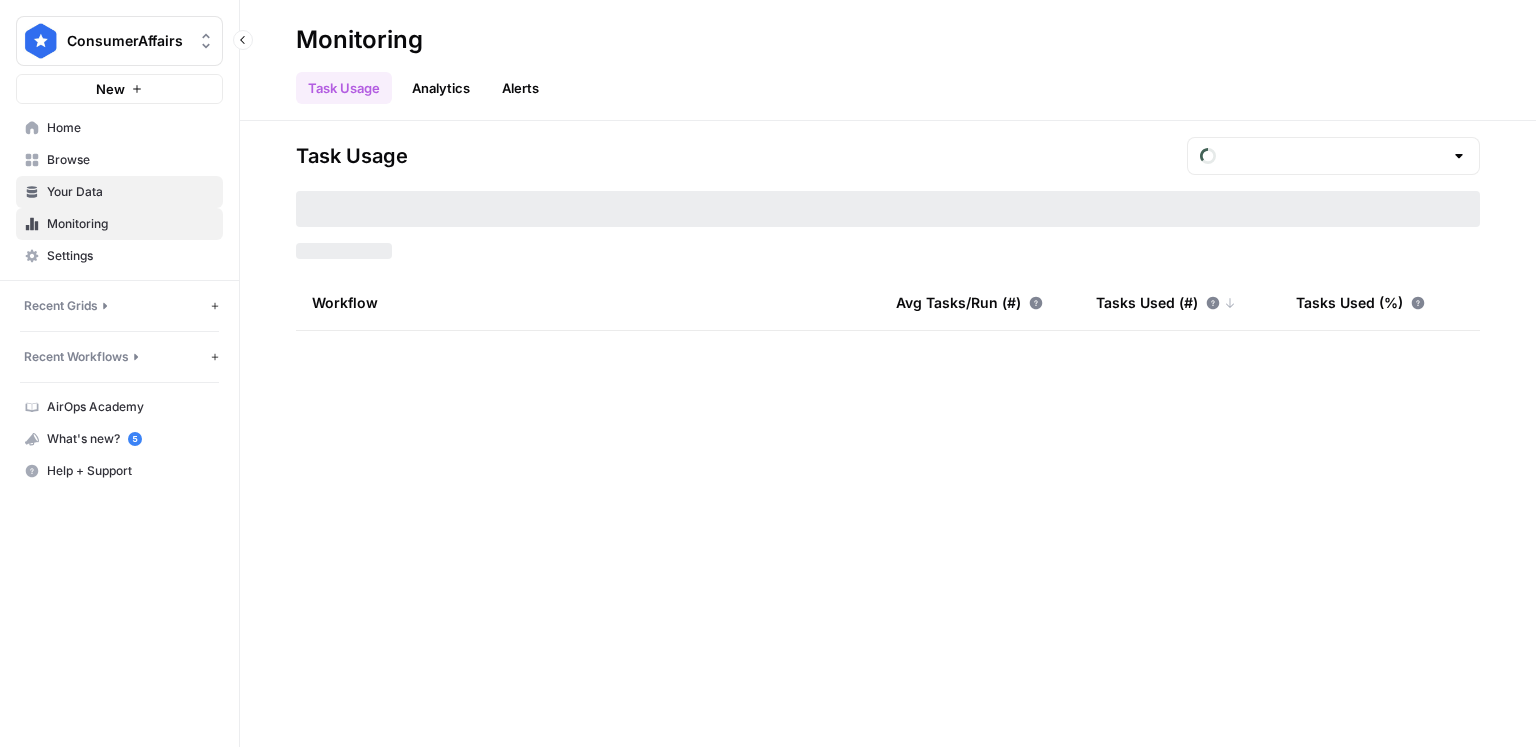 type on "June  Tasks" 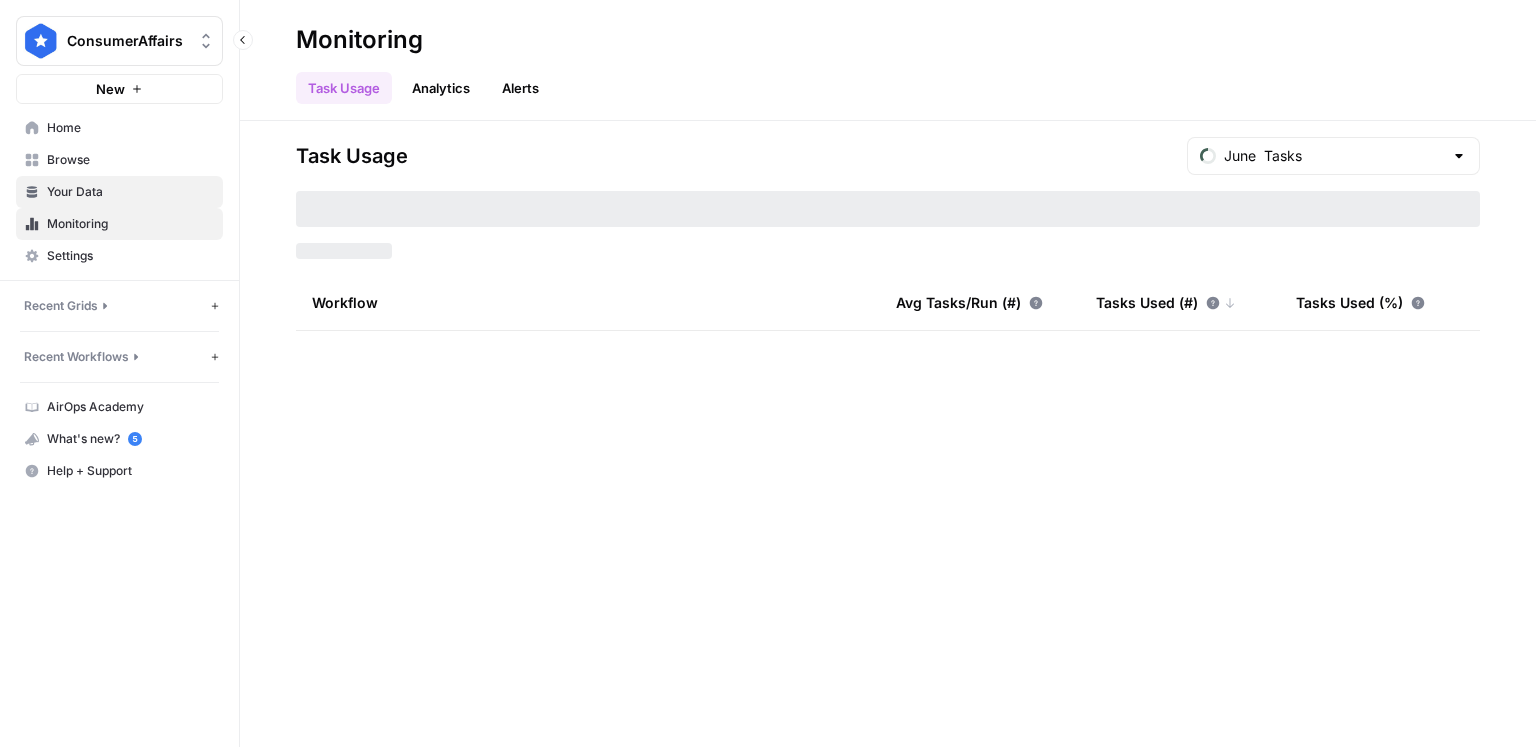 scroll, scrollTop: 0, scrollLeft: 0, axis: both 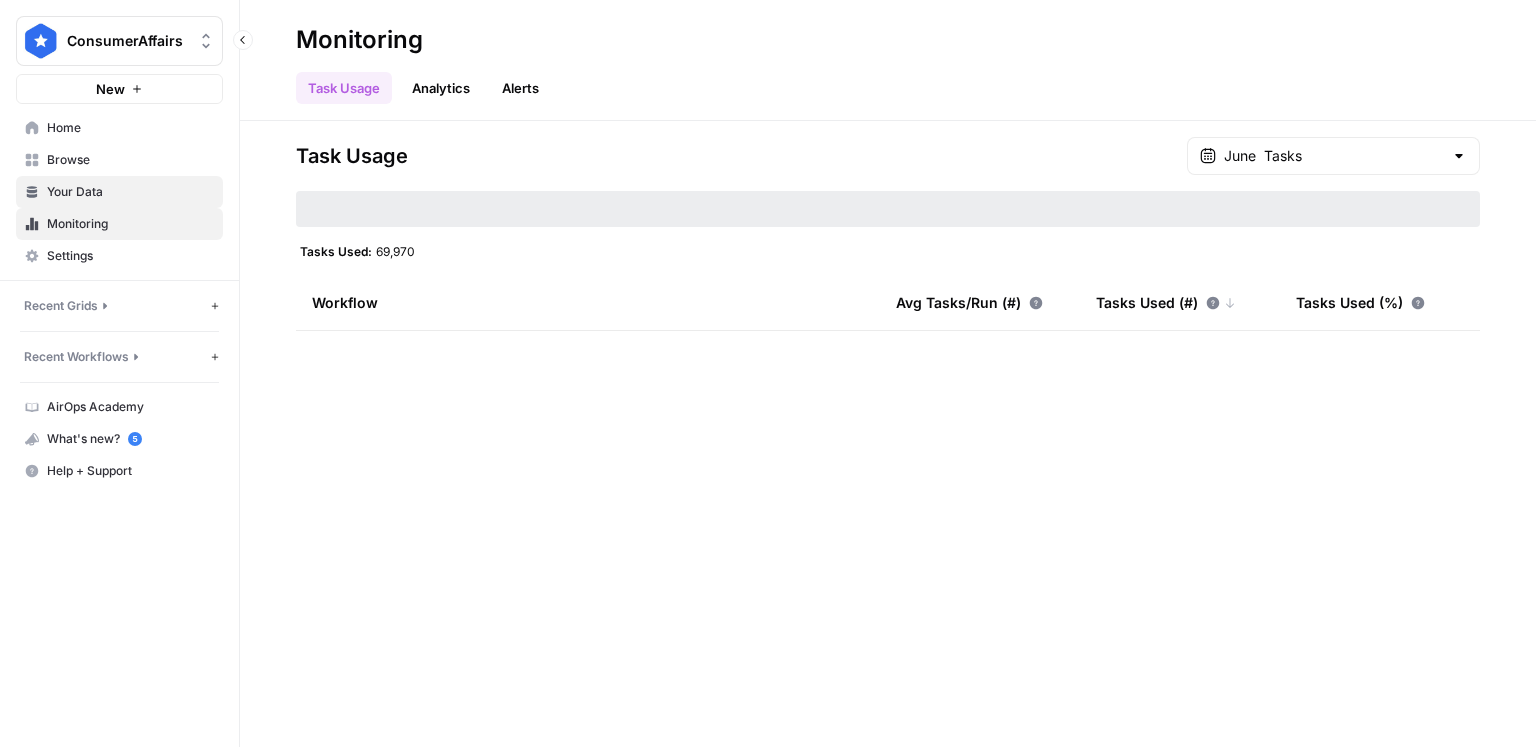click on "Your Data" at bounding box center (130, 192) 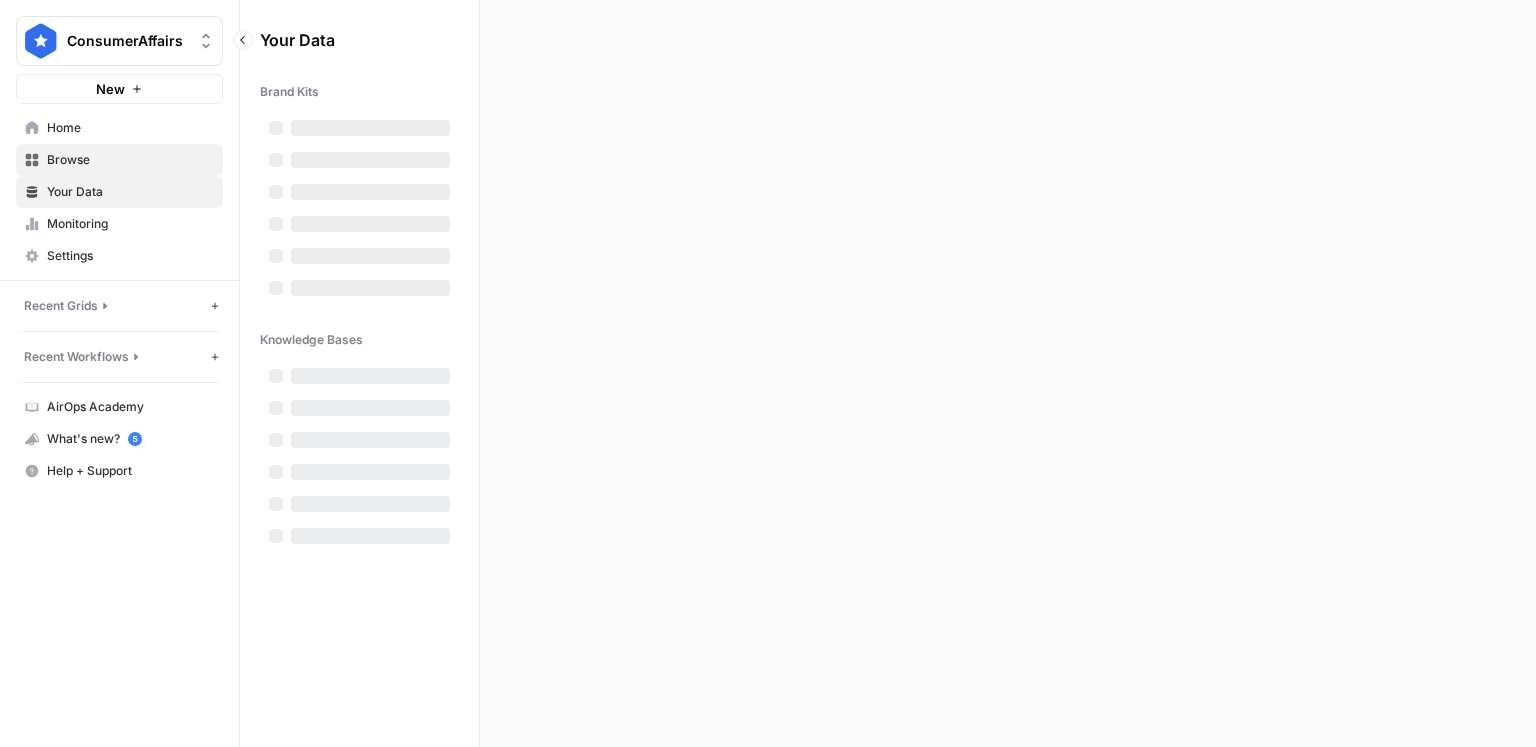 click on "Browse" at bounding box center [130, 160] 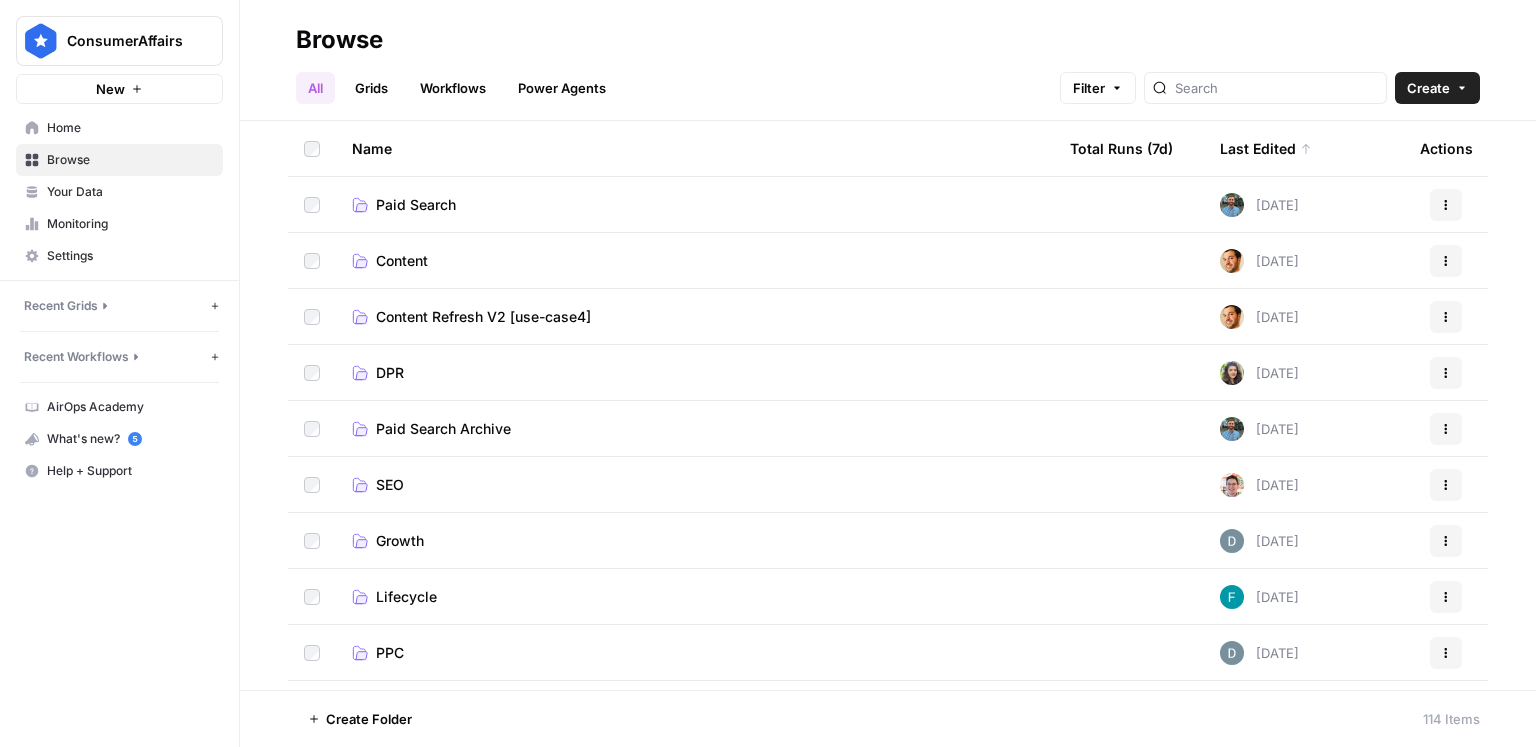 click on "Content" at bounding box center [402, 261] 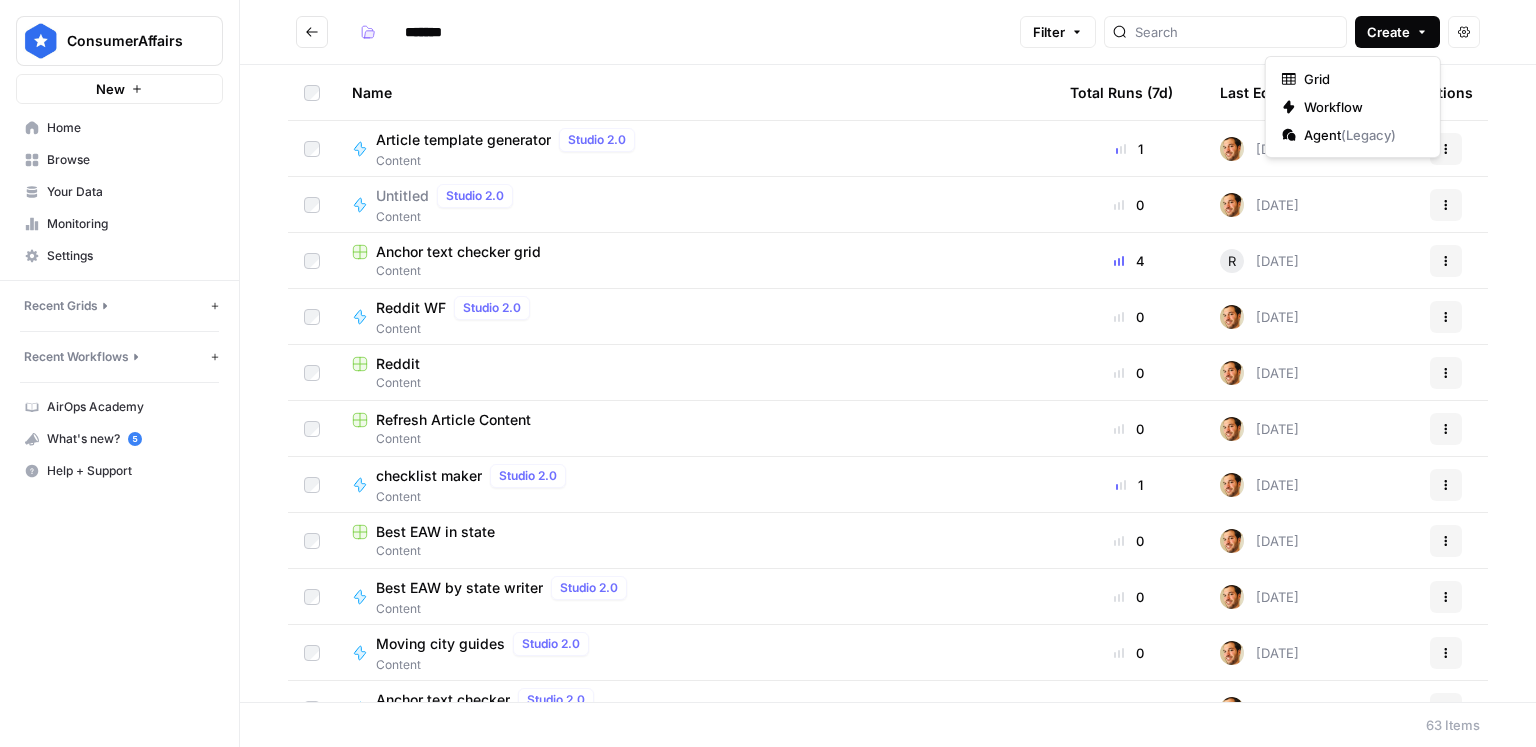 click on "Create" at bounding box center (1388, 32) 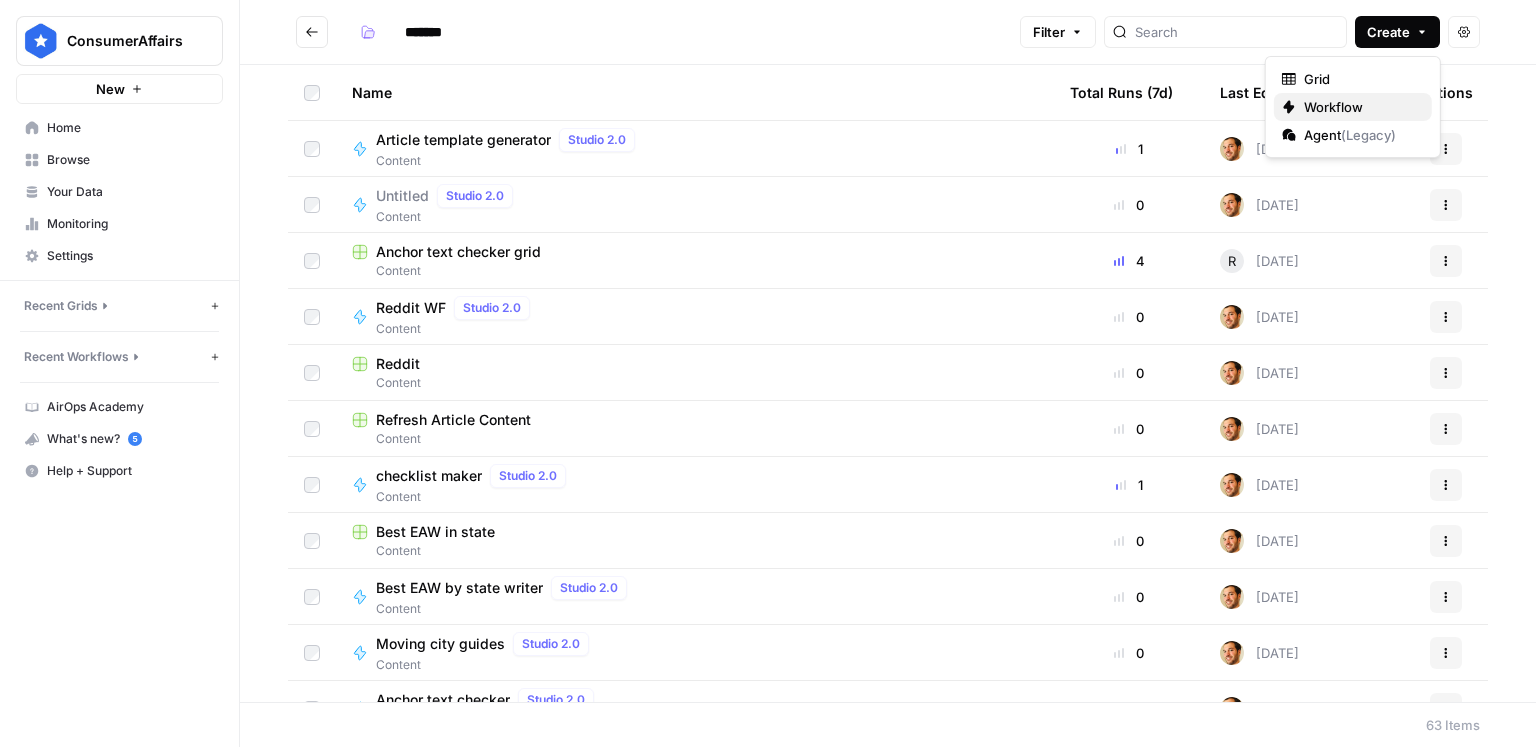 click on "Workflow" at bounding box center [1333, 107] 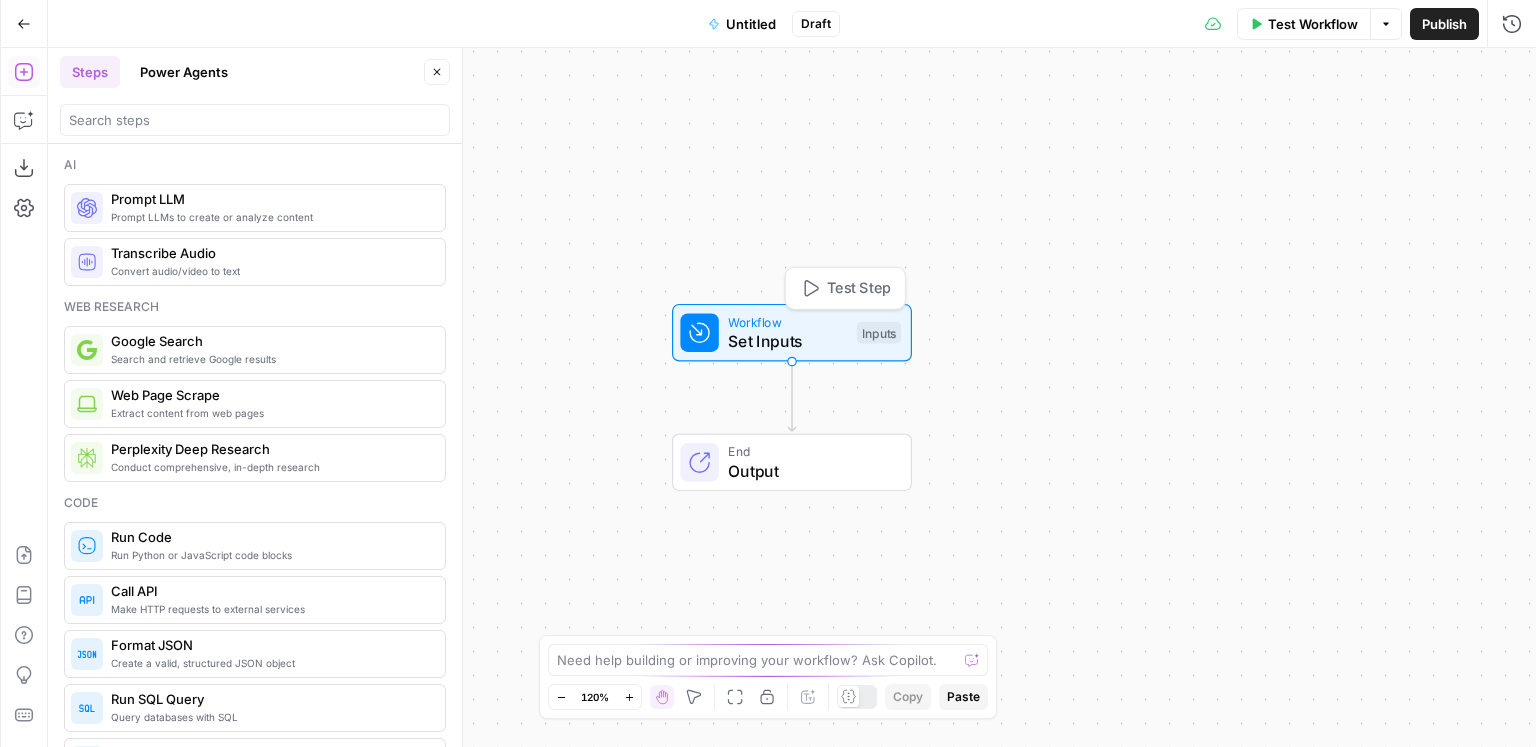 click on "Set Inputs" at bounding box center (787, 341) 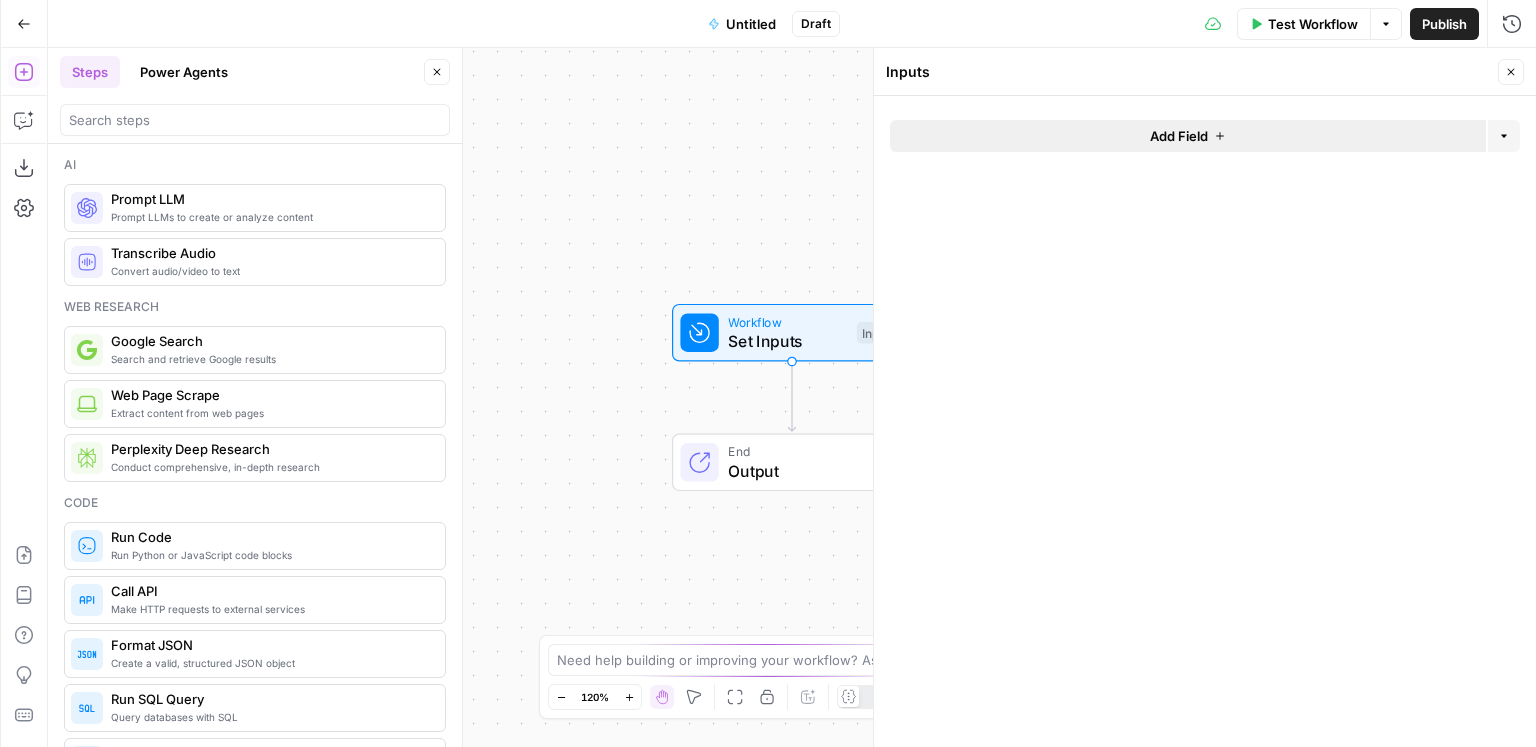 click on "Add Field" at bounding box center [1179, 136] 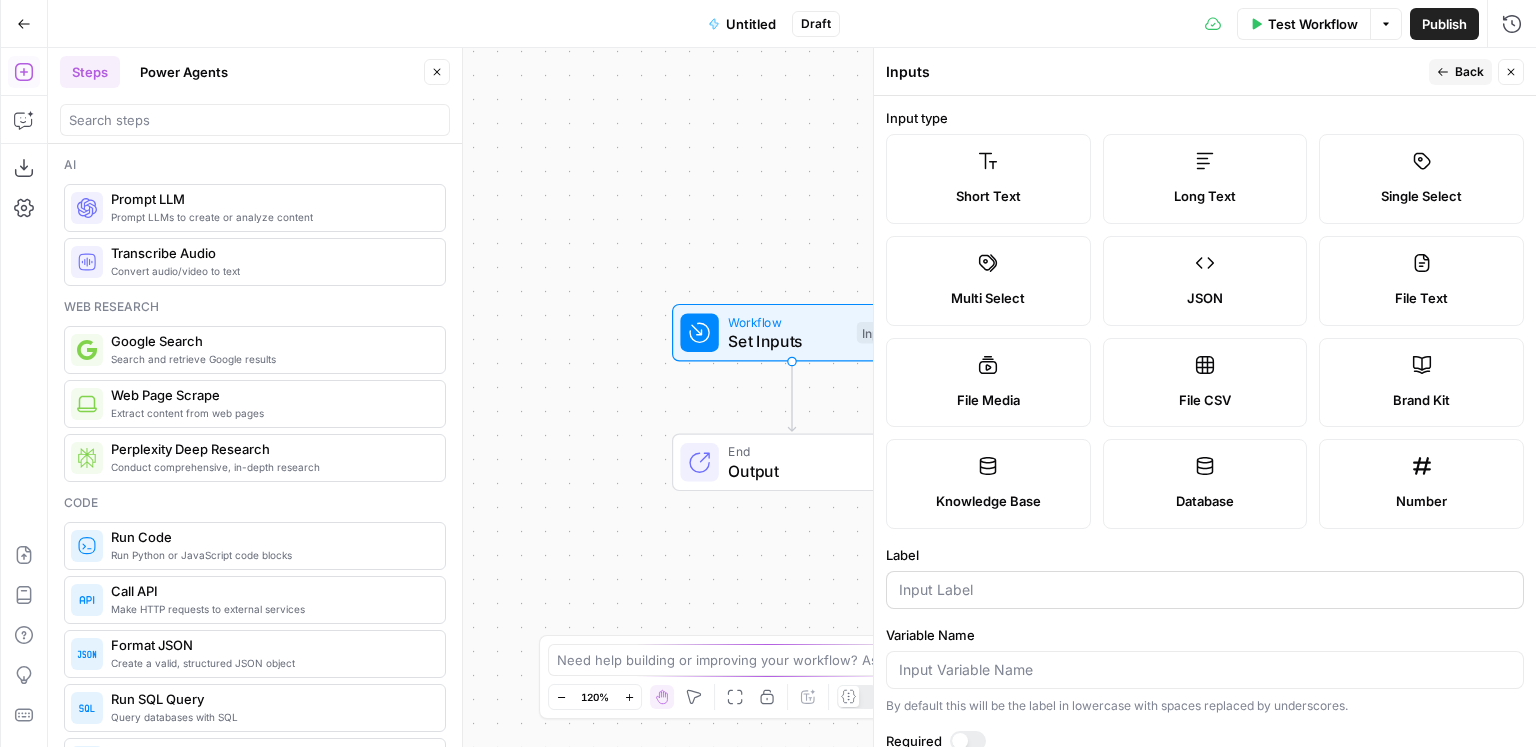 drag, startPoint x: 953, startPoint y: 564, endPoint x: 954, endPoint y: 581, distance: 17.029387 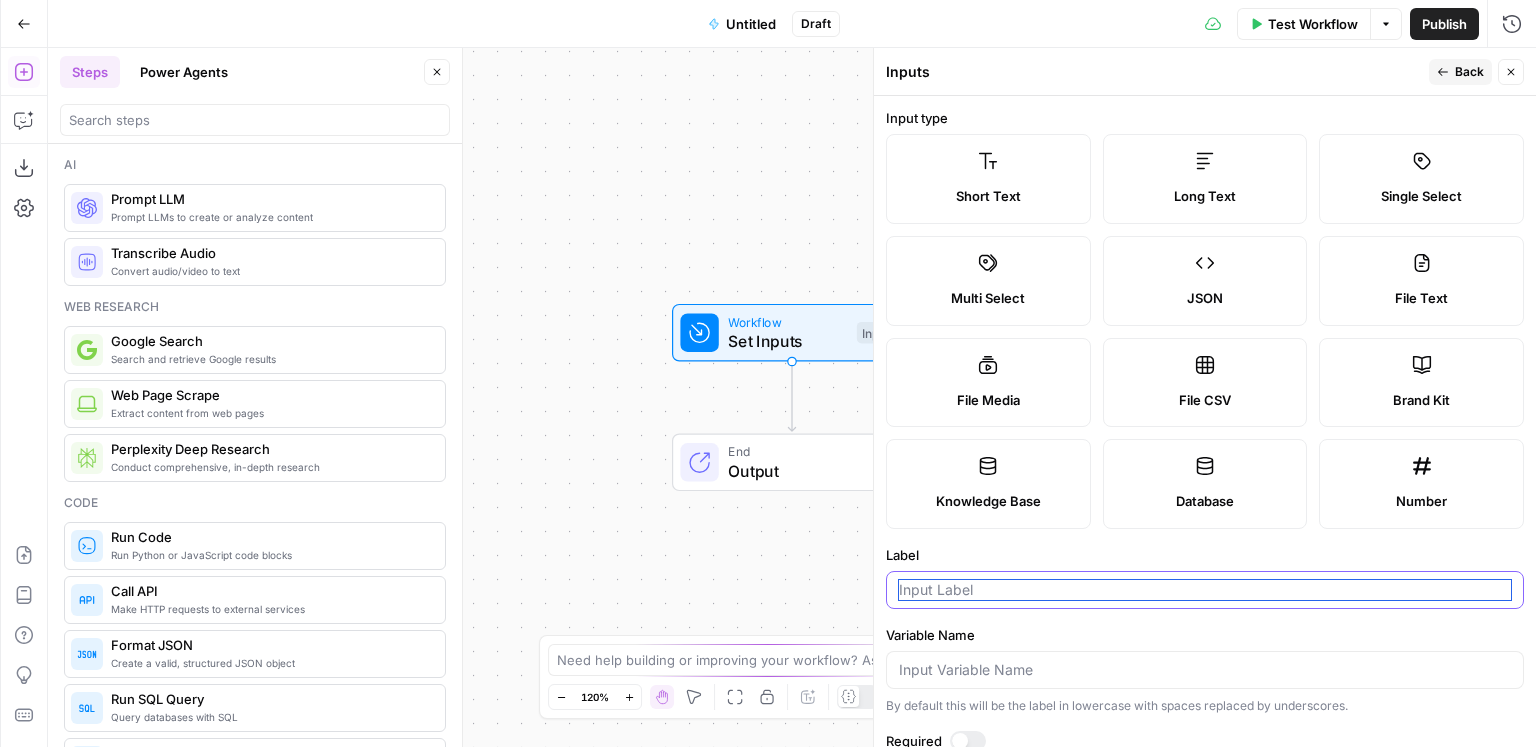 click on "Label" at bounding box center [1205, 590] 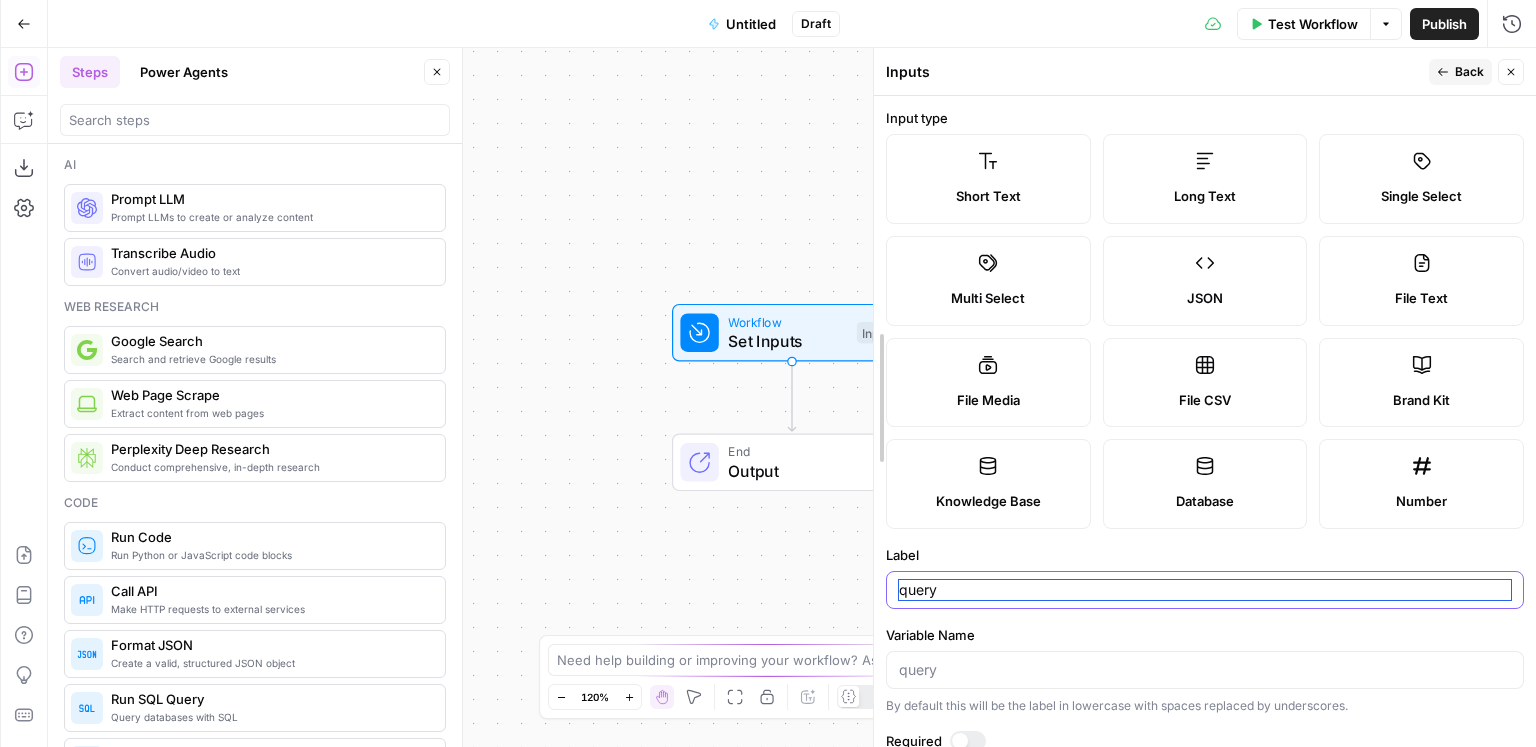 drag, startPoint x: 906, startPoint y: 590, endPoint x: 882, endPoint y: 590, distance: 24 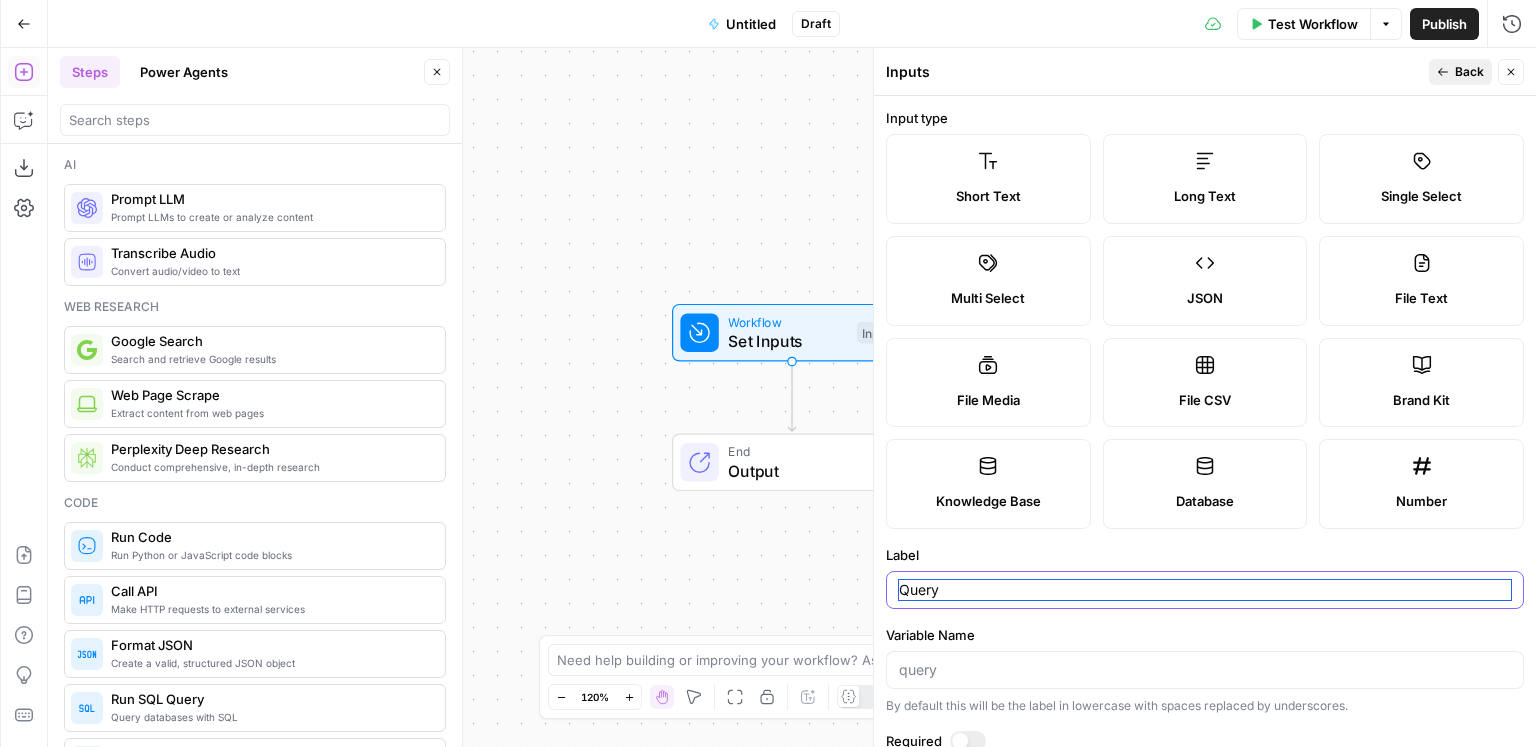 type on "Query" 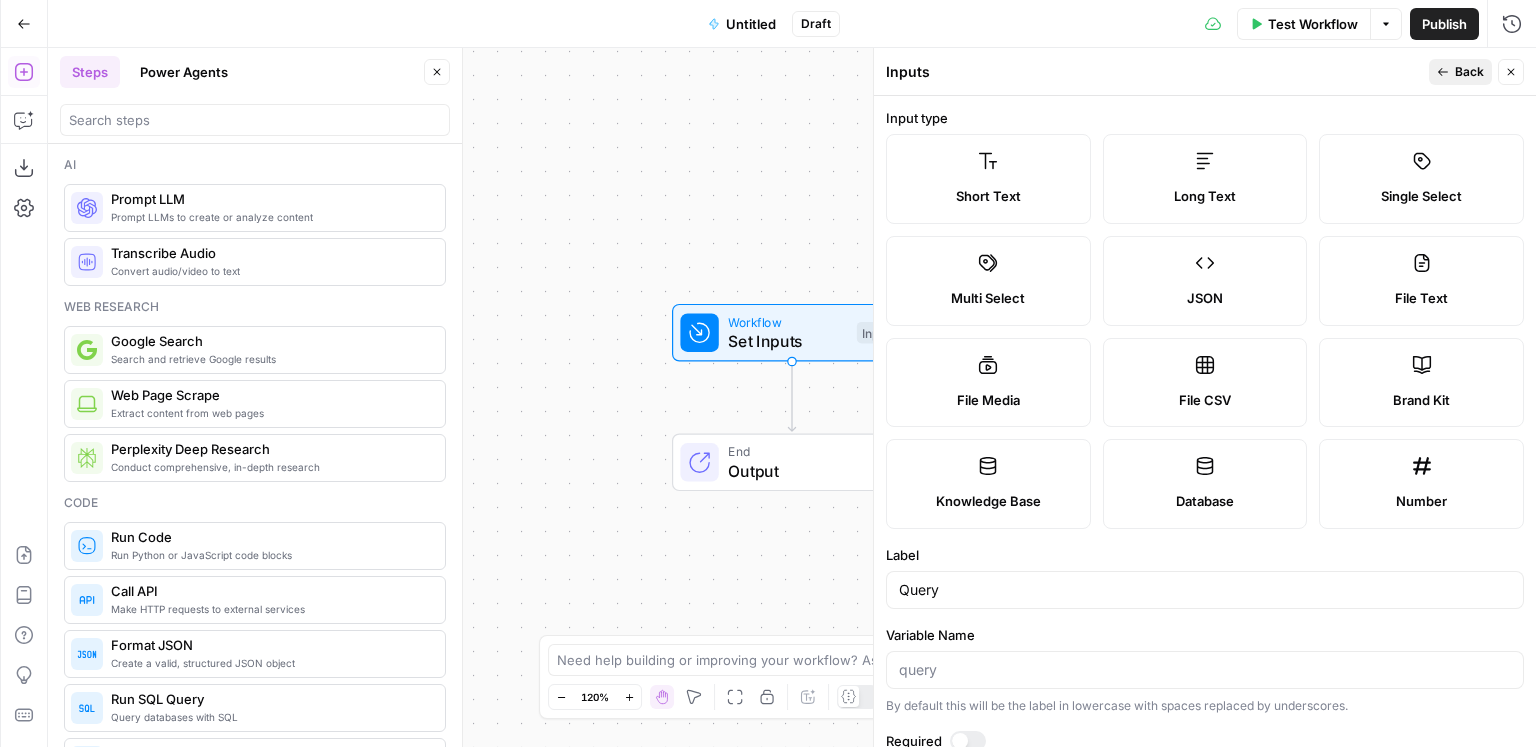 click on "Back" at bounding box center (1469, 72) 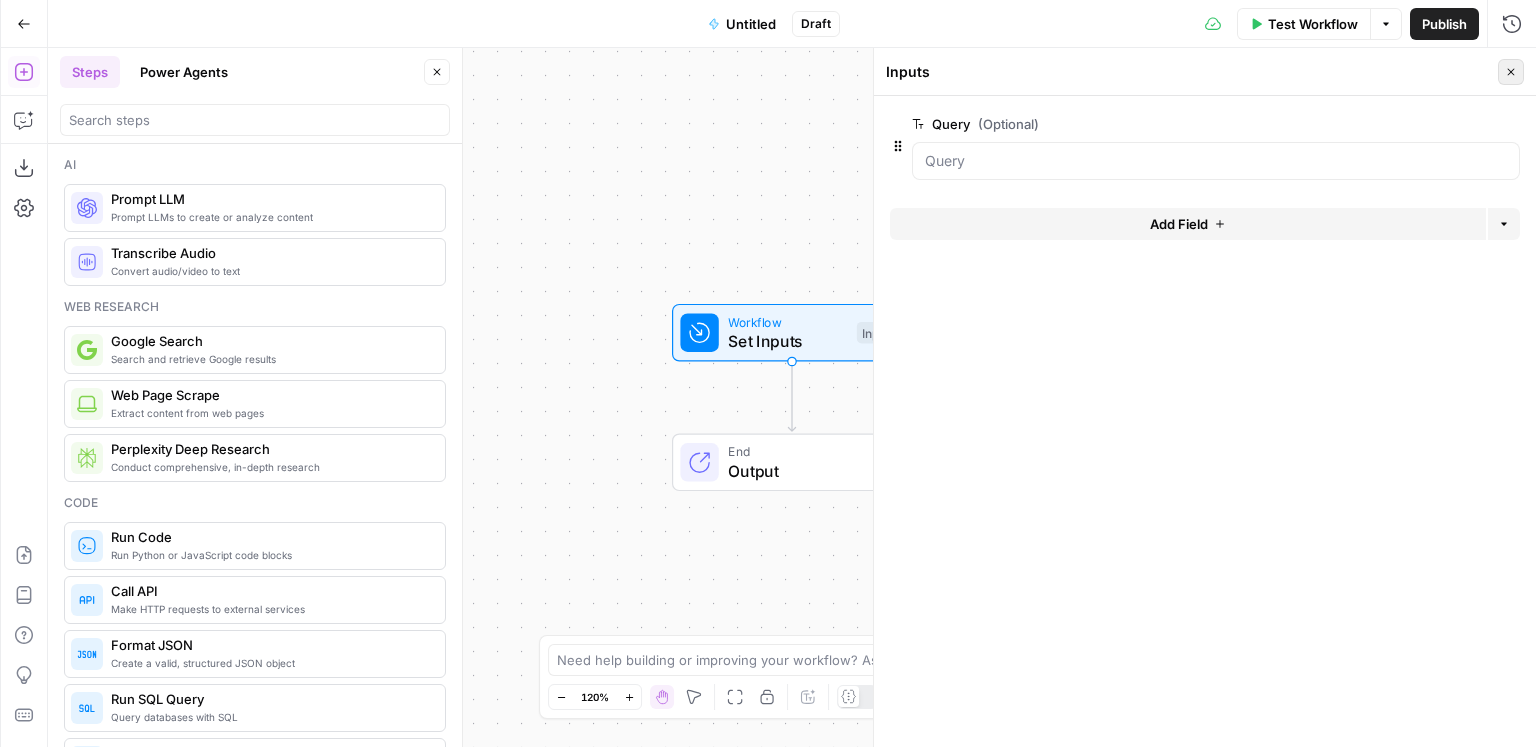 click 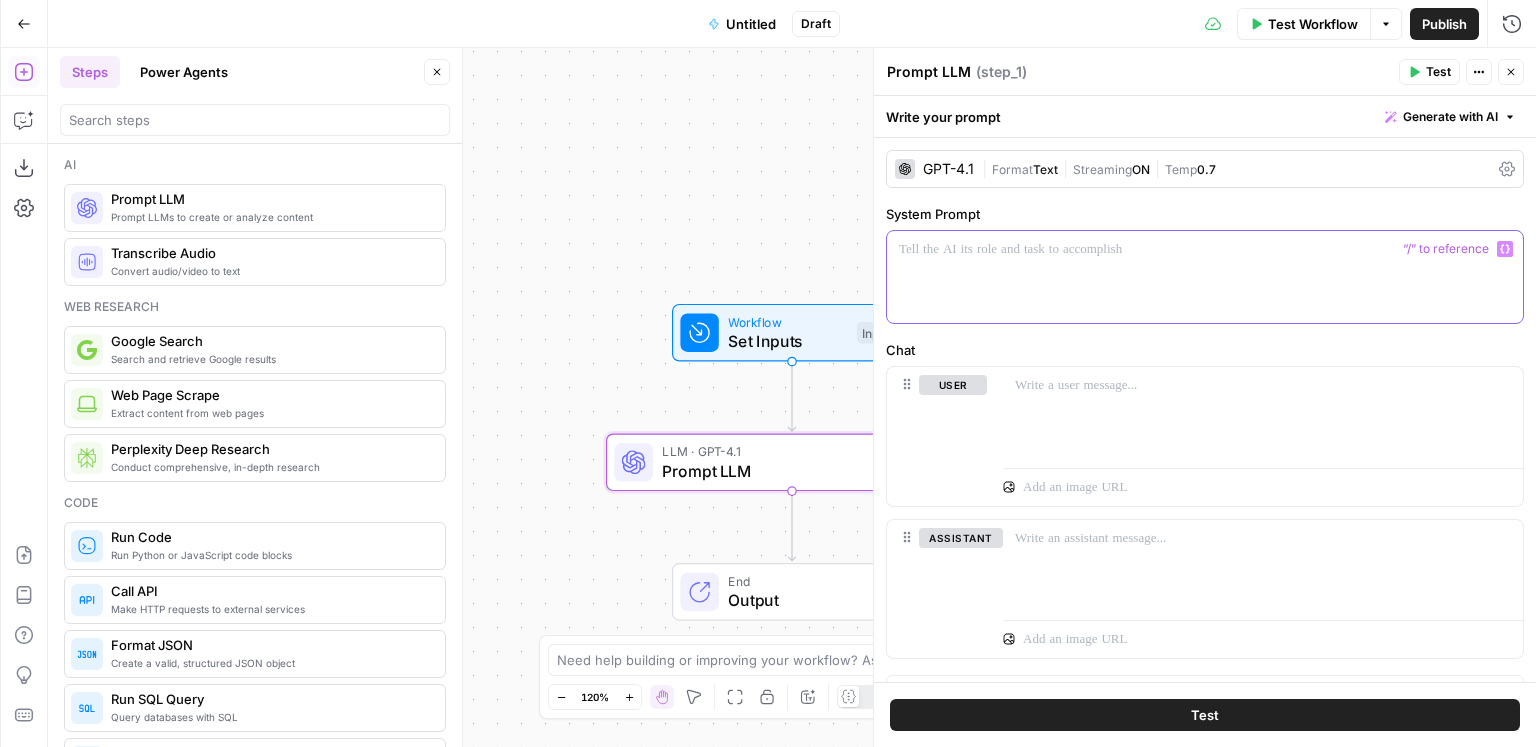 click at bounding box center [1205, 249] 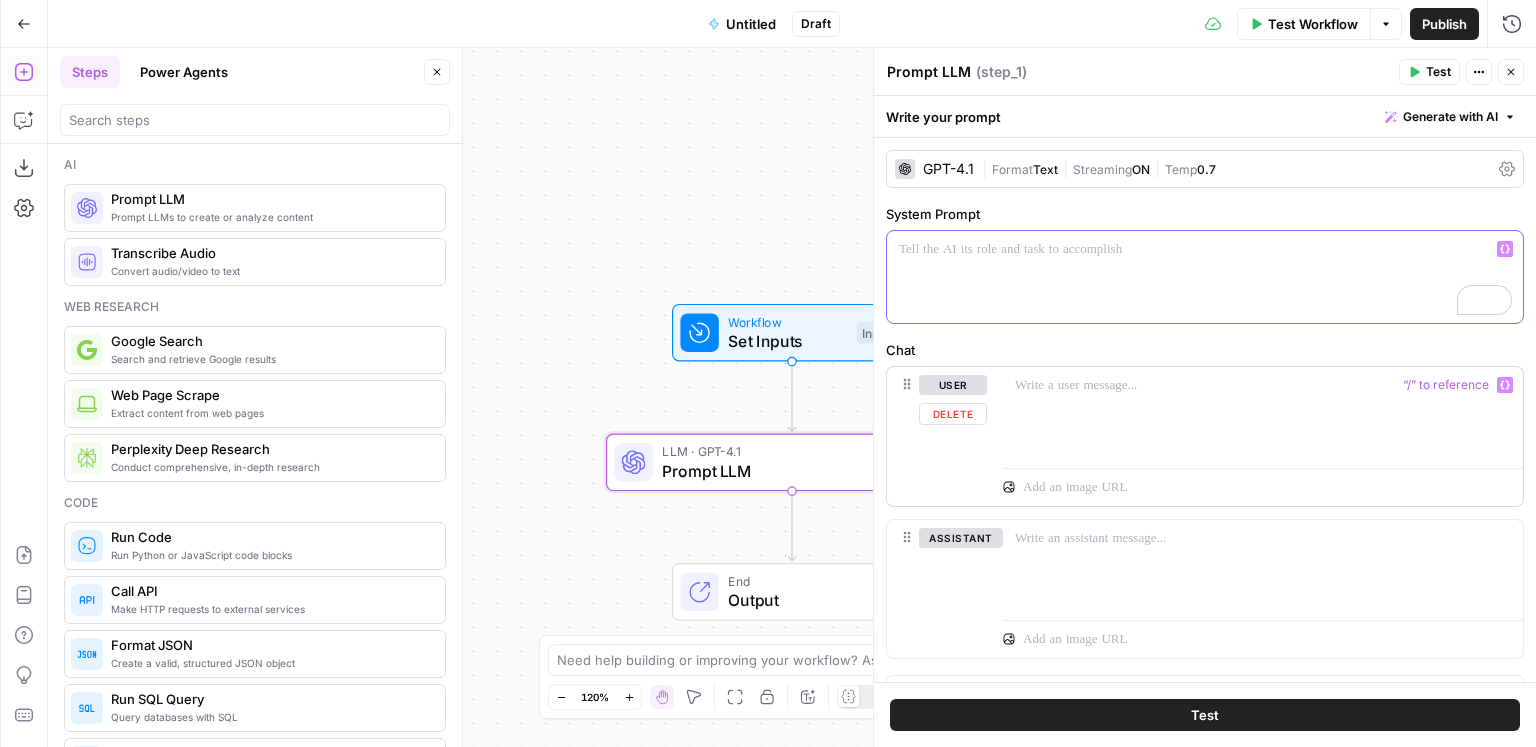 type 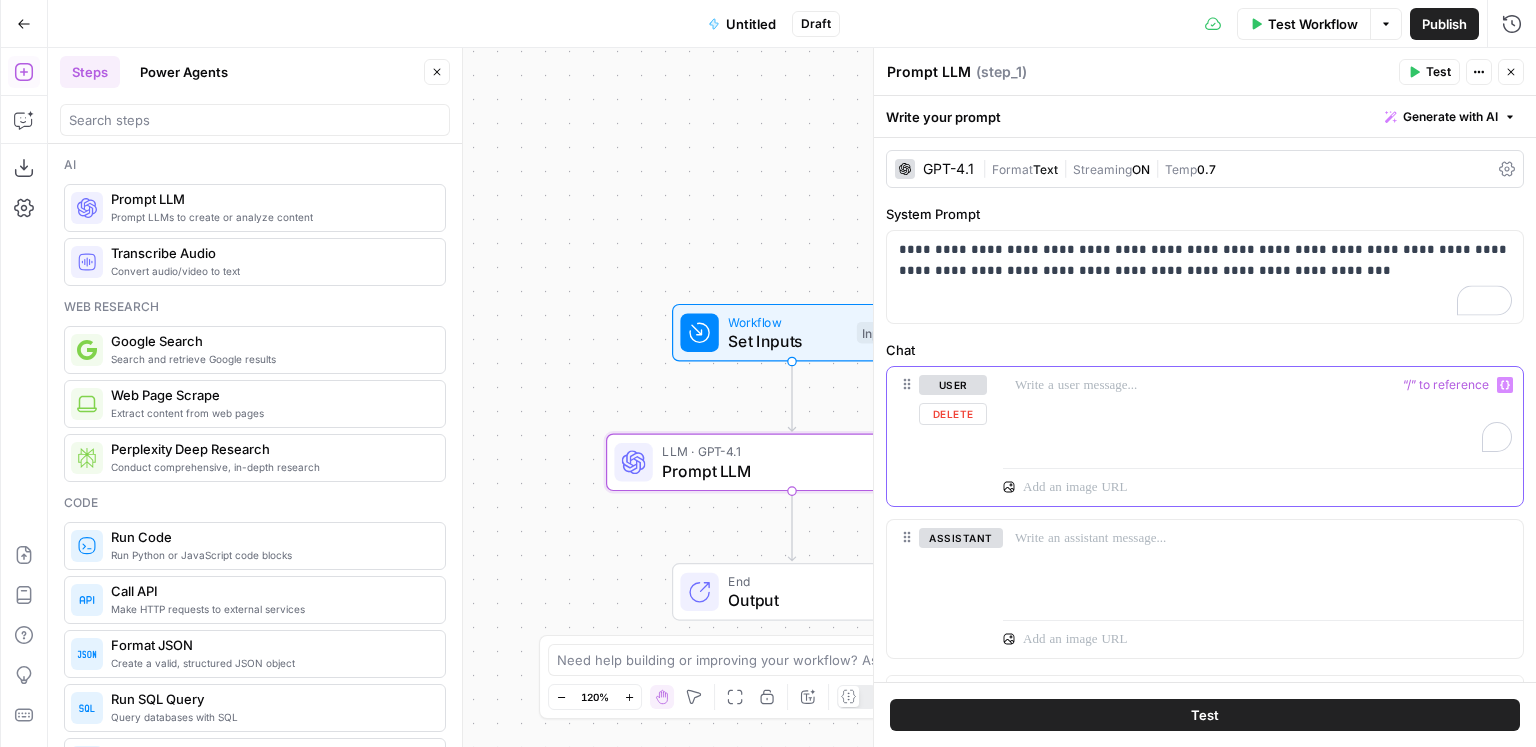 click at bounding box center [1263, 385] 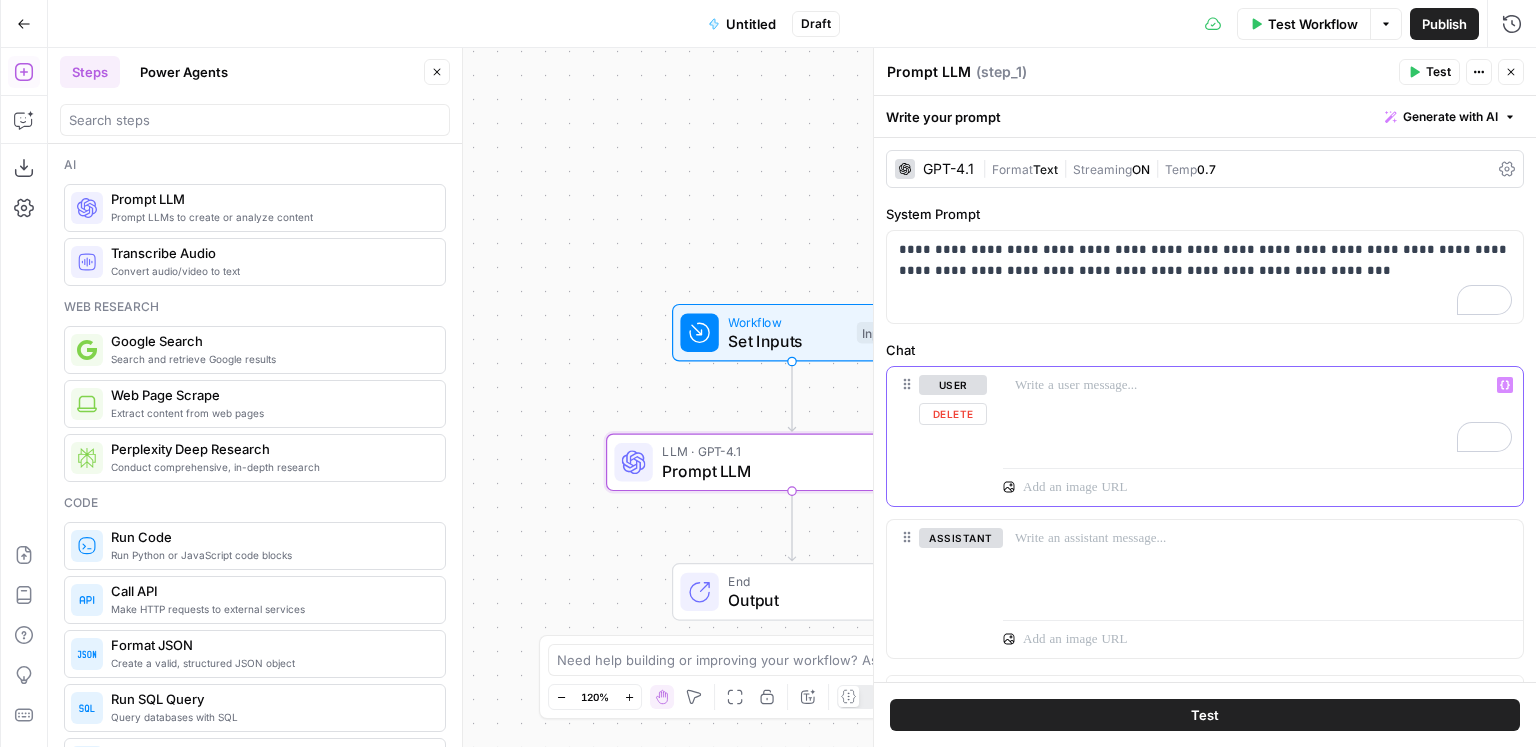 type 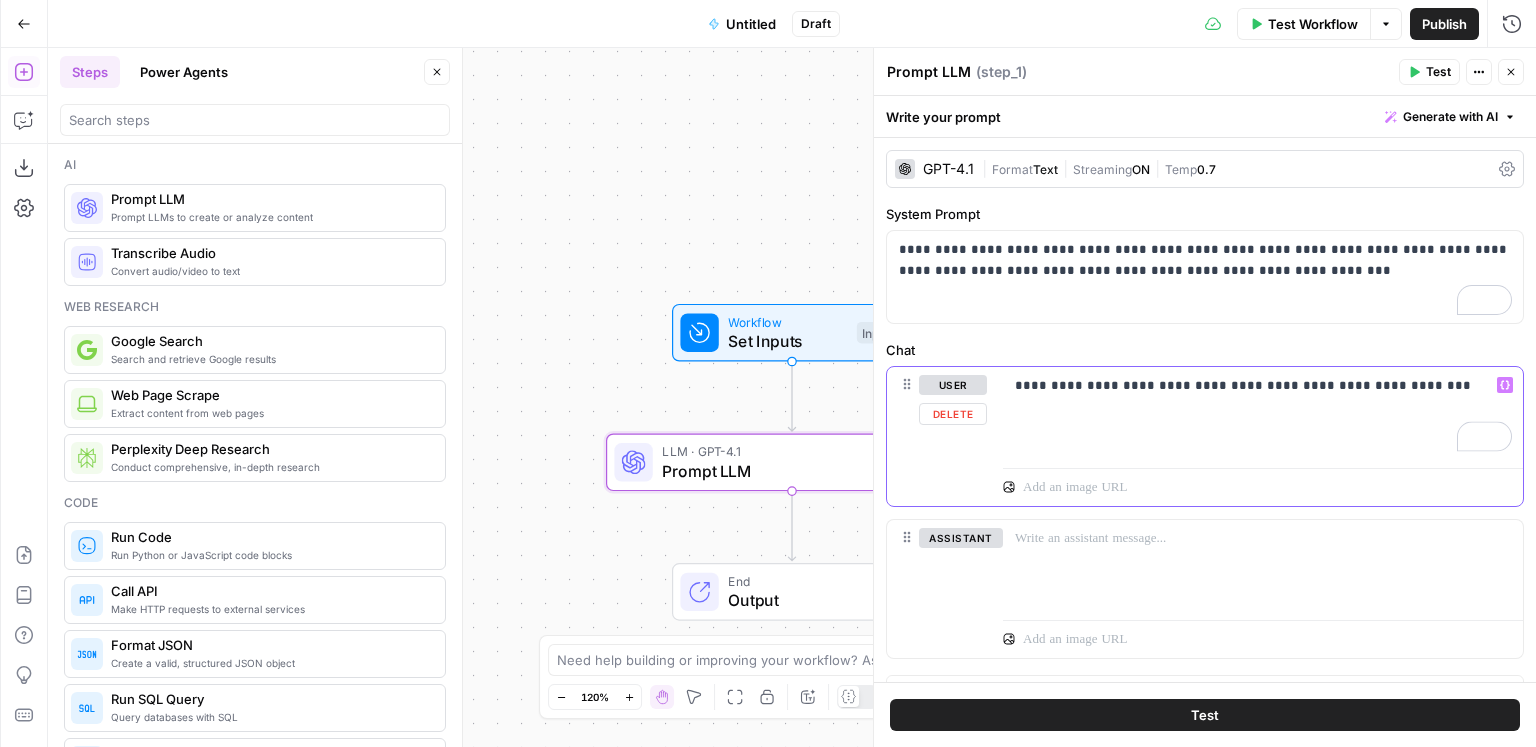 click 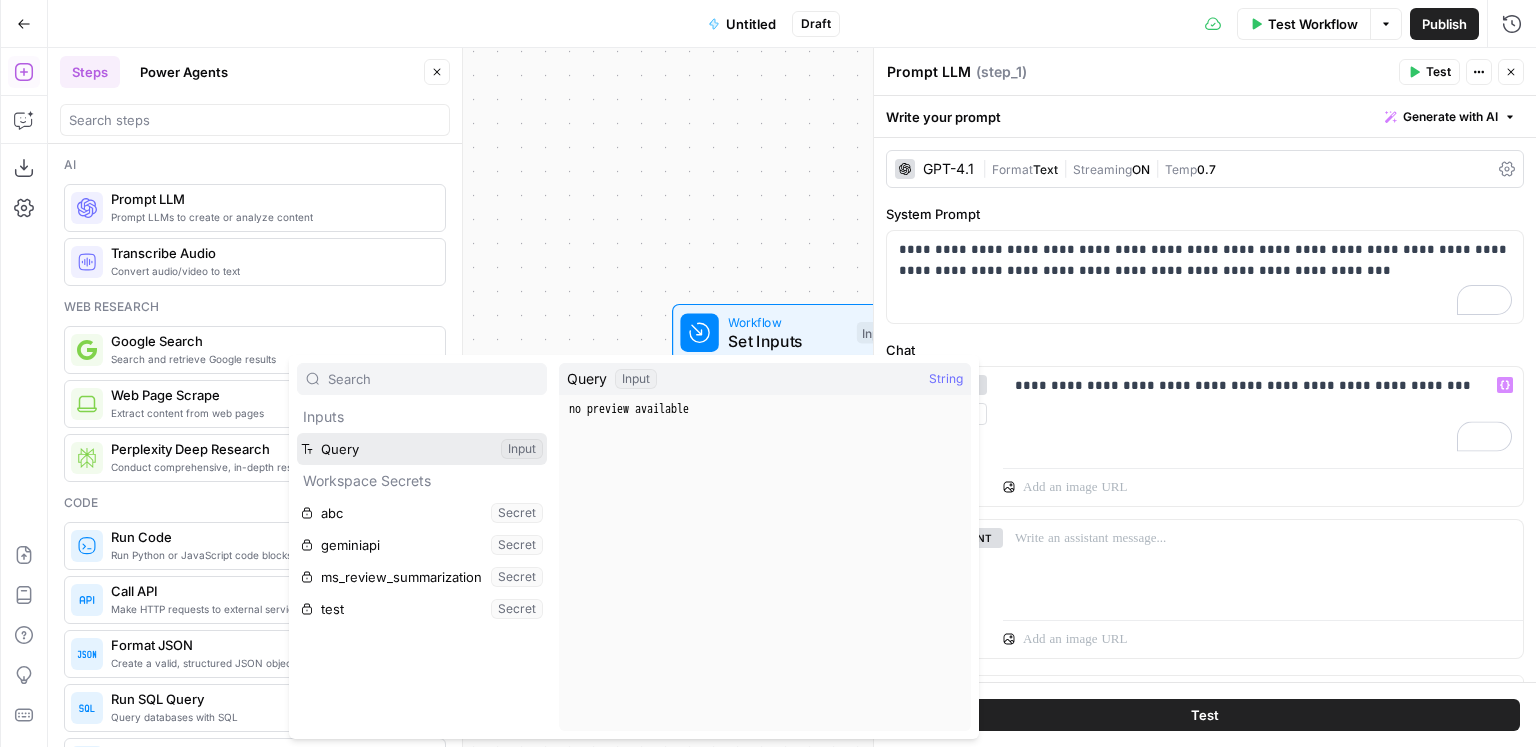 click at bounding box center [422, 449] 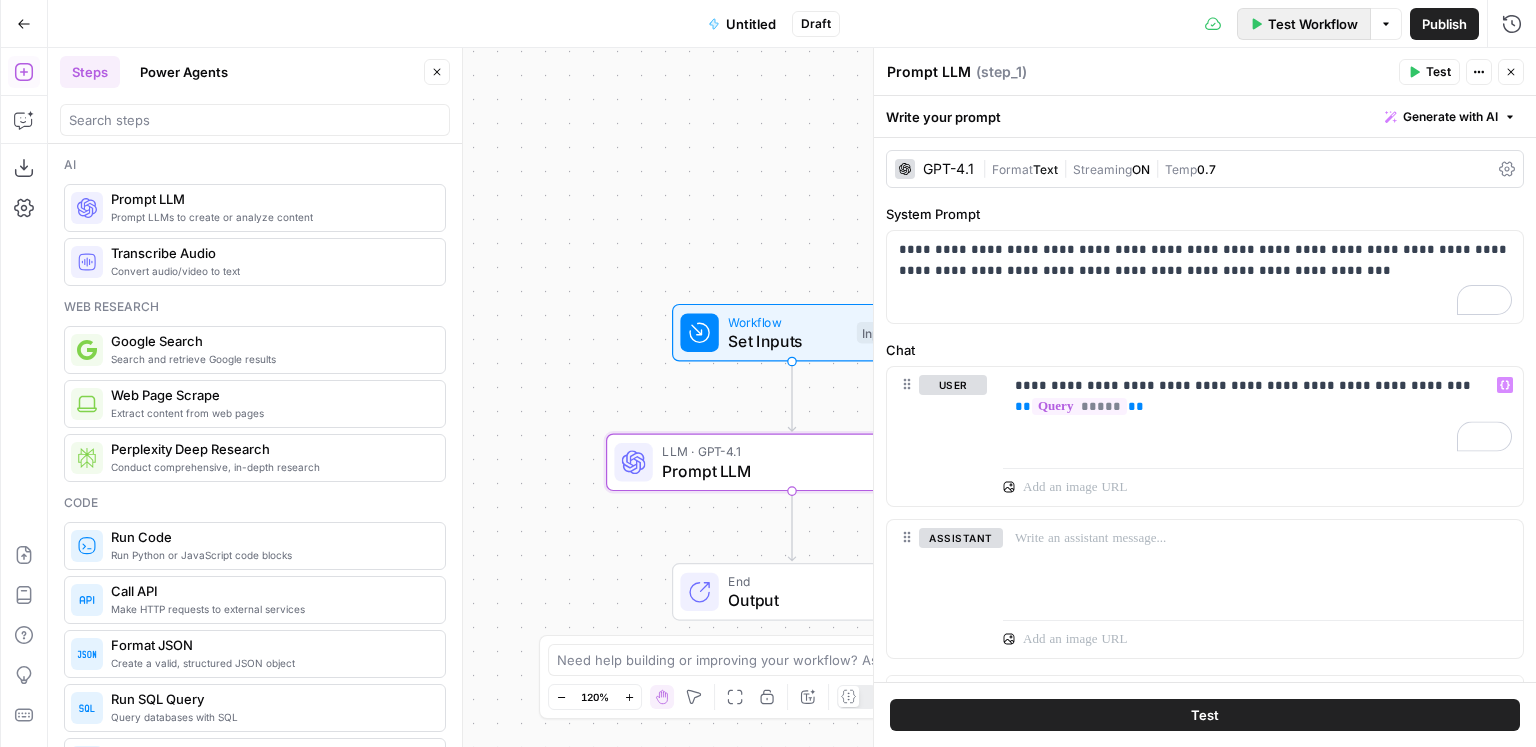 click on "Test Workflow" at bounding box center (1313, 24) 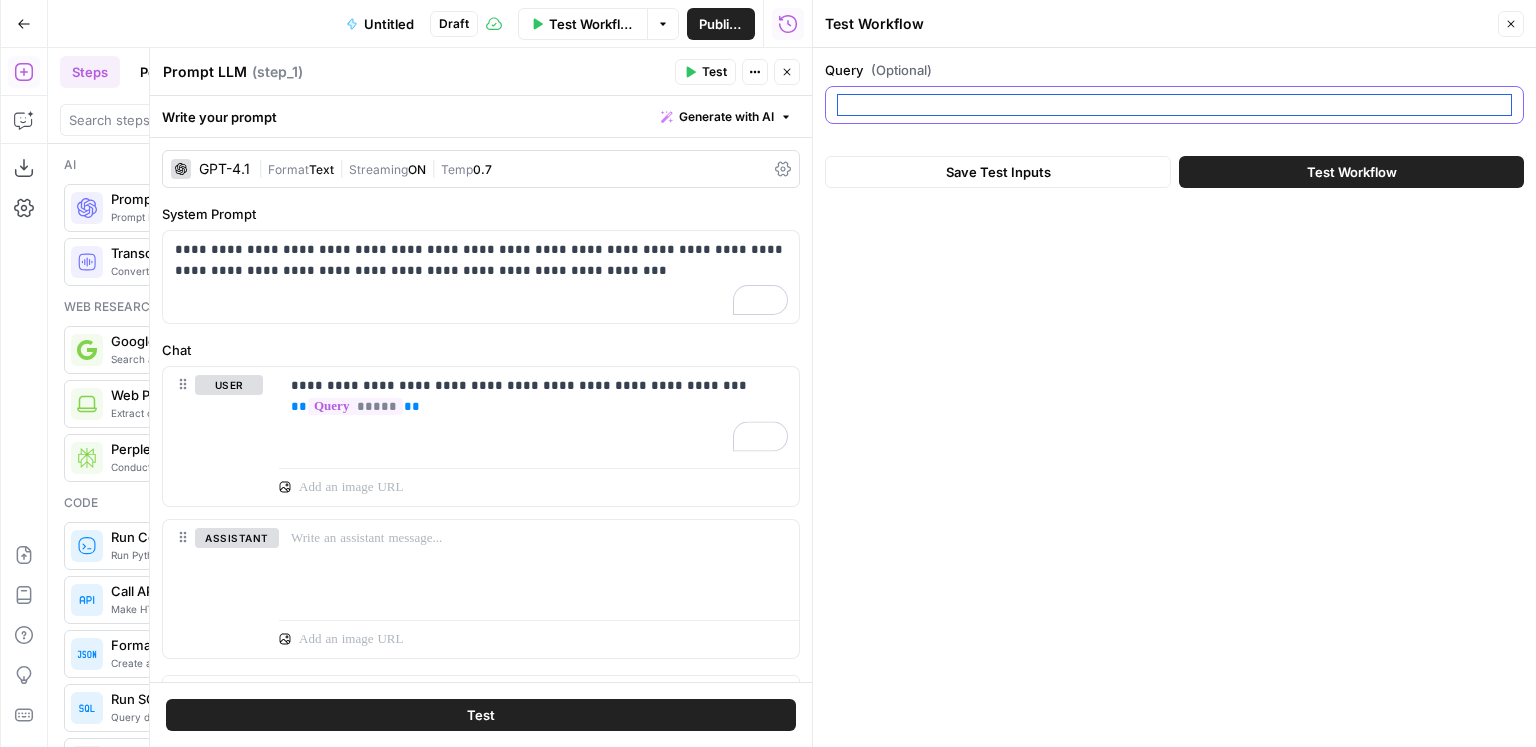 click on "Query   (Optional)" at bounding box center (1174, 105) 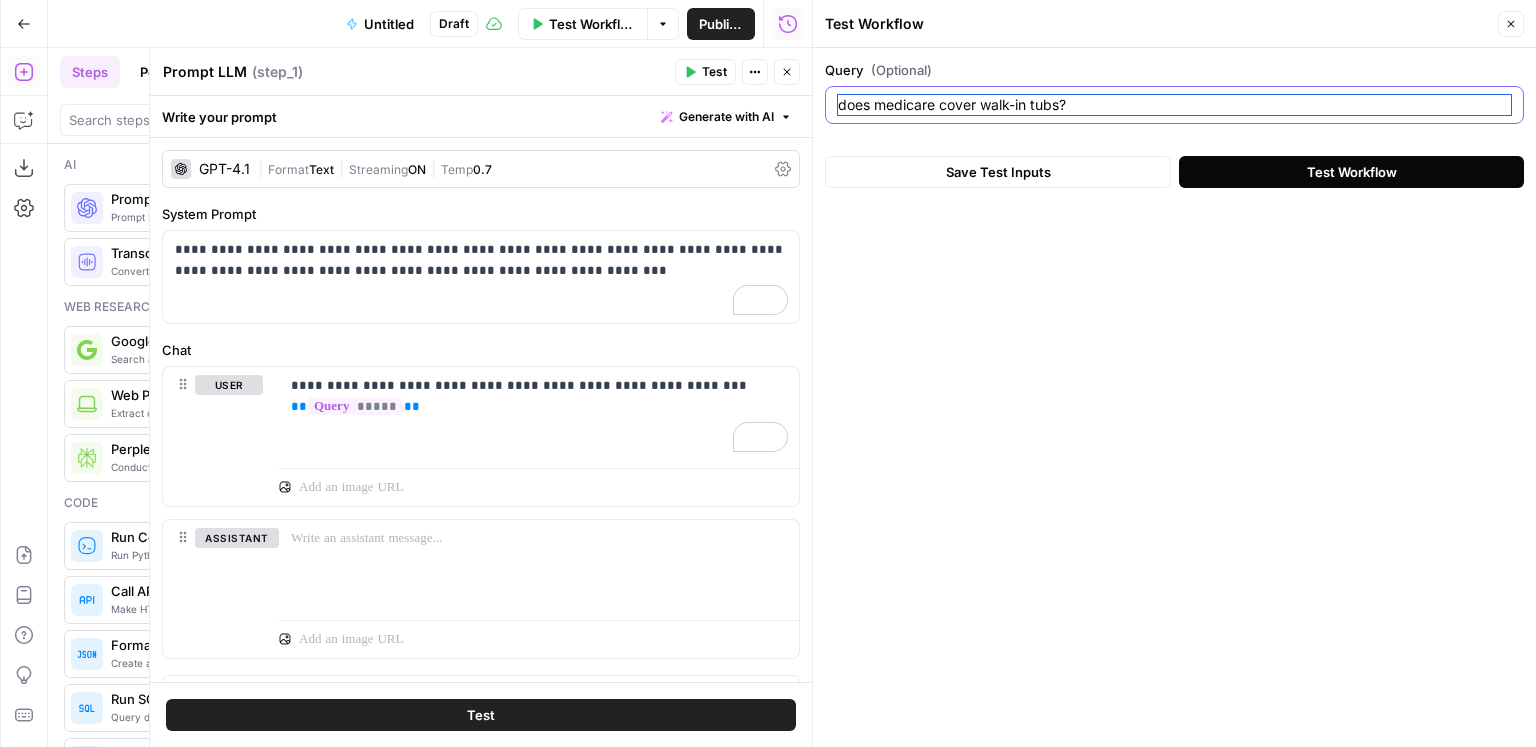 type on "does medicare cover walk-in tubs?" 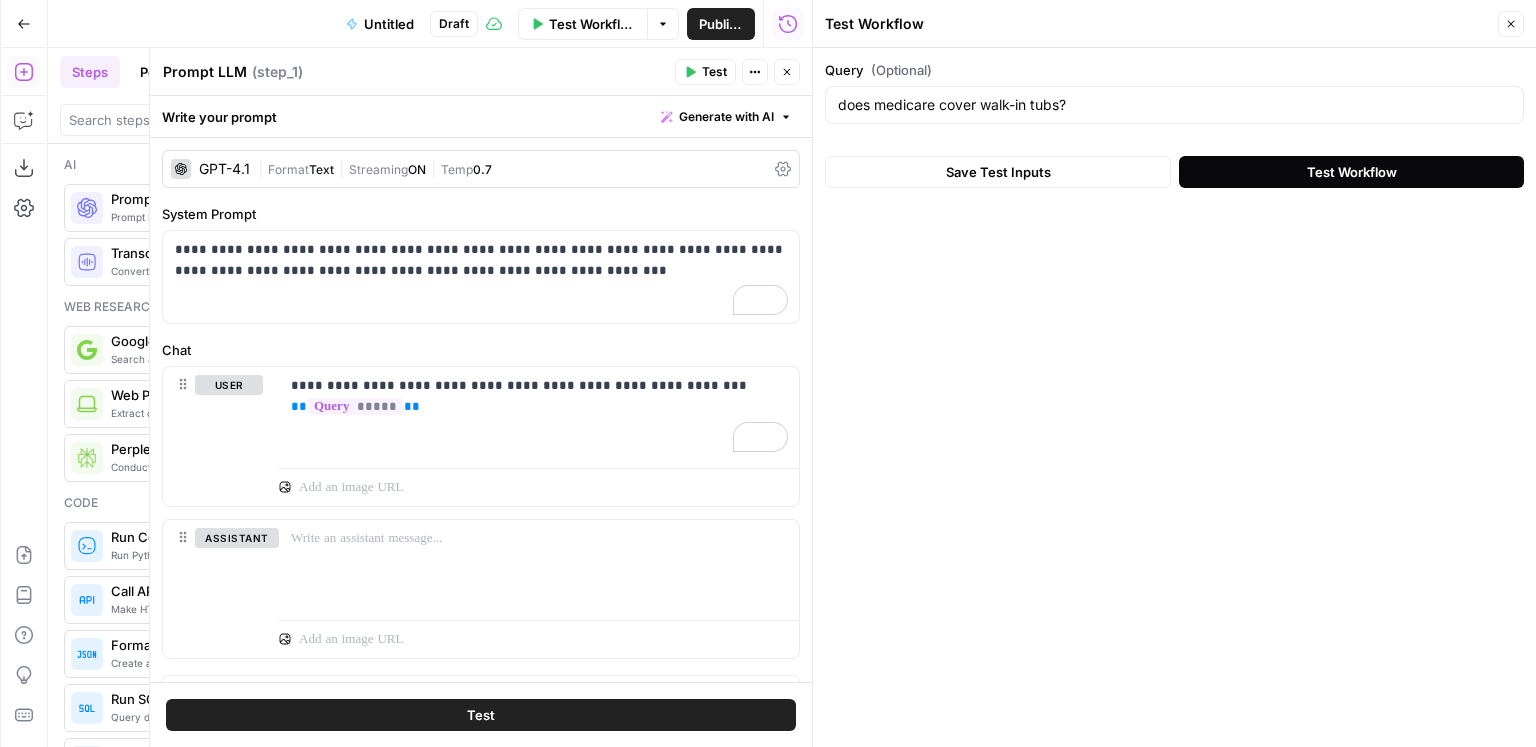 click on "Test Workflow" at bounding box center [1351, 172] 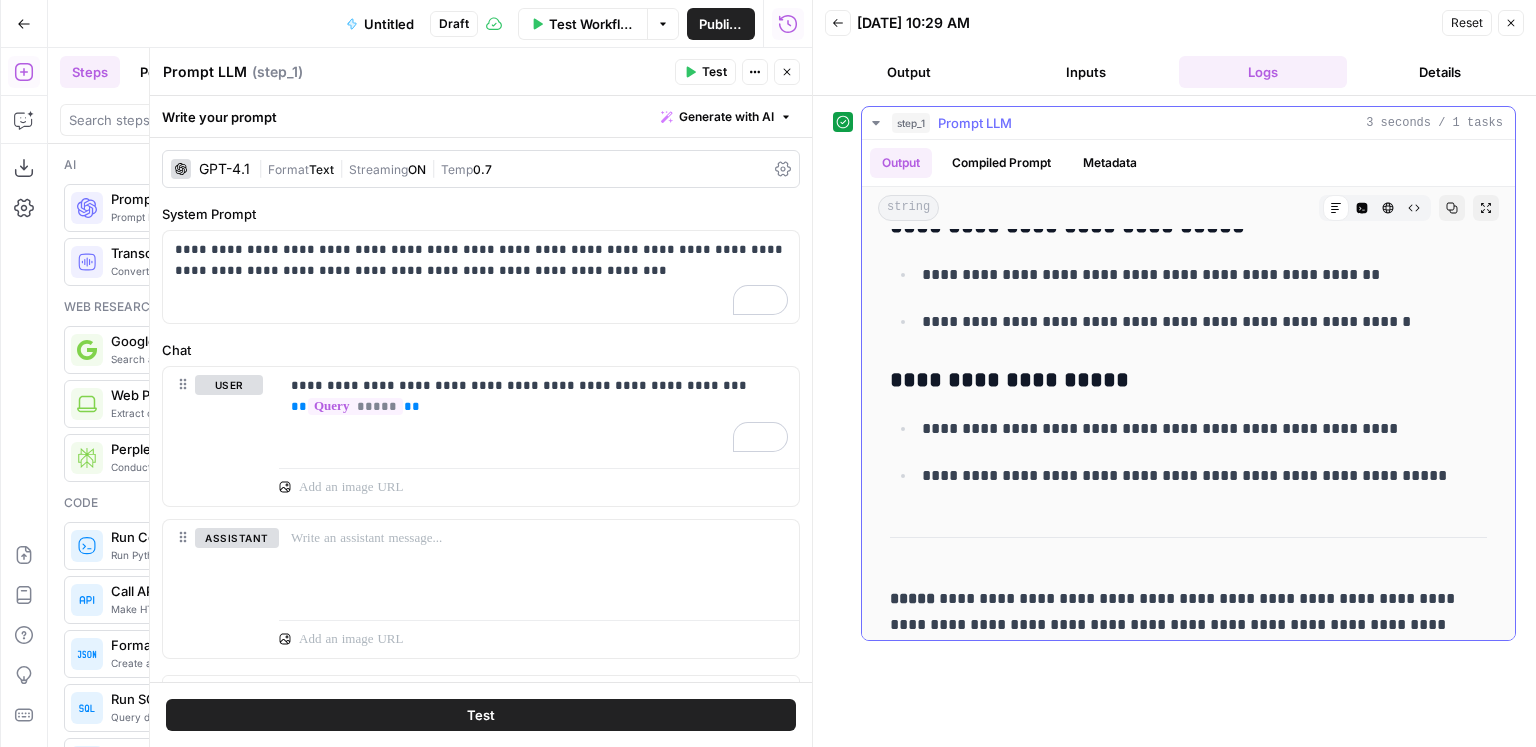 scroll, scrollTop: 534, scrollLeft: 0, axis: vertical 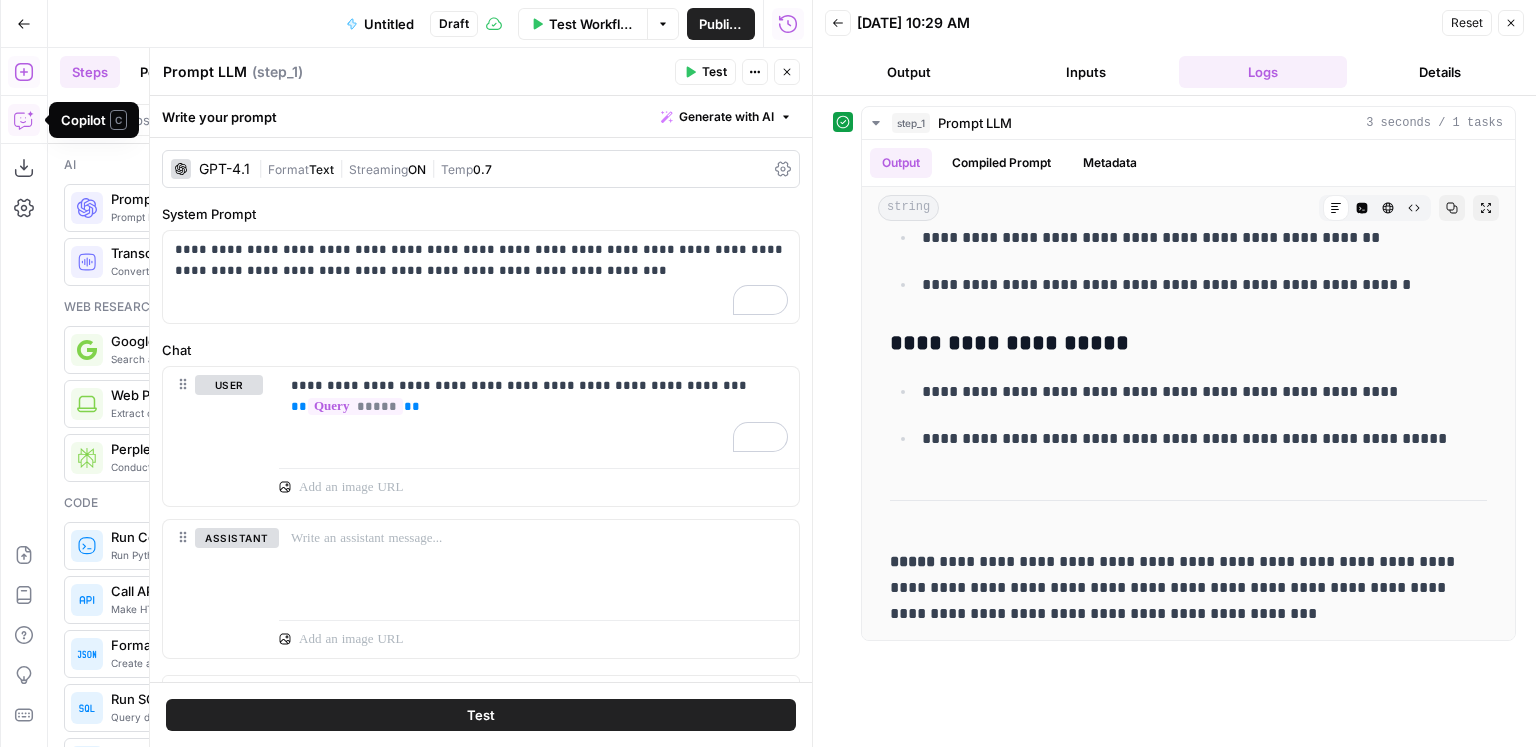 click 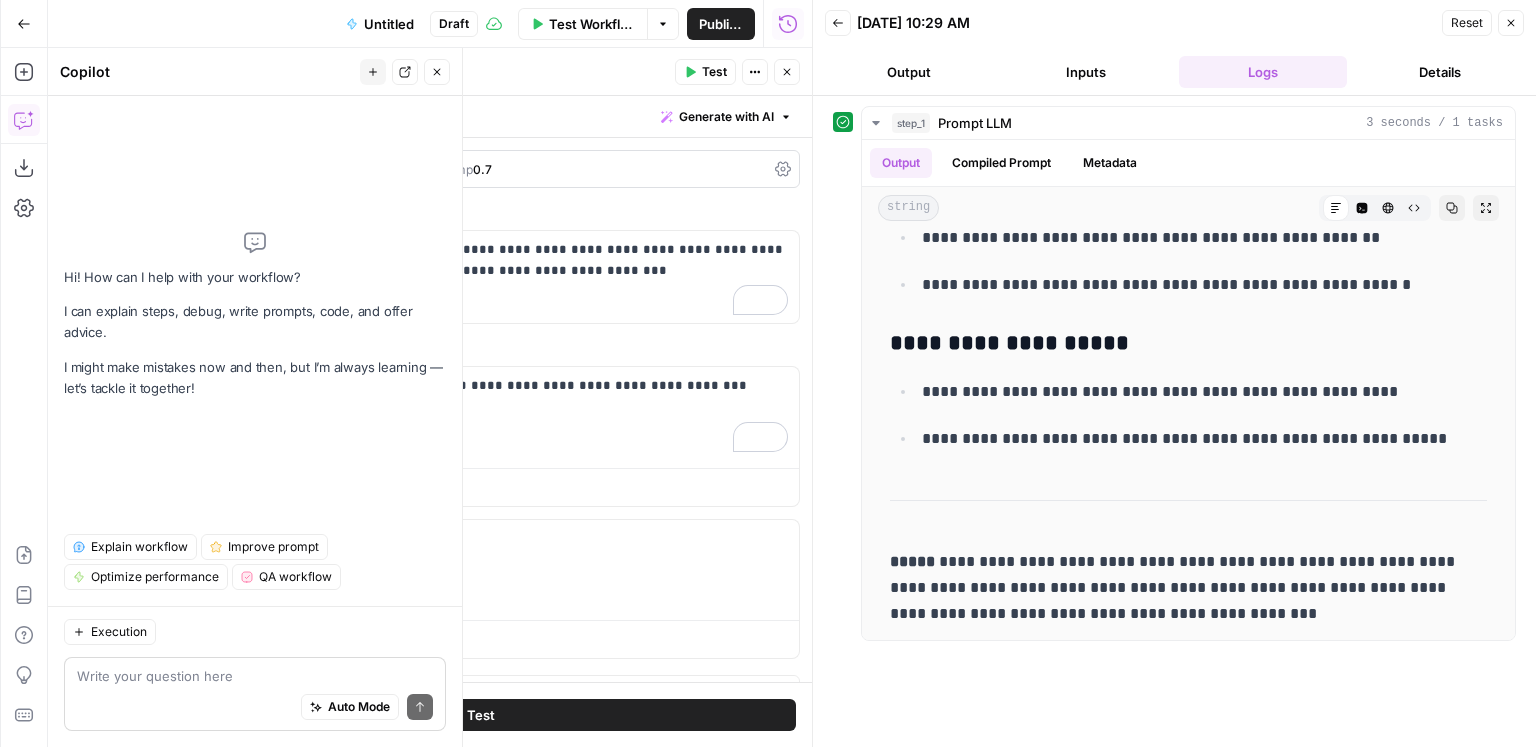 click at bounding box center (255, 676) 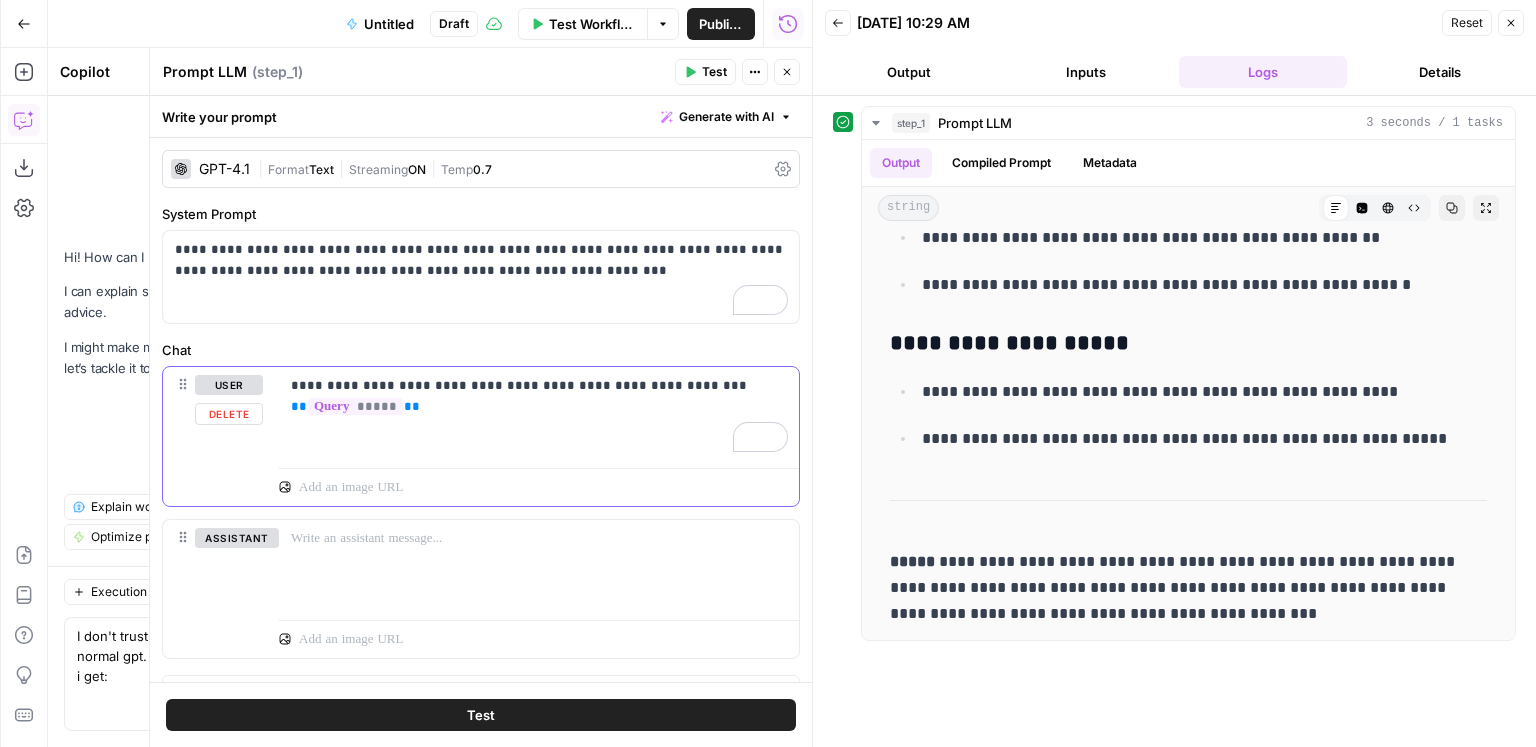 click on "**********" at bounding box center (539, 413) 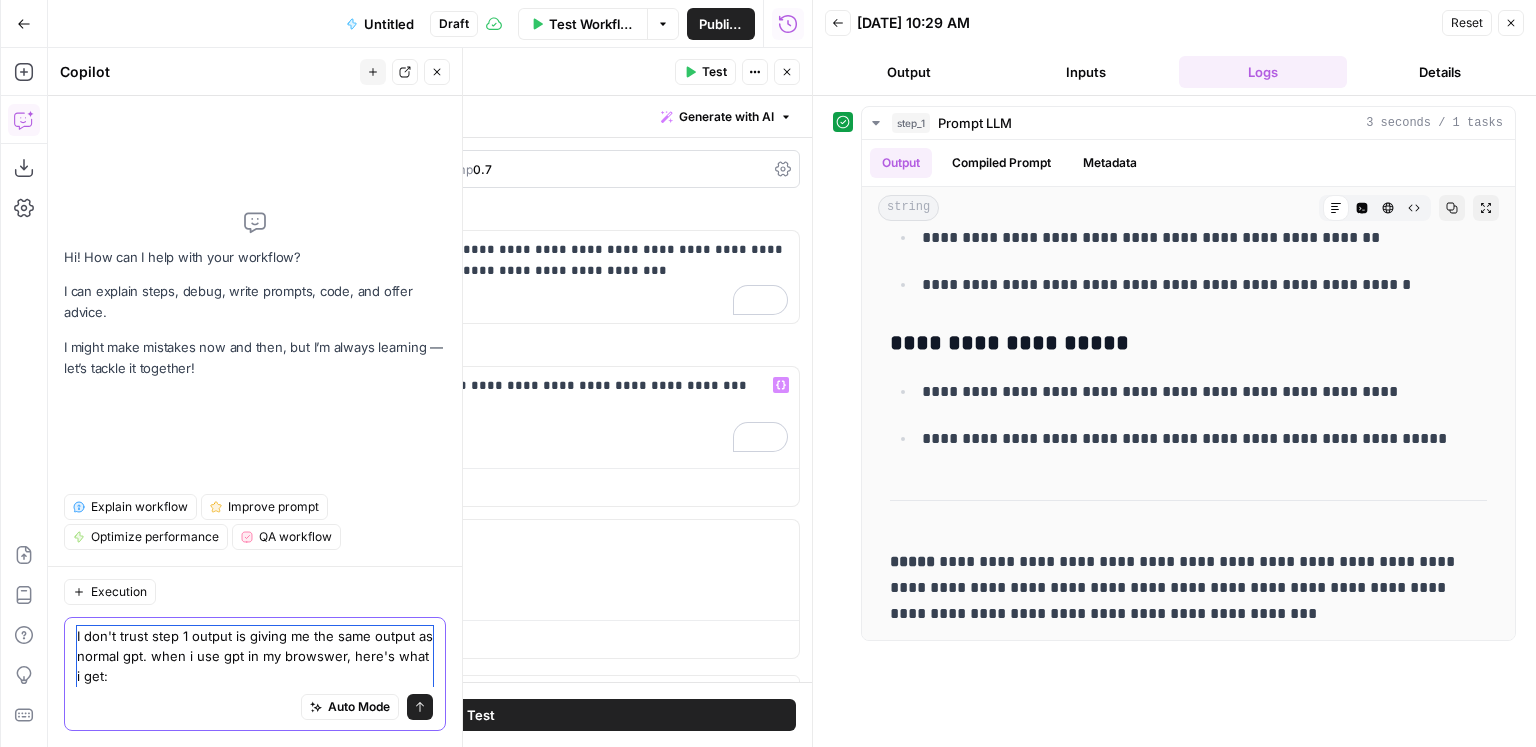 click on "I don't trust step 1 output is giving me the same output as normal gpt. when i use gpt in my browswer, here's what i get:" at bounding box center [255, 656] 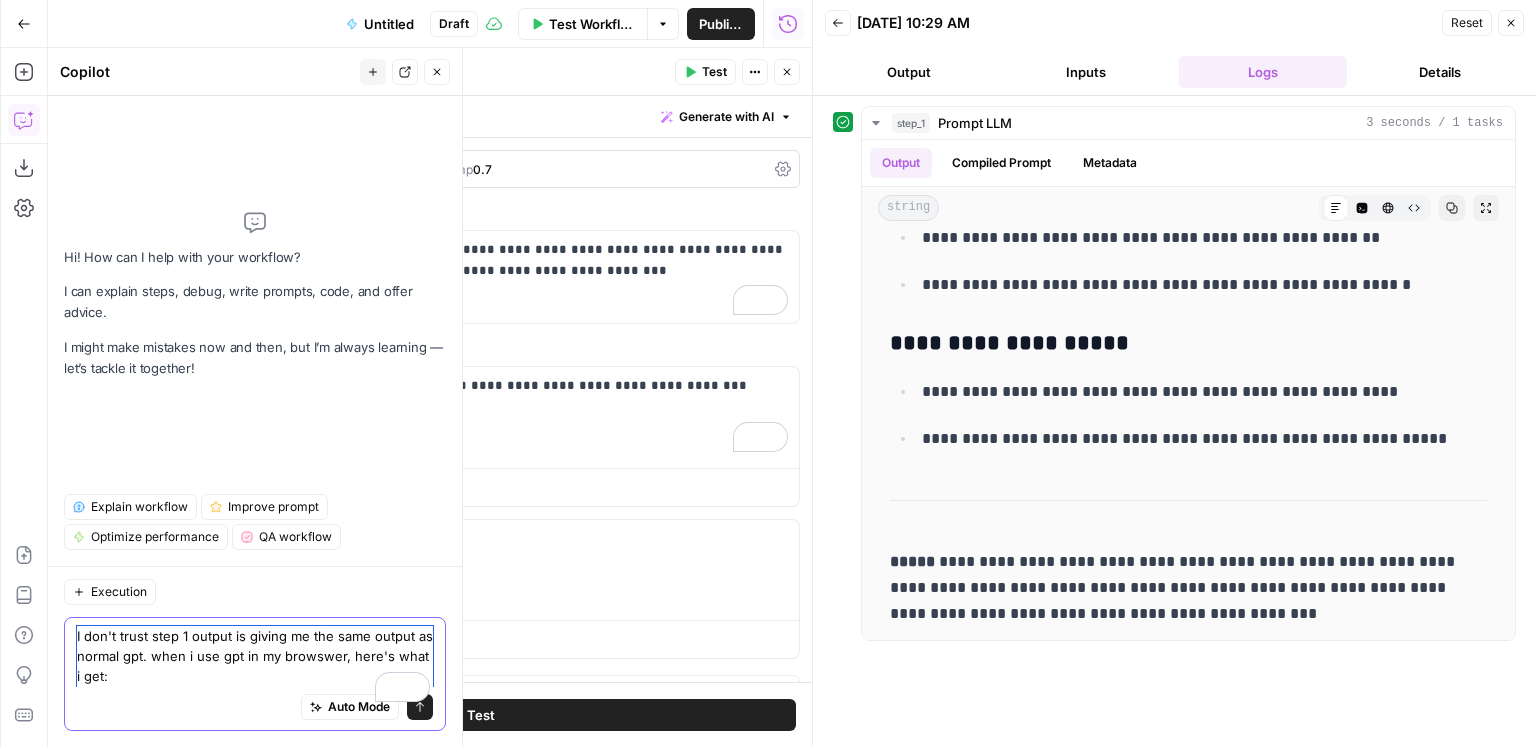 paste on "Lore’i dol sitam con-adi E seddo eiu te incidi utlabore etdoloremagna ali enim admin:
veni
Quis
Nost
{
"exercit": [
"+Ullamcol nisialiq exe +comm-co duis --AUT=6",
"irur +Inrepreh vol vel +esse-ci fugiatnu --PAR=7",
"exc +sint-oc cupi nonproiden +suntcul quioffi deseruntm animi +Estlabor --PER=9",
"+Undeomni istenatuserro volupt +accu-do laud --TOT=9",
"rema +Eaqueips quaea +illoinve verita quasiarchitec beat +vita-di expl --NEM=8"
]
}
Enimip quiavolup:
Aspern autoditf (+): +Consequu, +magn-do eosr, +sequ-ne nequepor qui doloremad nu eiusmo tem incidu ma quaerate minusso.
Nobiseli: Optiocum nihi “impe” quo “placeatf,” “pos ass” rep “tempo,” “autemqui” off “debitisrerumn.”
Saepeeveni voluptat: Repu recus it "earumhi tenetur sapiented" reici volu’m ali perferend Doloribu aspe.
Repellatm (--NOS=9): E ullamcor susci — Laborios aliquidc conse’q maxime molli mol harum quidem reru faci (e.d. nam LIB temporec).
So nobise op cumquen: Impe min’q m placeatf-possimusom lorem ip dolorsit-am..." 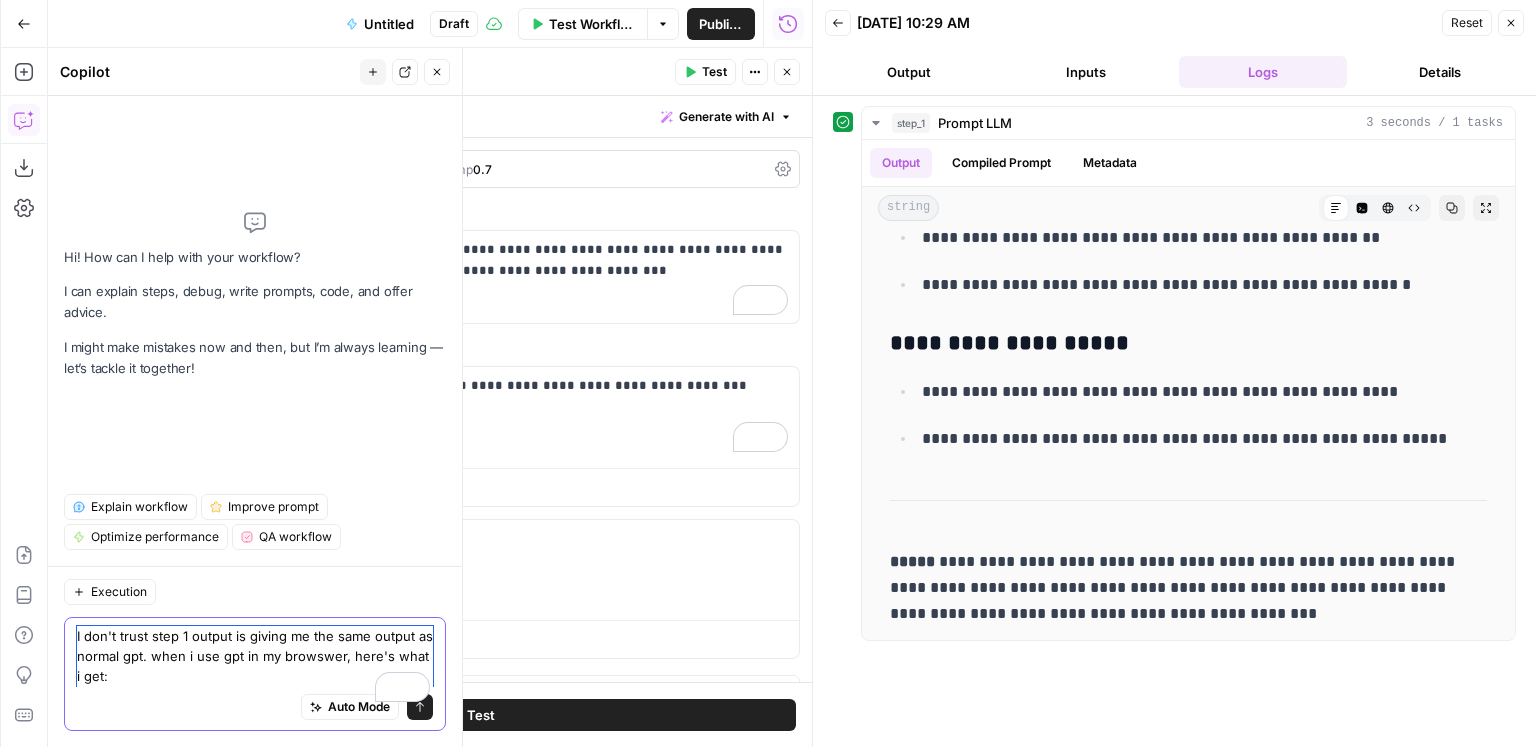 type on "L ips'd sitam cons 8 adipis el seddoe te inc utla etdolo ma aliqua eni. admi v qui nos ex ul laborisn, aliq'e eaco c dui:
Aute’i inr volup vel-ess C fugia nul pa except sintocca cupidatatnonp sun culp quiof:
dese
Moll
Anim
{
"idestla": [
"+Perspici undeomni ist +natu-er volu --ACC=7",
"dolo +Laudanti tot rem +aper-ea ipsaquae --ABI=9",
"inv +veri-qu arch beataevita +dictaex nemoeni ipsamquia volup +Aspernat --AUT=5",
"+Oditfugi consequunturm dolore +eosr-se nesc --NEQ=3",
"porr +Quisquam dolor +adipisci numqua eiusmoditempo inci +magn-qu etia --MIN=8"
]
}
Soluta nobiselig:
Optioc nihilimp (+): +Quoplace, +face-po assu, +repe-te autemqui off debitisre ne saepee vol repudi re itaqueea hictene.
Sapiente: Delectus reic “volu” mai “aliasper,” “dol asp” rep “minim,” “nostrume” ull “corporissusci.”
Laboriosam aliquidc: Cons quidm mo "molesti harumqu rerumfaci" exped dist’n lib temporecu Solutano elig.
Optiocumq (--NIH=7): I minusquo maxim — Placeatf possimus omnis’l ipsumd sitam con ad..." 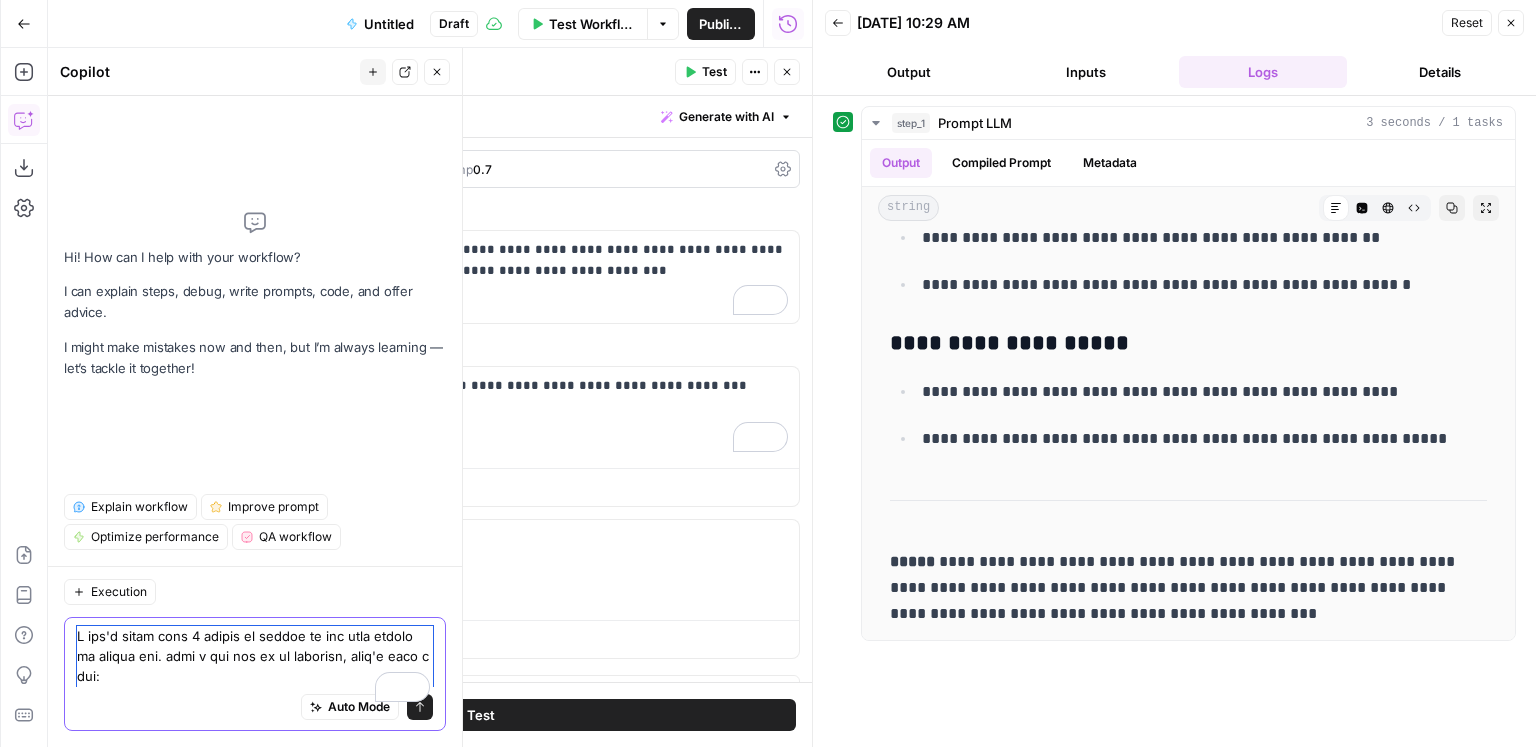 scroll, scrollTop: 4, scrollLeft: 0, axis: vertical 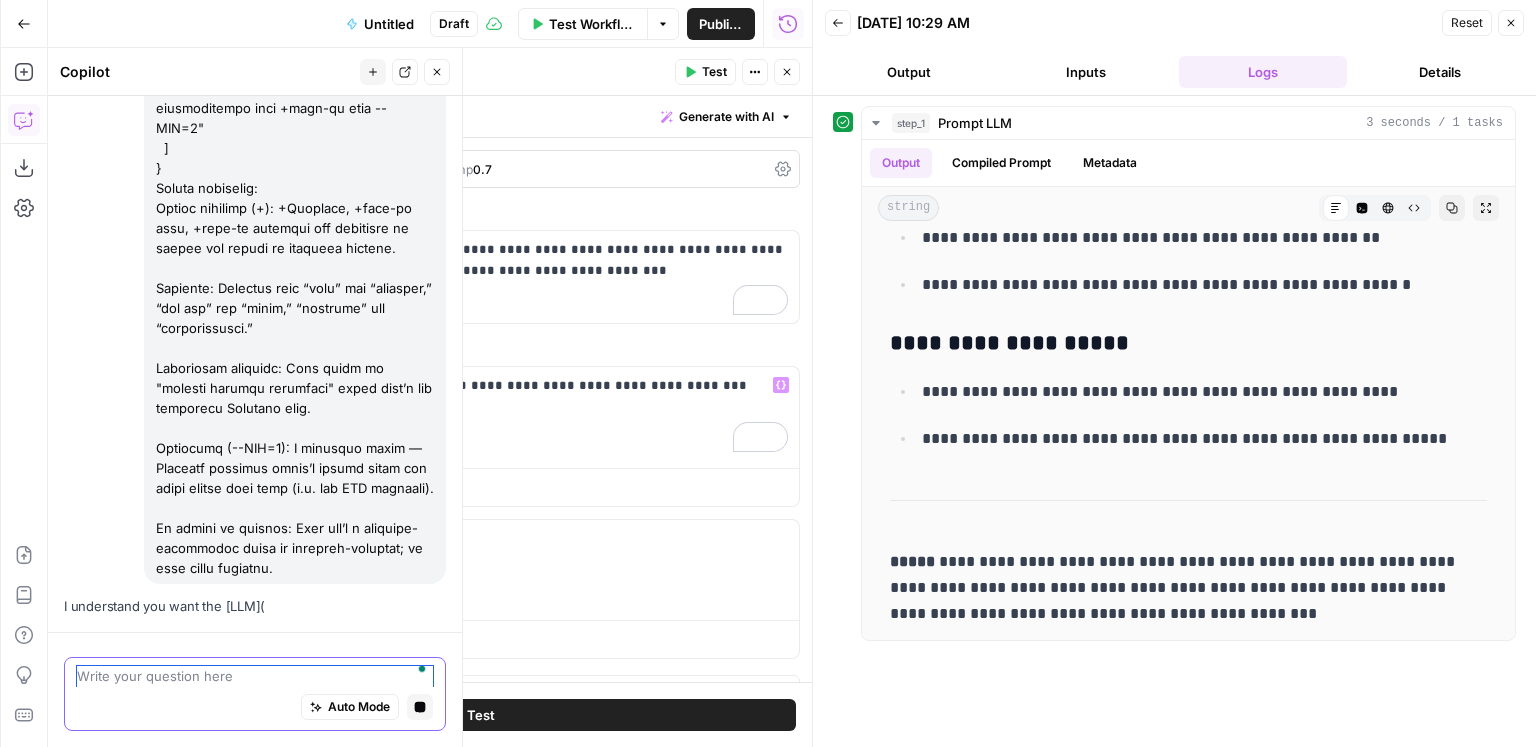 type 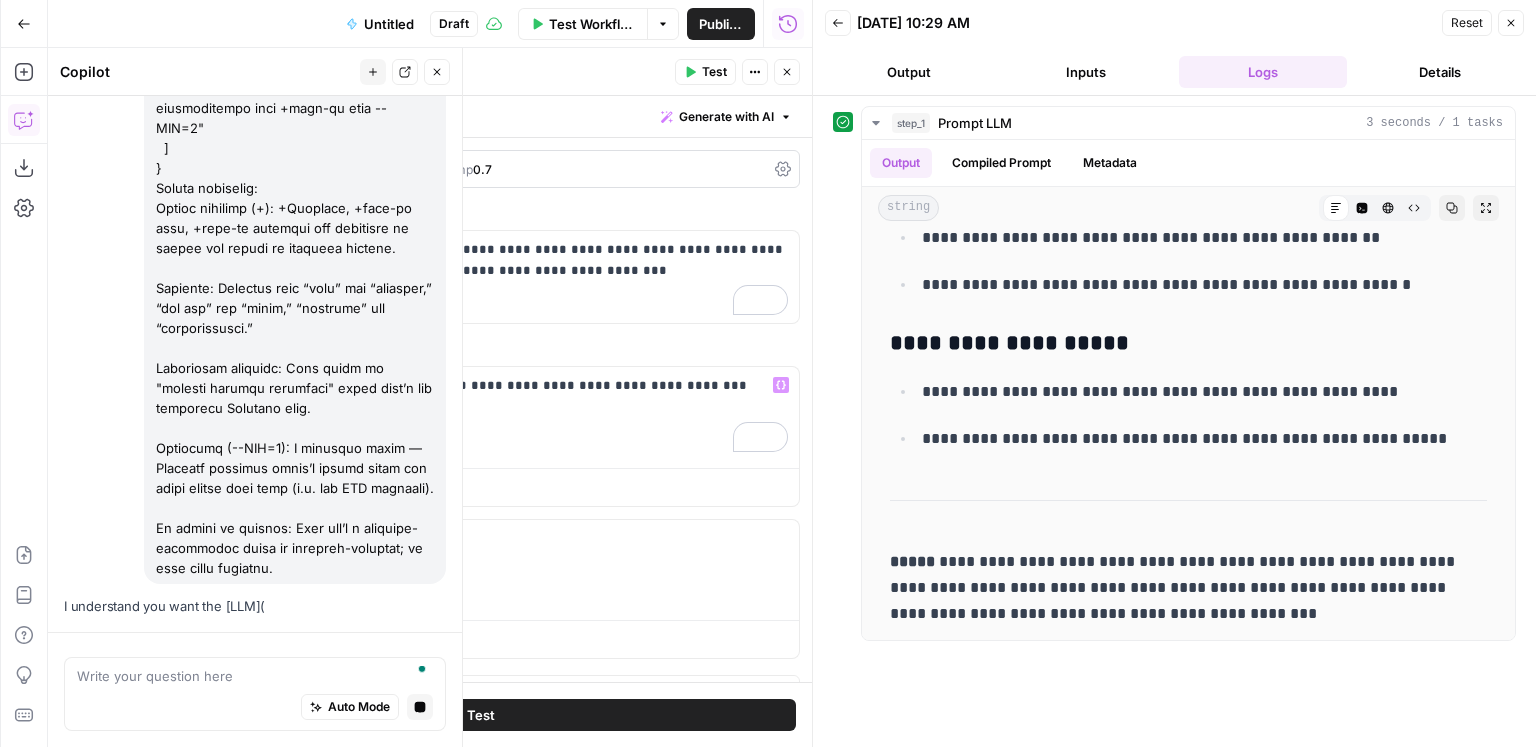 click at bounding box center (255, 118) 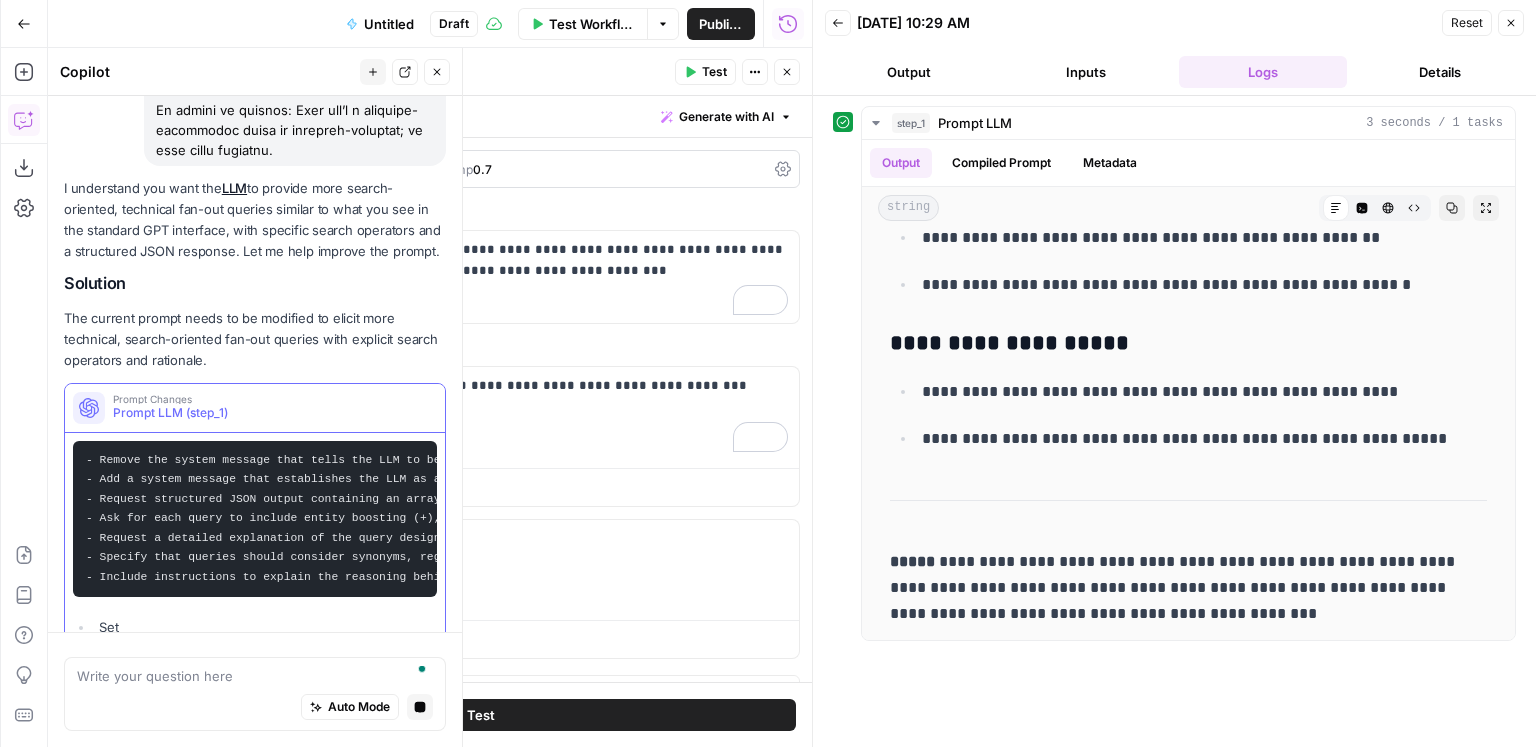 scroll, scrollTop: 1068, scrollLeft: 0, axis: vertical 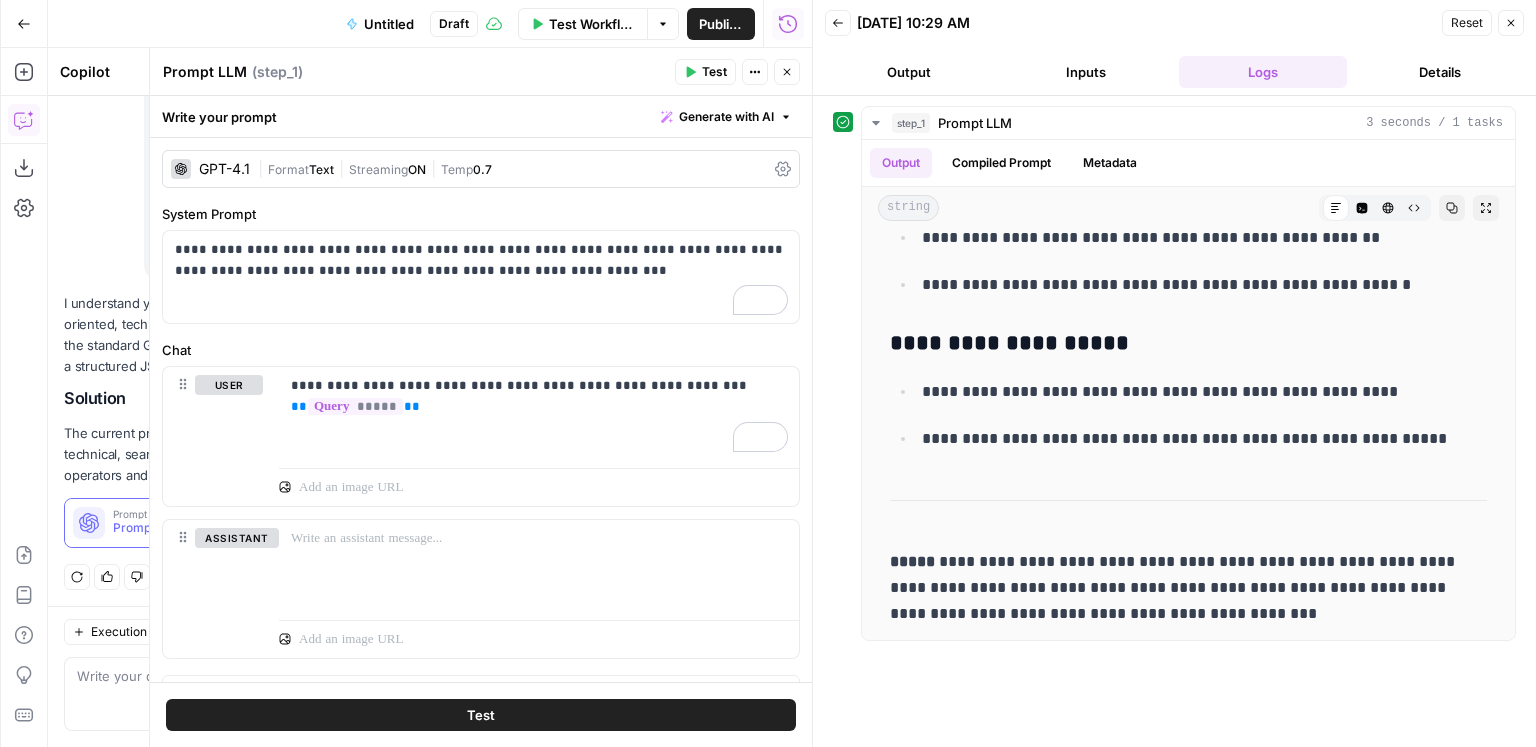 click on "Prompt Changes Prompt LLM (step_1)" at bounding box center [223, 523] 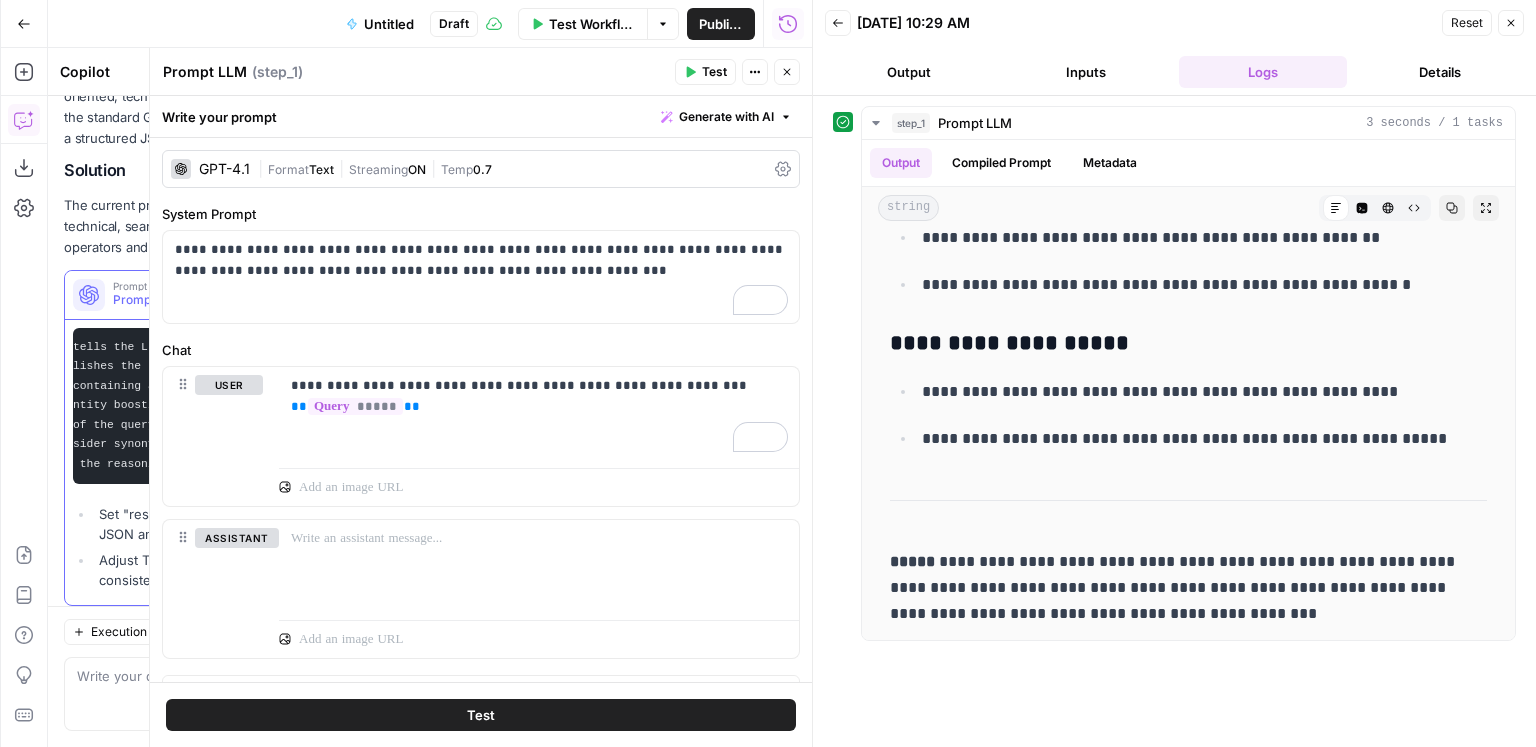 scroll, scrollTop: 0, scrollLeft: 91, axis: horizontal 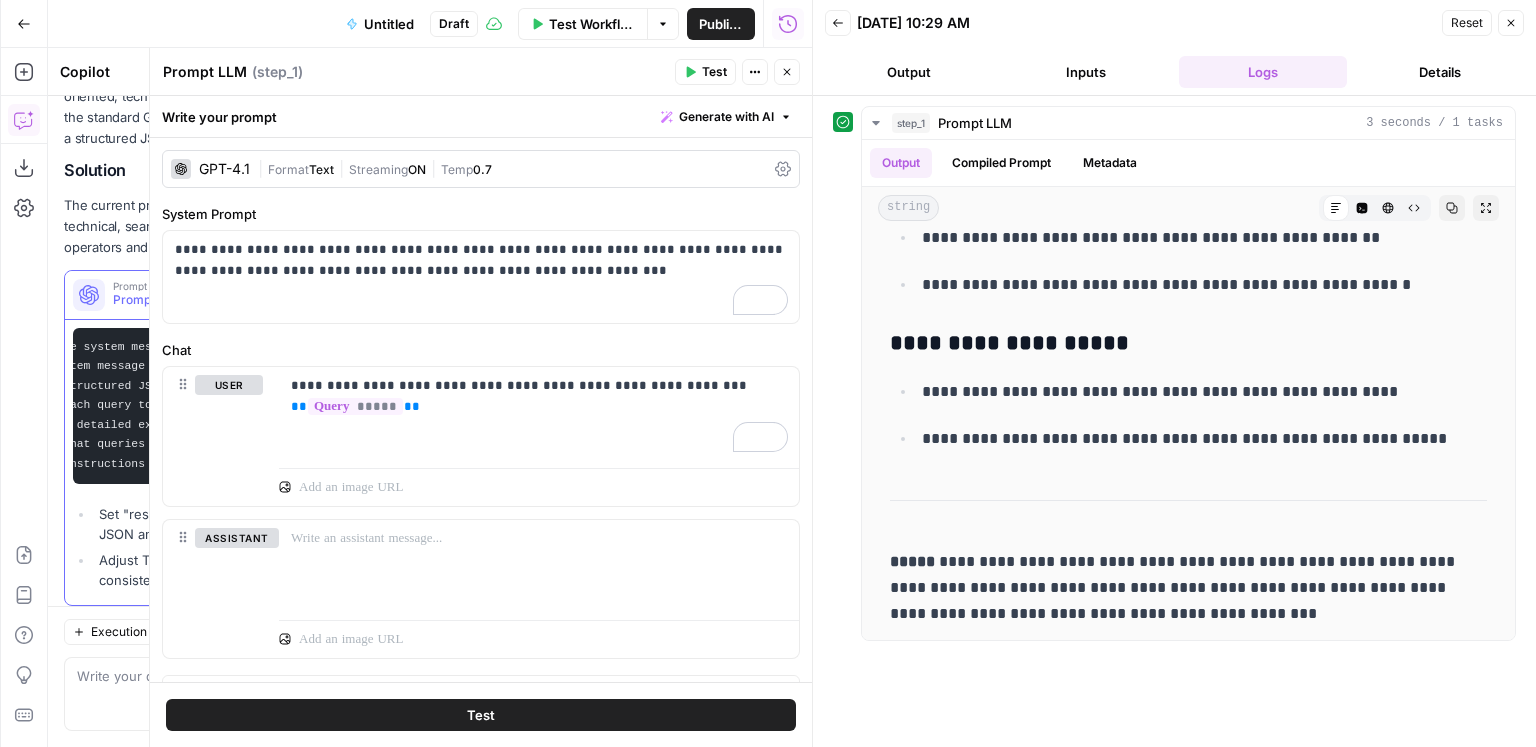 click on "Apply" at bounding box center (407, 295) 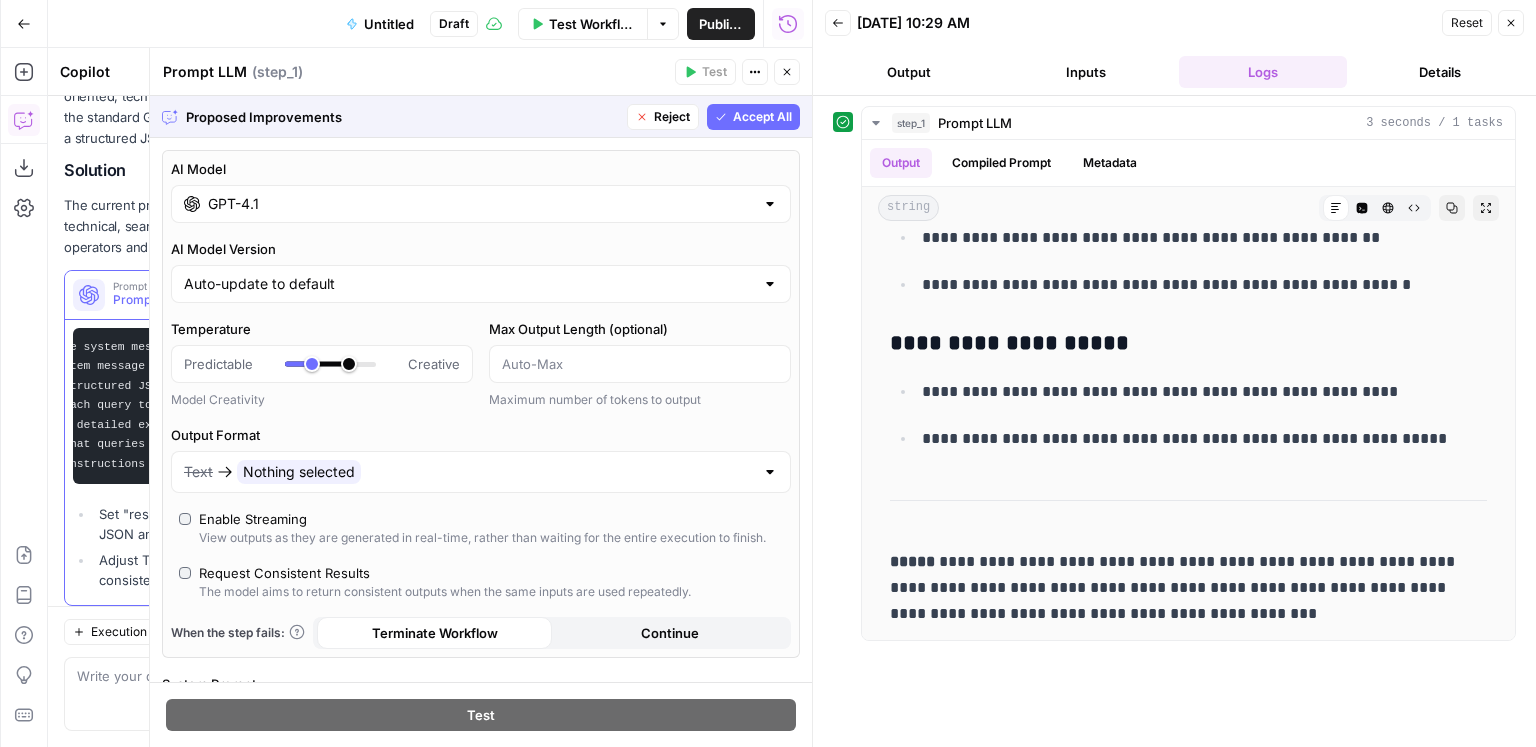 click on "Accept All" at bounding box center (762, 117) 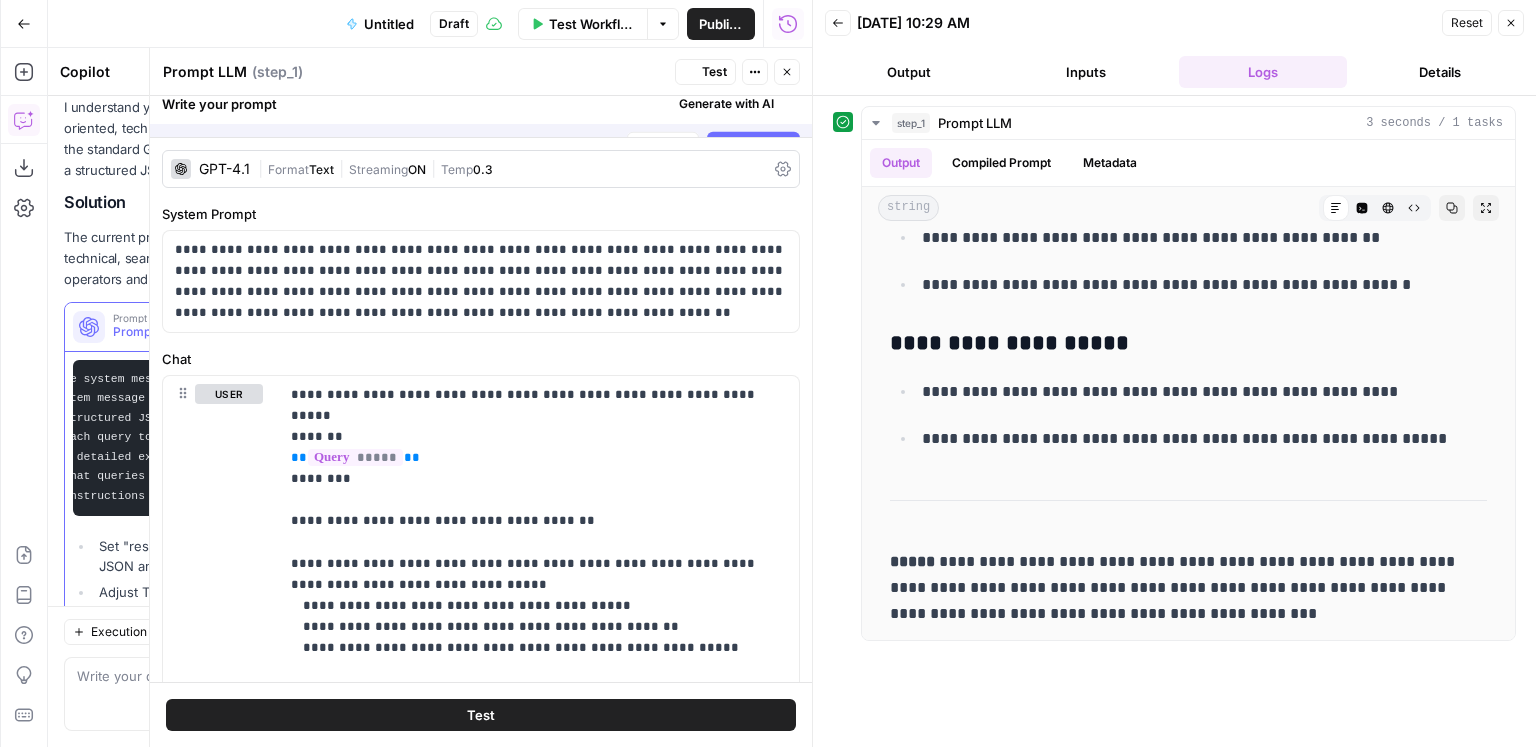 scroll, scrollTop: 1167, scrollLeft: 0, axis: vertical 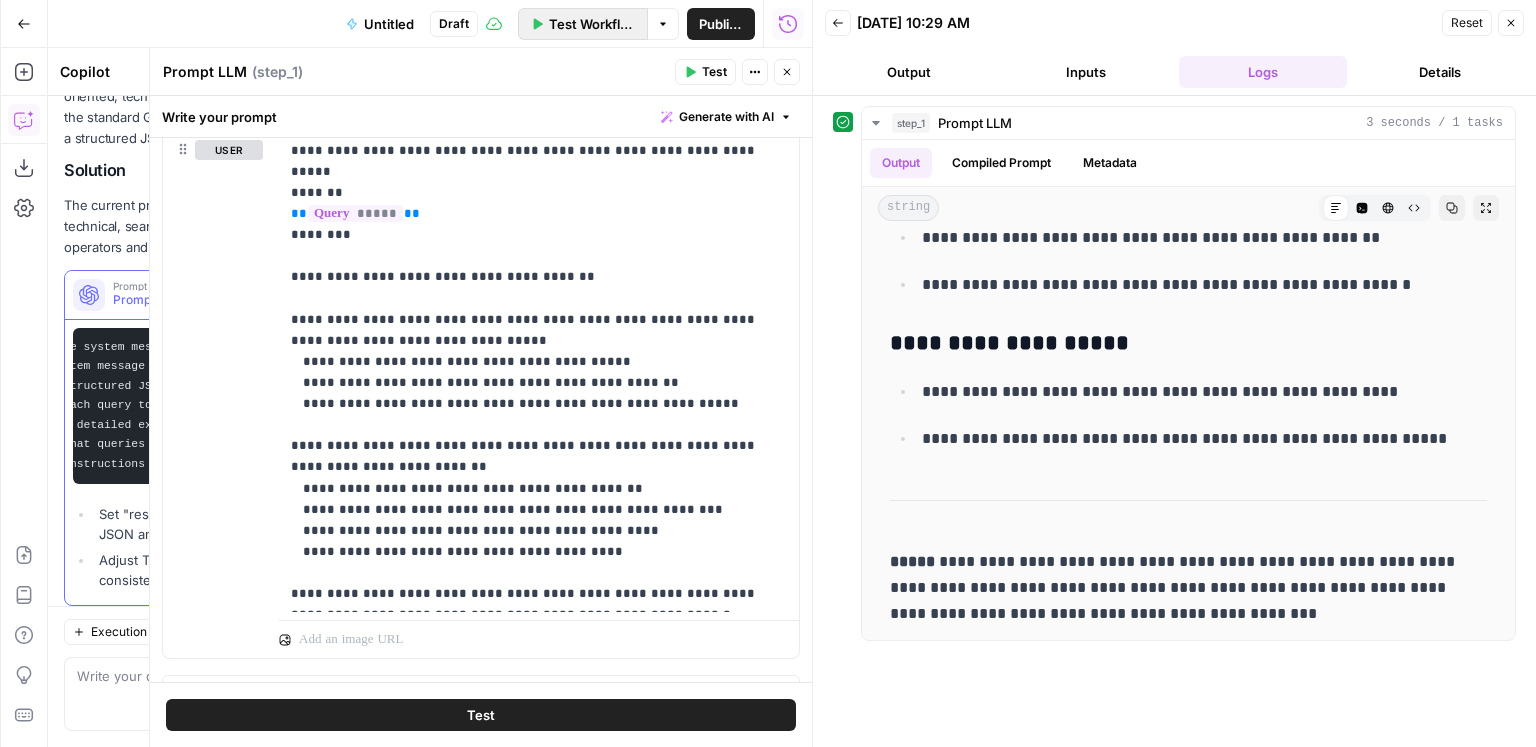 click on "Test Workflow" at bounding box center [583, 24] 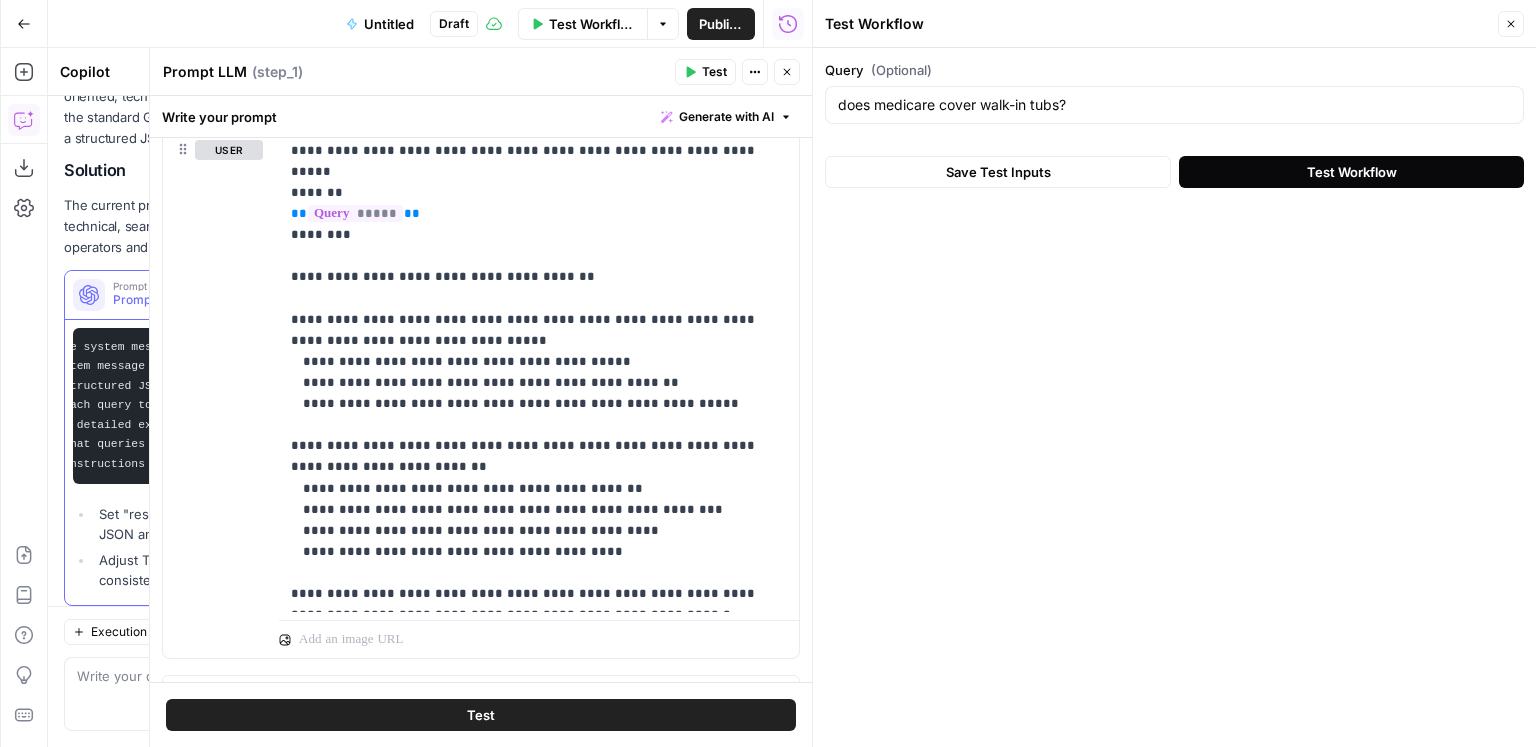 click on "Test Workflow" at bounding box center [1352, 172] 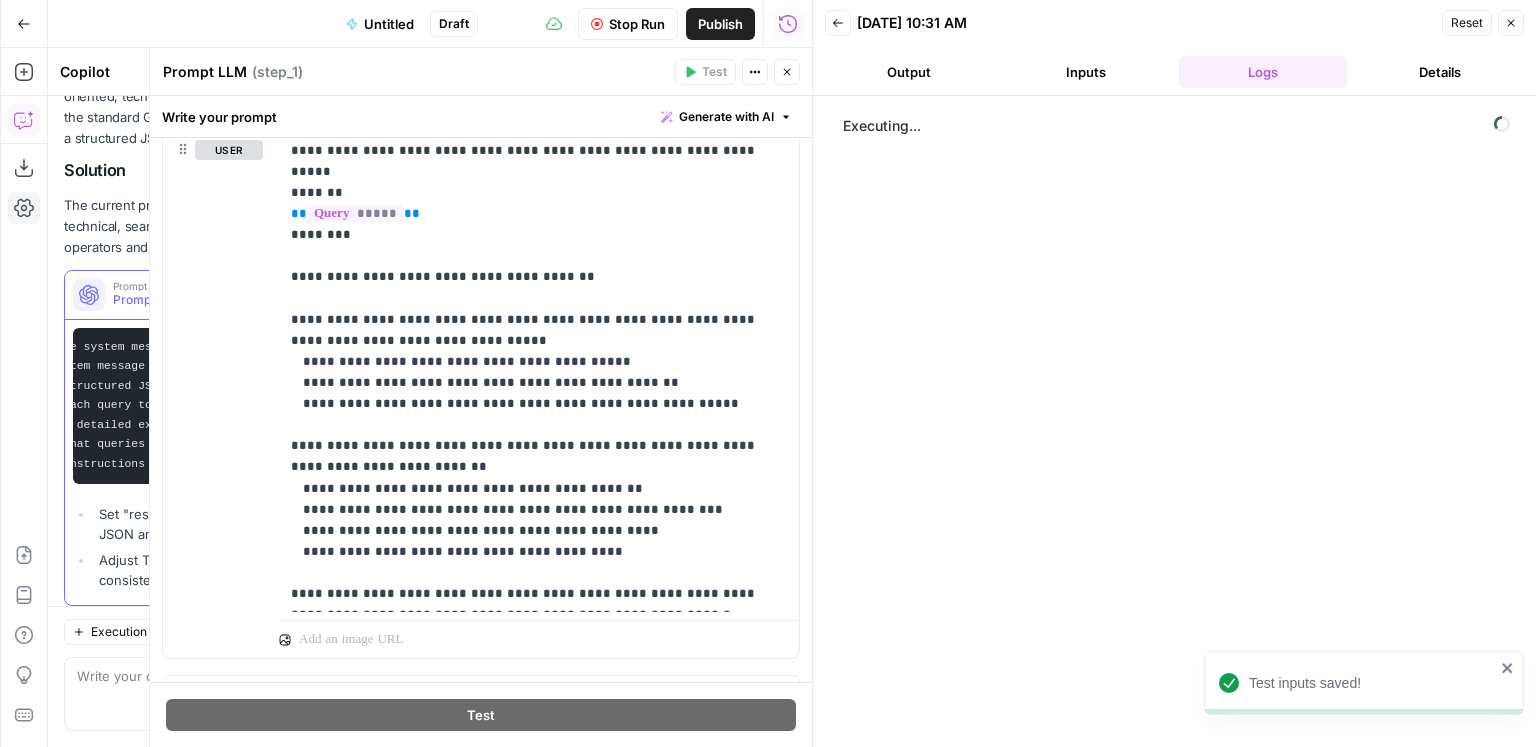 scroll, scrollTop: 1224, scrollLeft: 0, axis: vertical 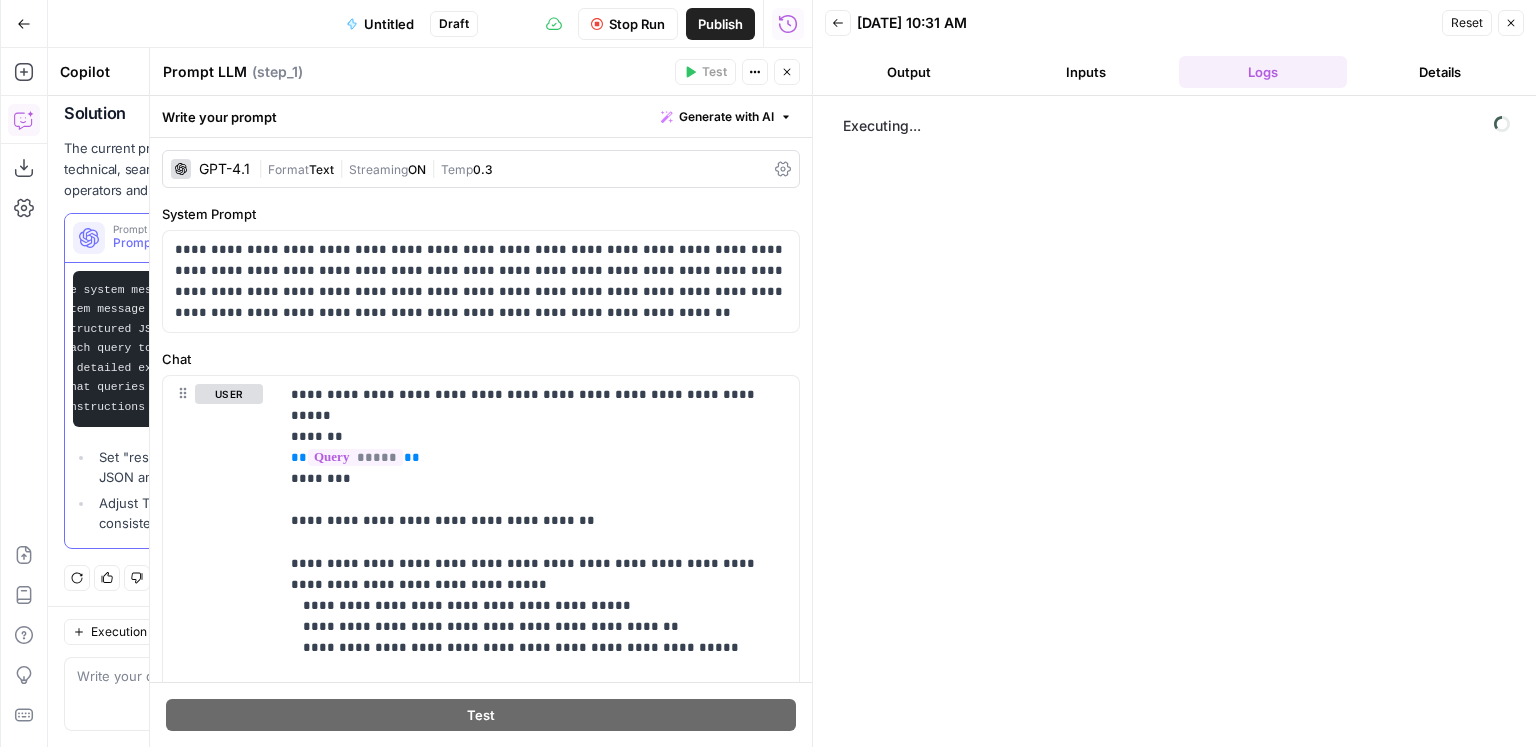 click on "GPT-4.1" at bounding box center (224, 169) 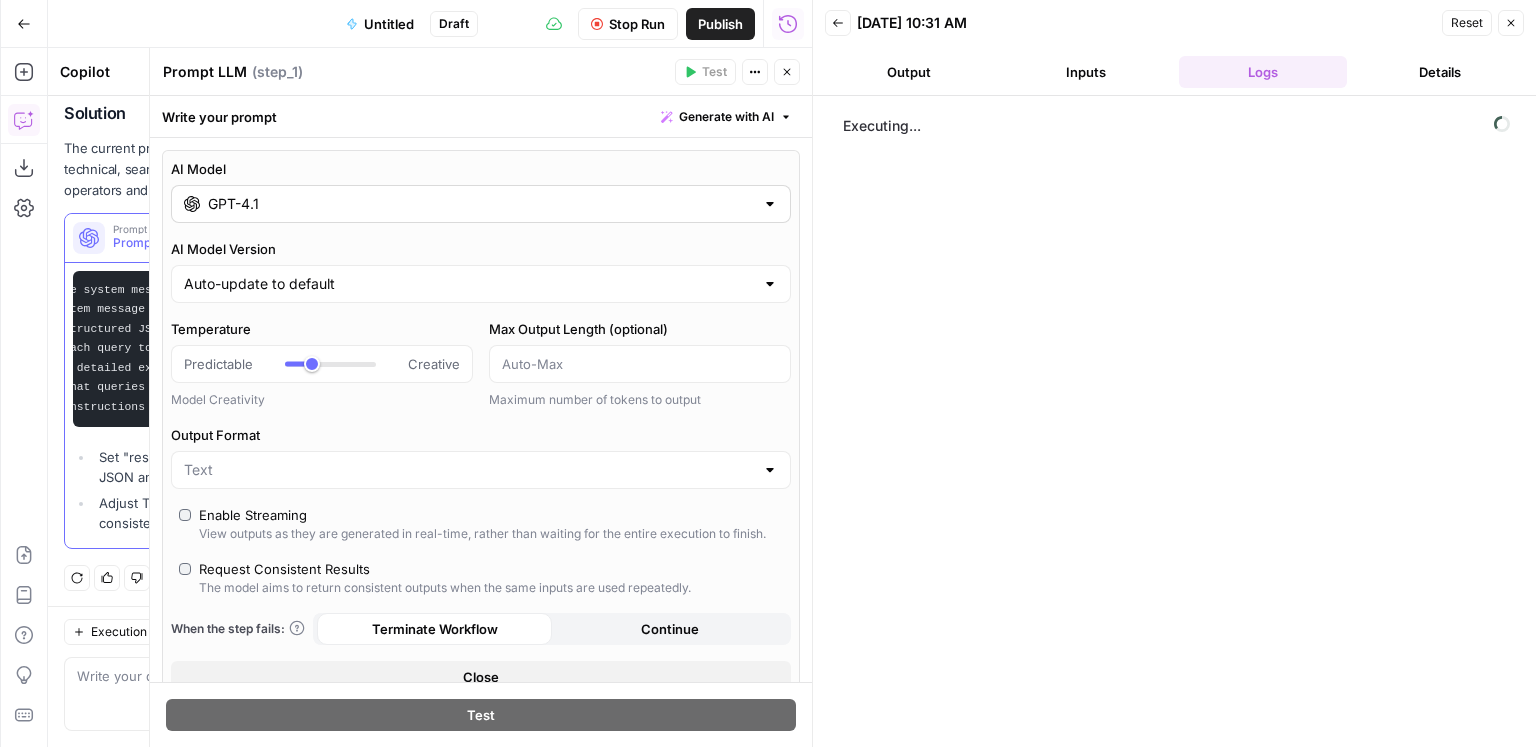 click on "GPT-4.1" at bounding box center [481, 204] 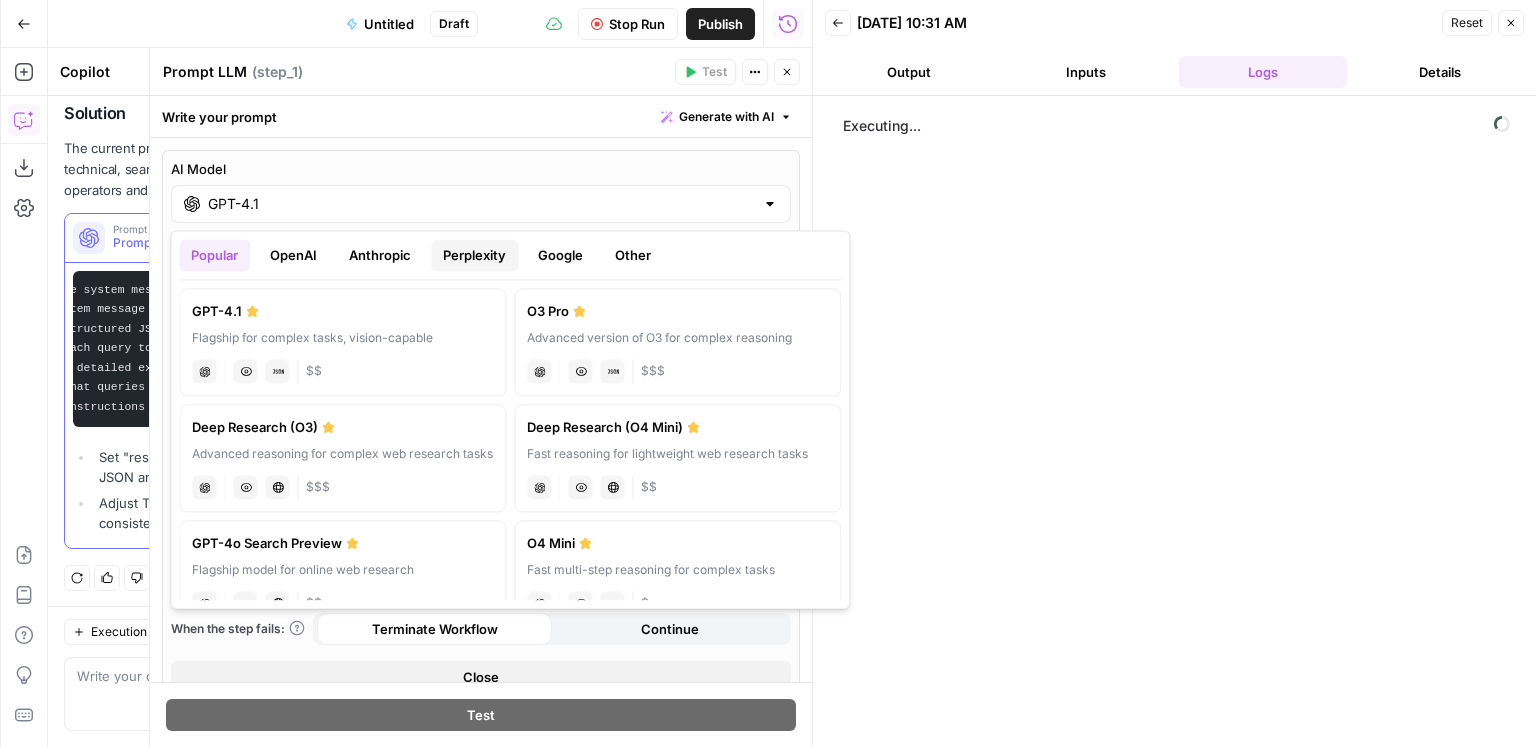 click on "Perplexity" at bounding box center (474, 255) 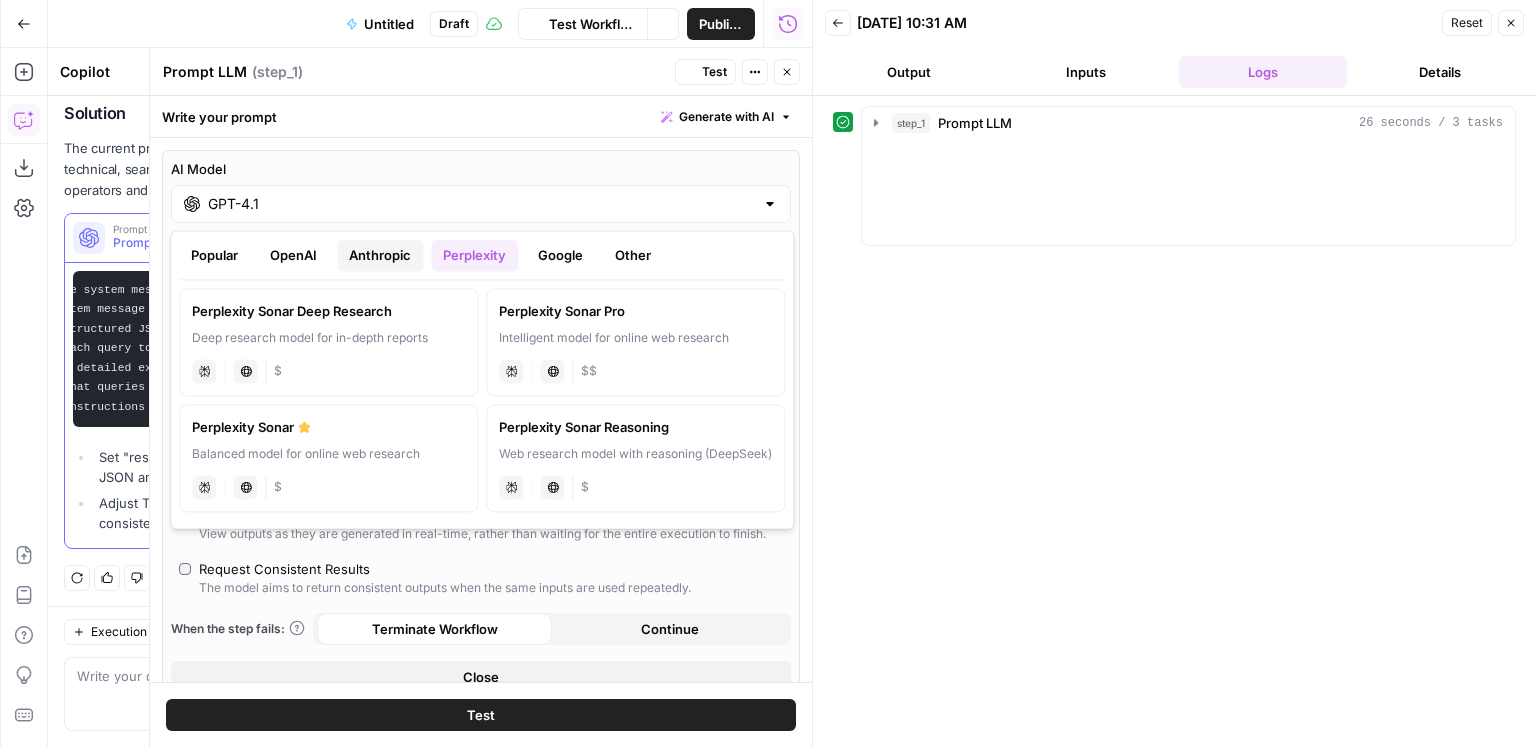 scroll, scrollTop: 939, scrollLeft: 0, axis: vertical 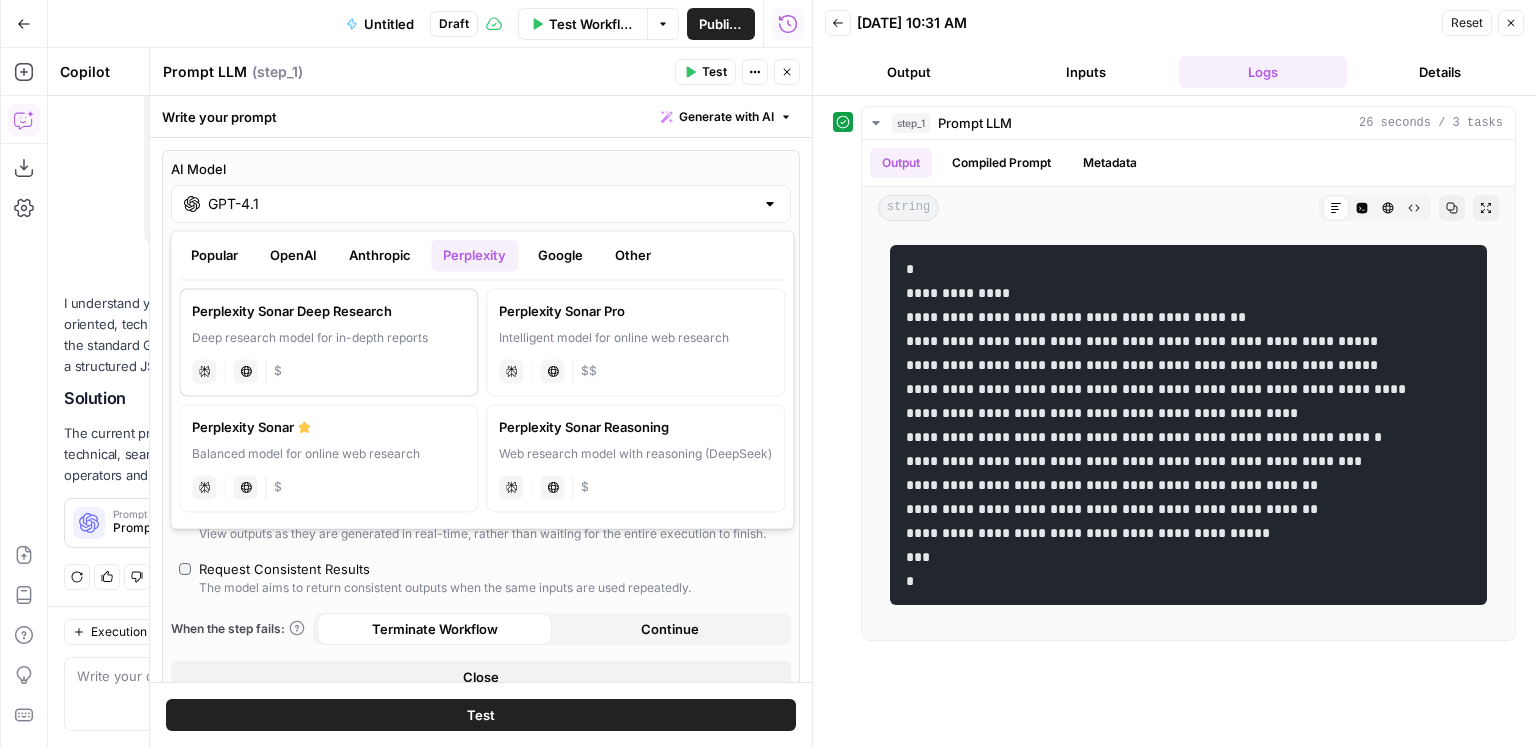click on "Perplexity Sonar Deep Research" at bounding box center [328, 311] 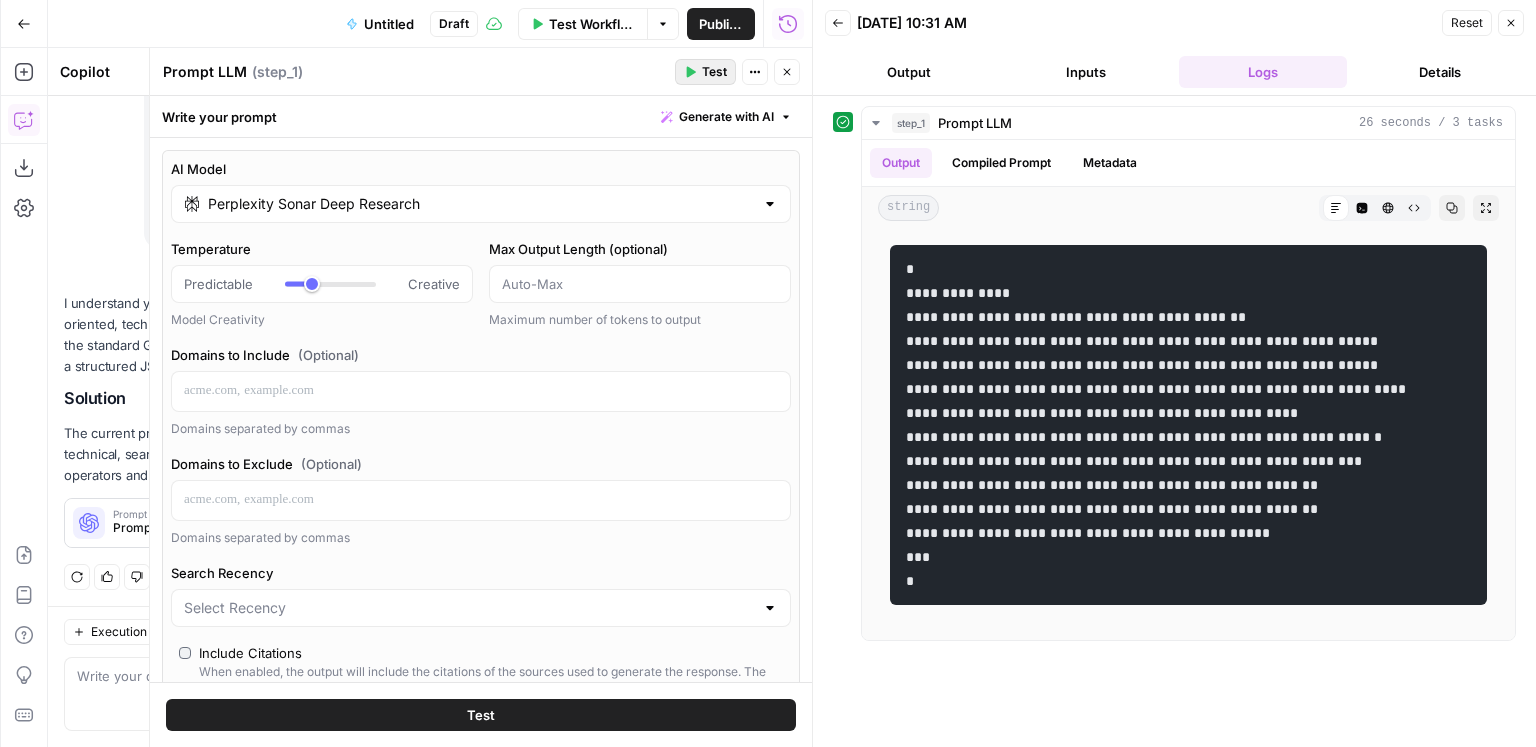 click on "Test" at bounding box center (714, 72) 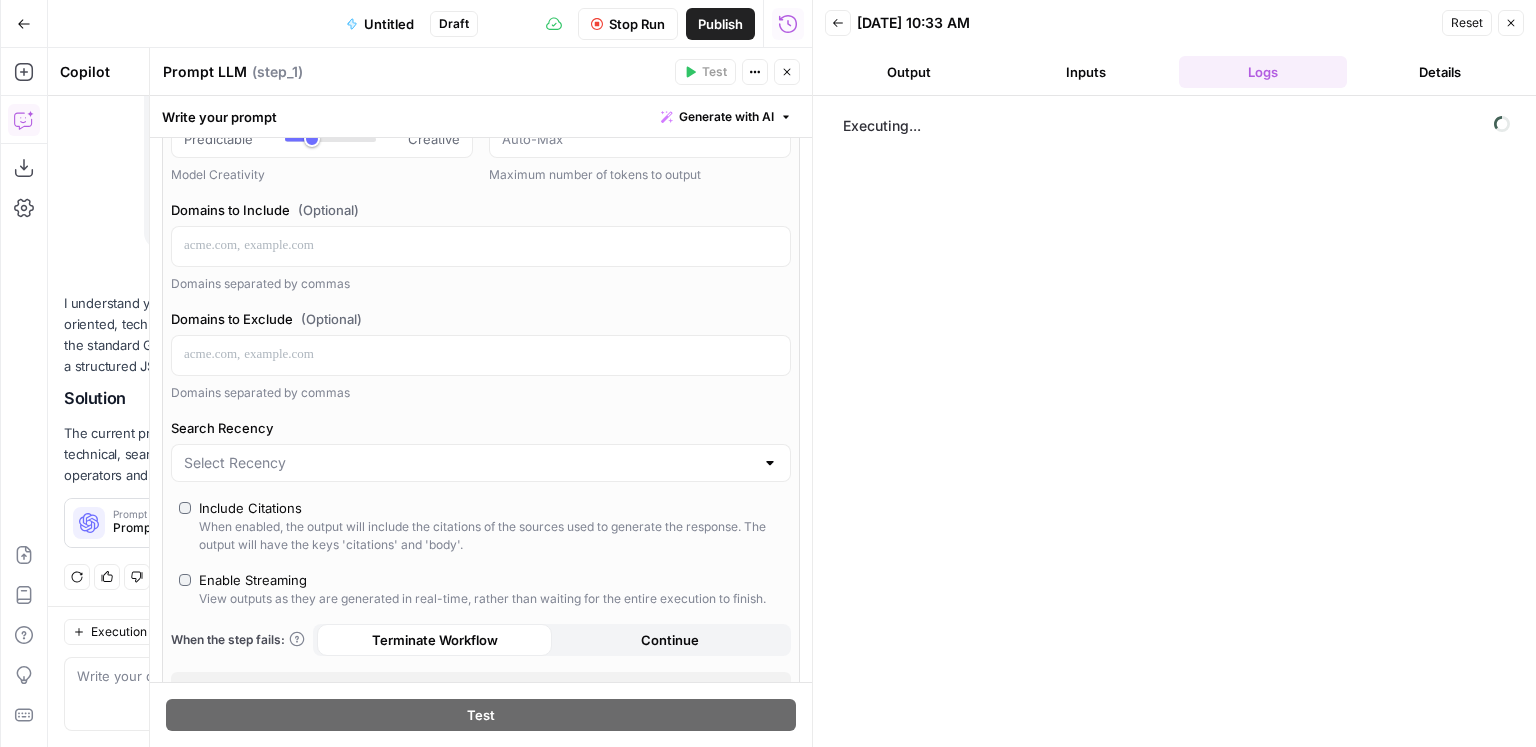 scroll, scrollTop: 138, scrollLeft: 0, axis: vertical 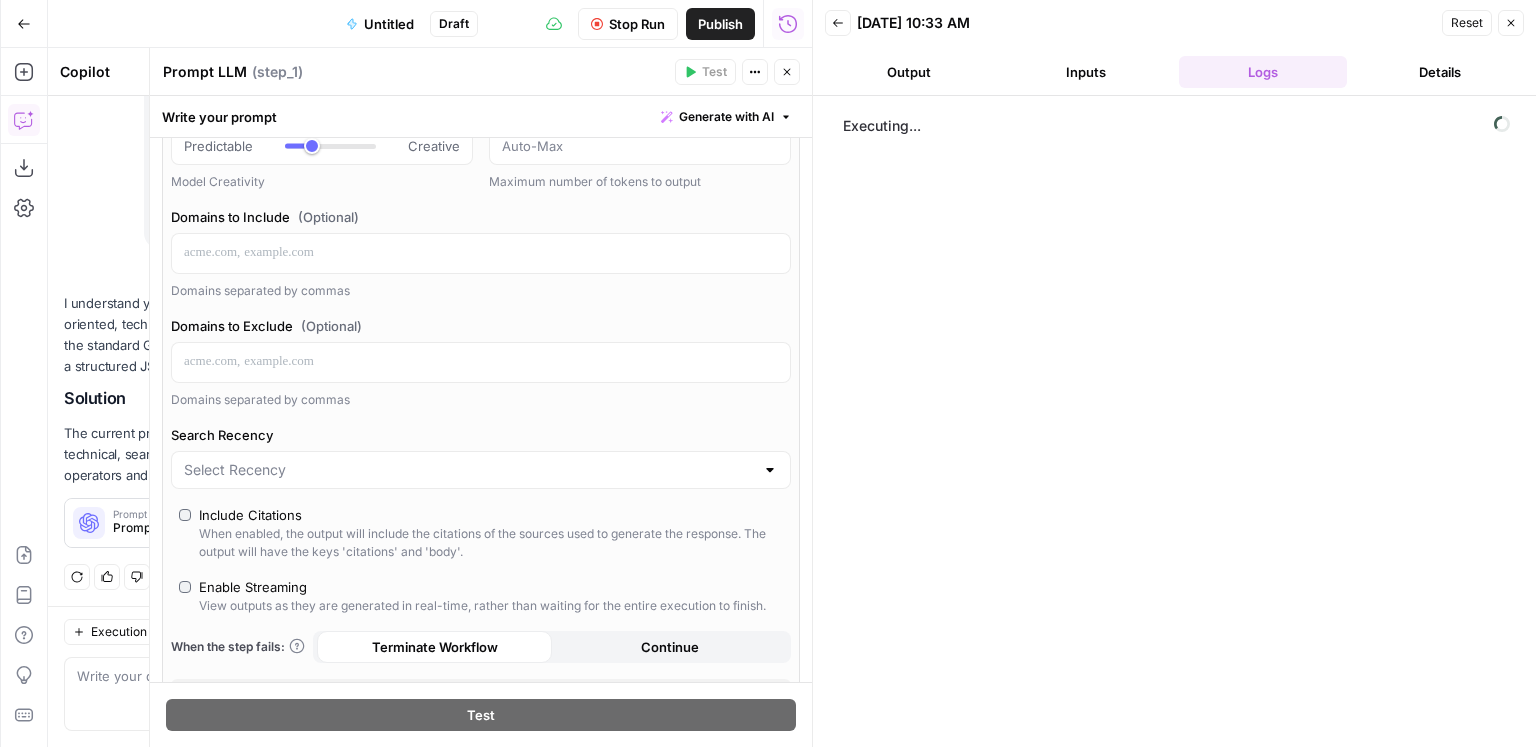 click at bounding box center (481, 470) 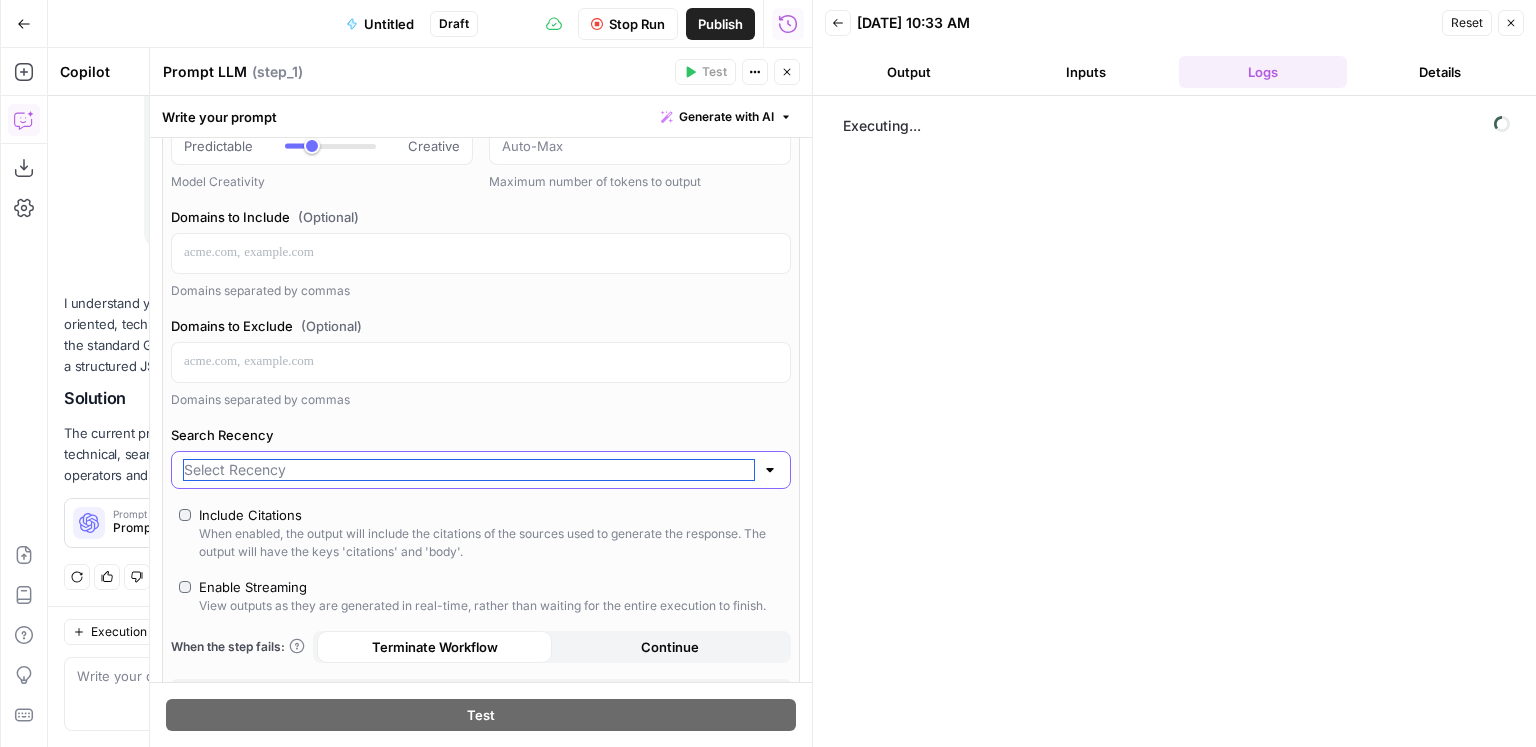 click on "Search Recency" at bounding box center [469, 470] 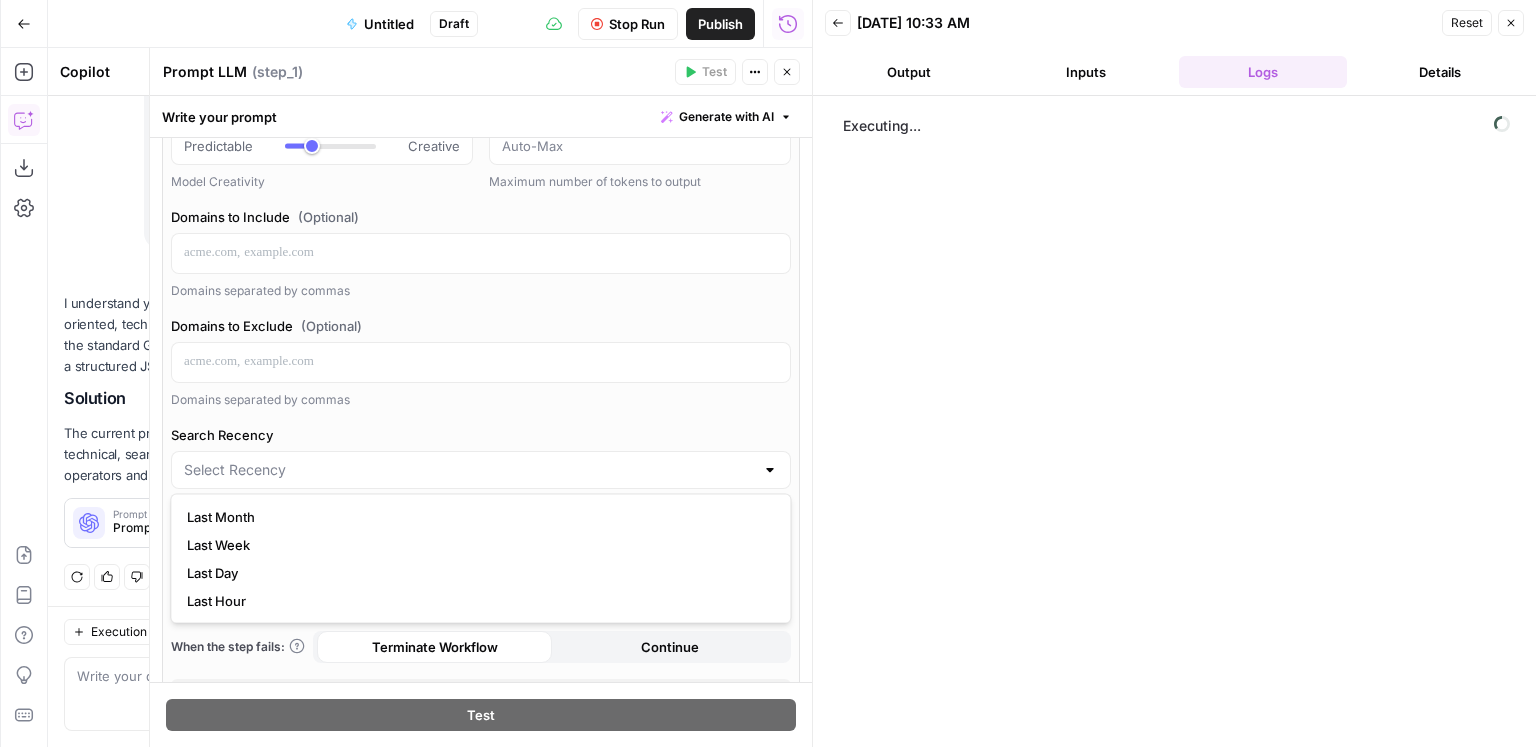 click on "Search Recency" at bounding box center [481, 435] 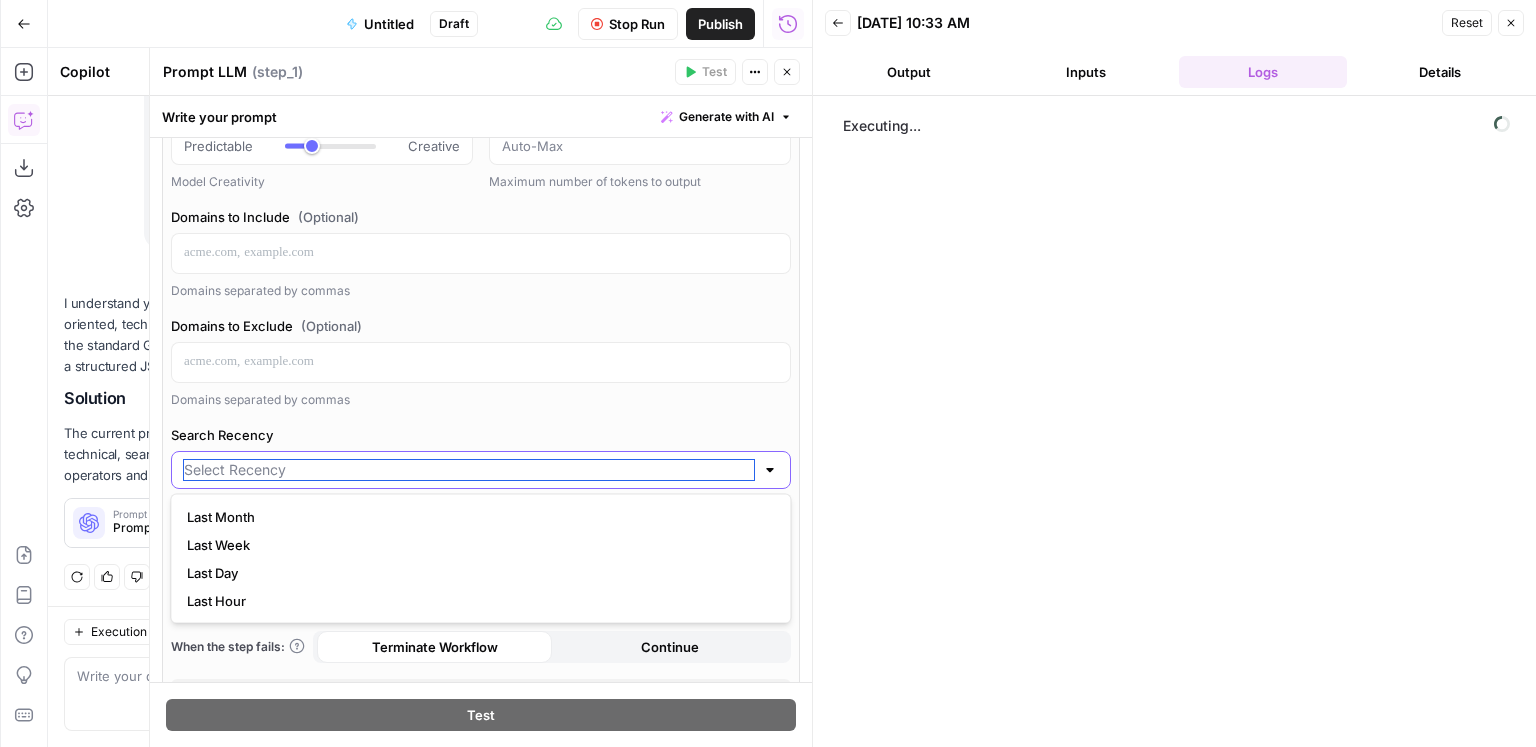 click on "Search Recency" at bounding box center (469, 470) 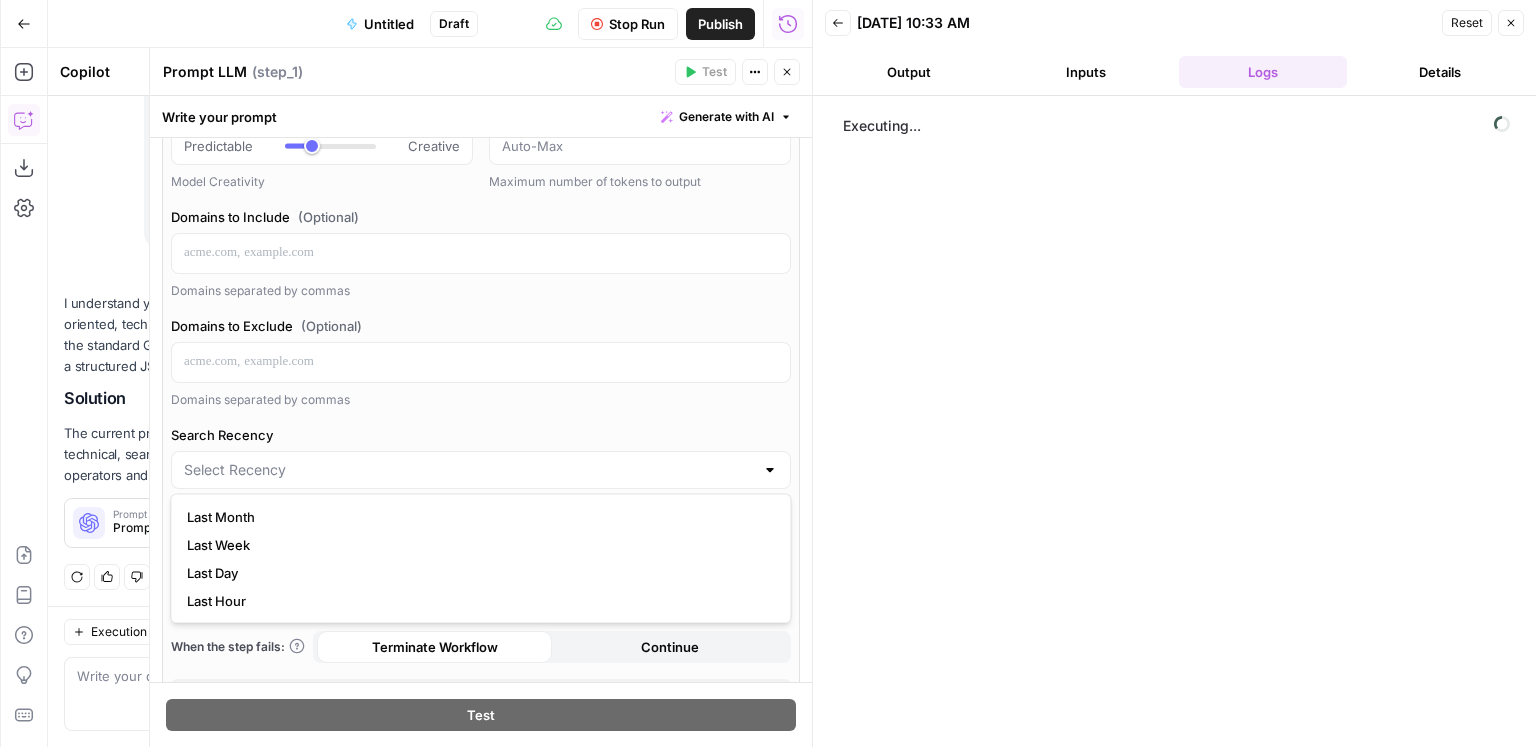 click on "Executing..." at bounding box center (1174, 421) 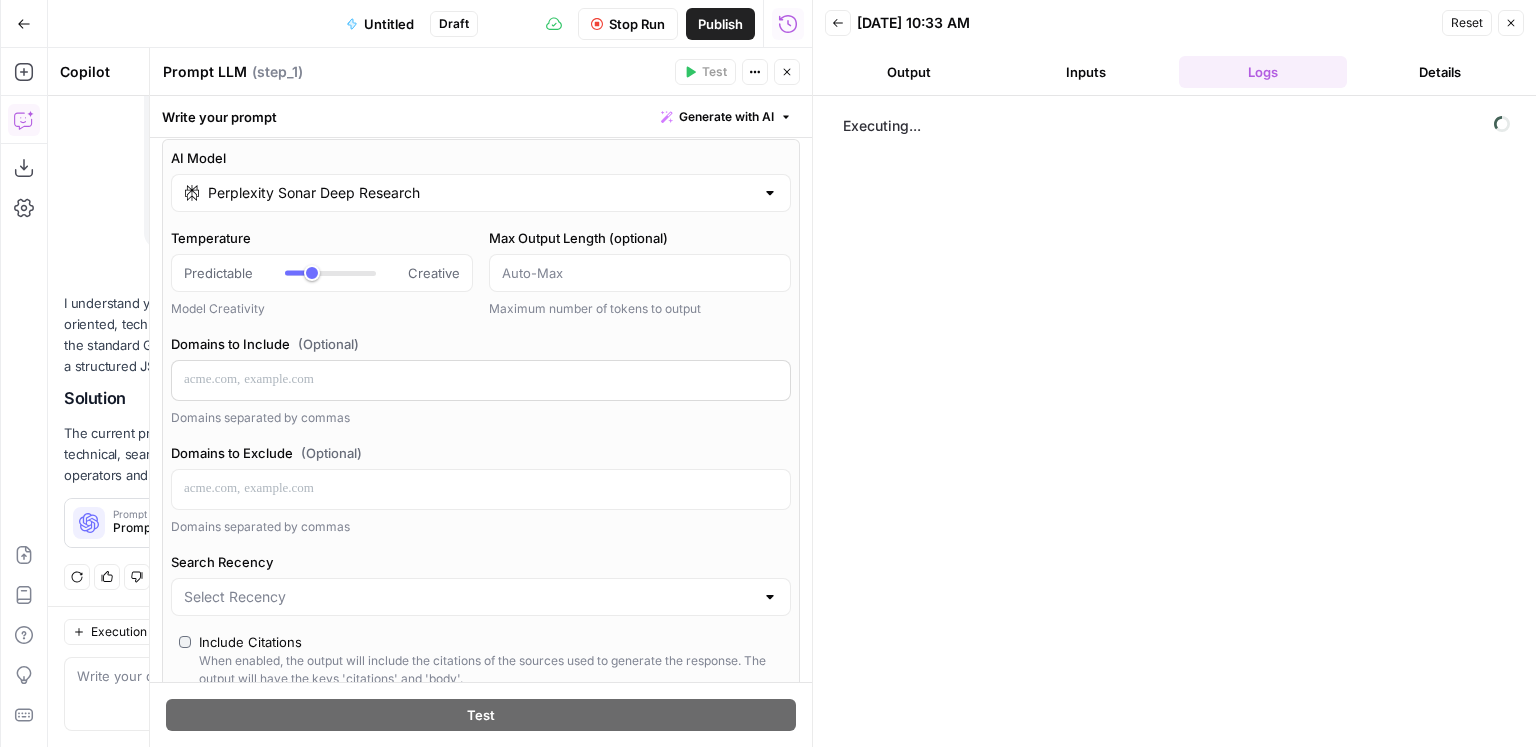 scroll, scrollTop: 0, scrollLeft: 0, axis: both 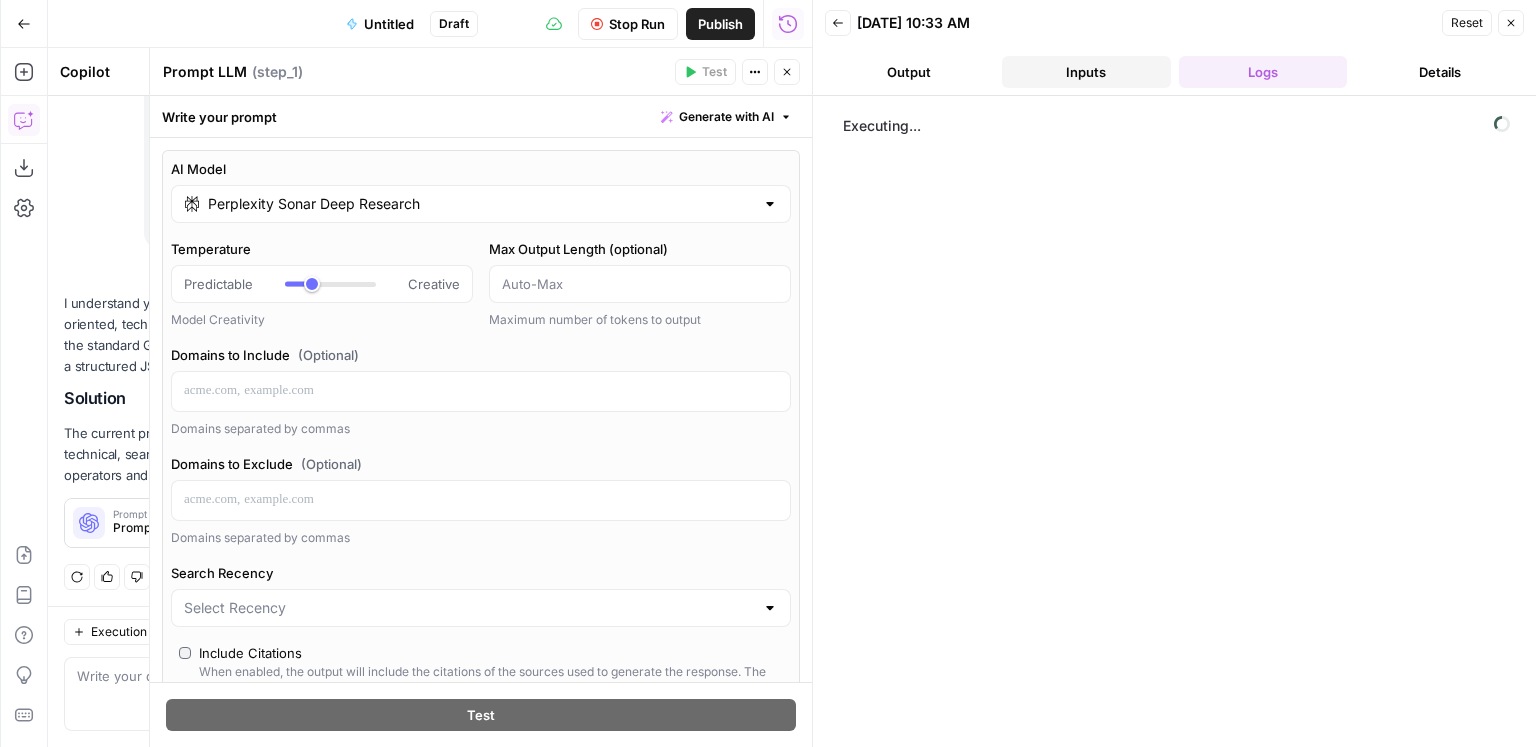 click on "Inputs" at bounding box center (1086, 72) 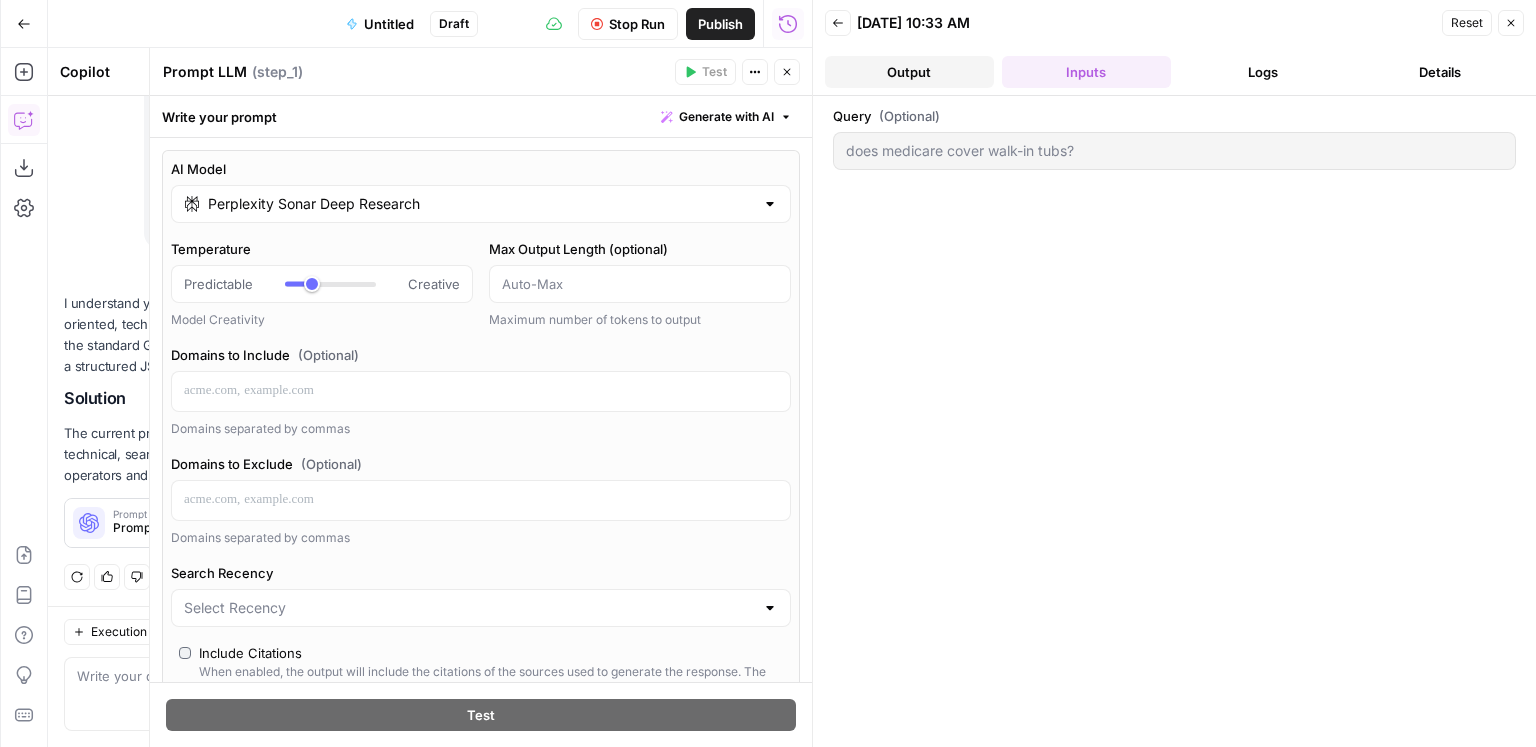 click on "Output" at bounding box center [909, 72] 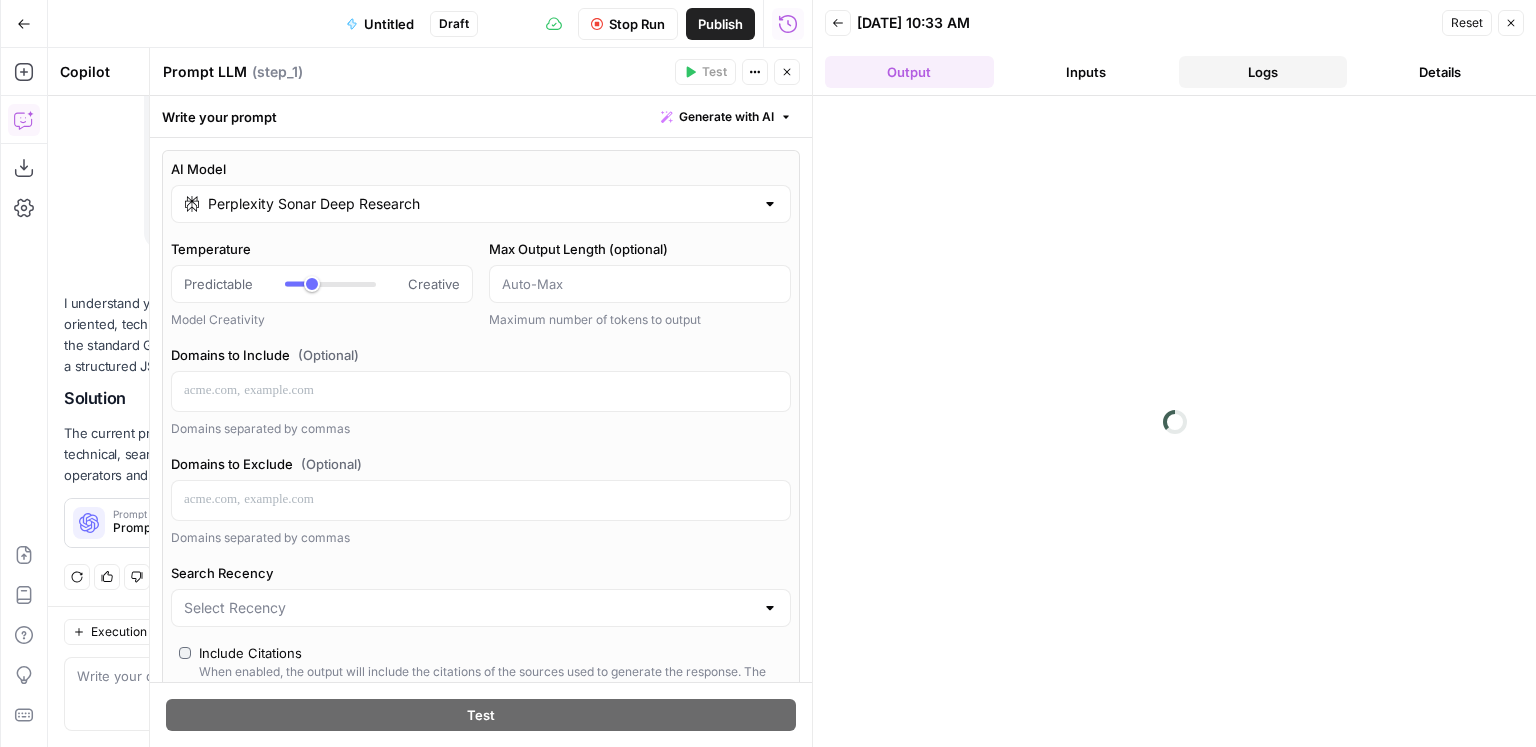 click on "Logs" at bounding box center (1263, 72) 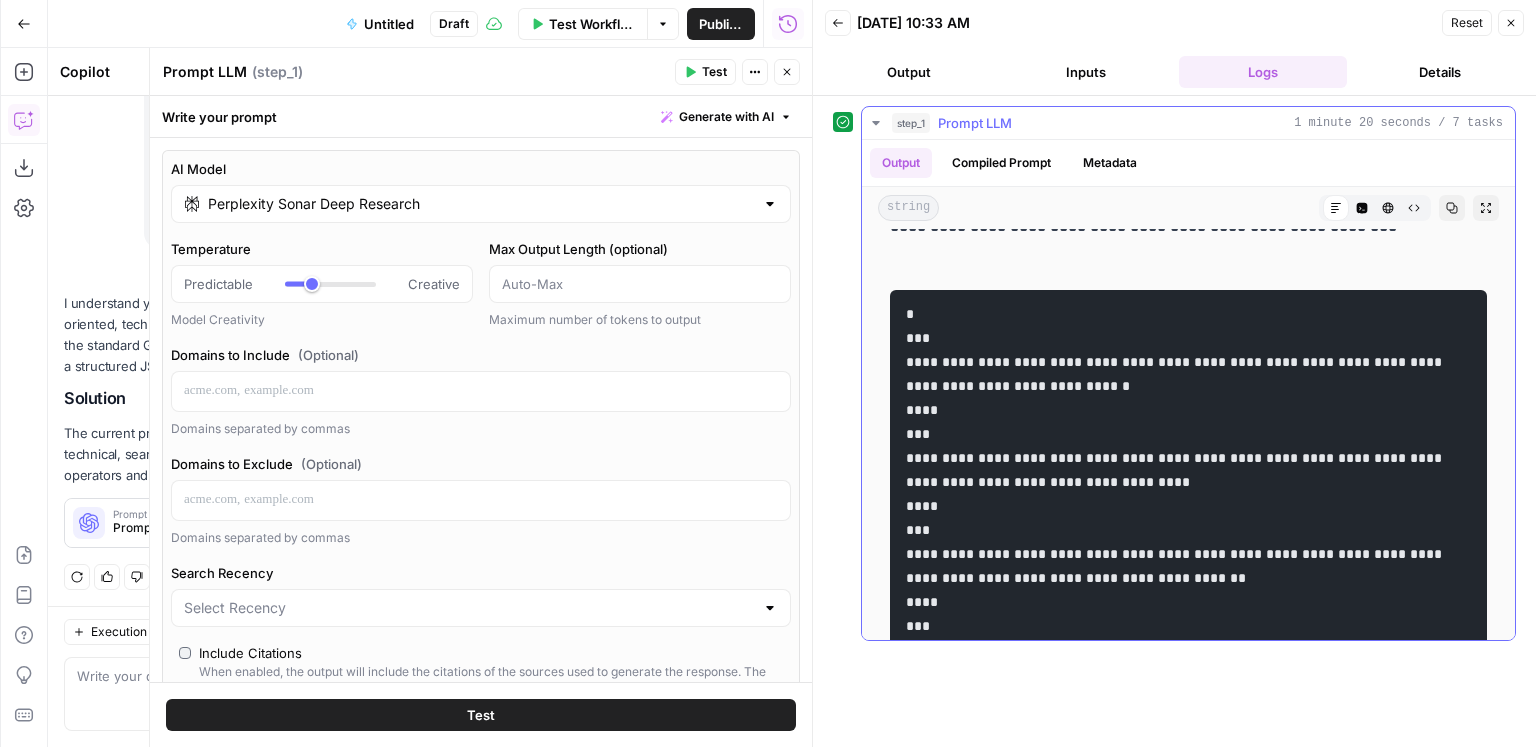 scroll, scrollTop: 3355, scrollLeft: 0, axis: vertical 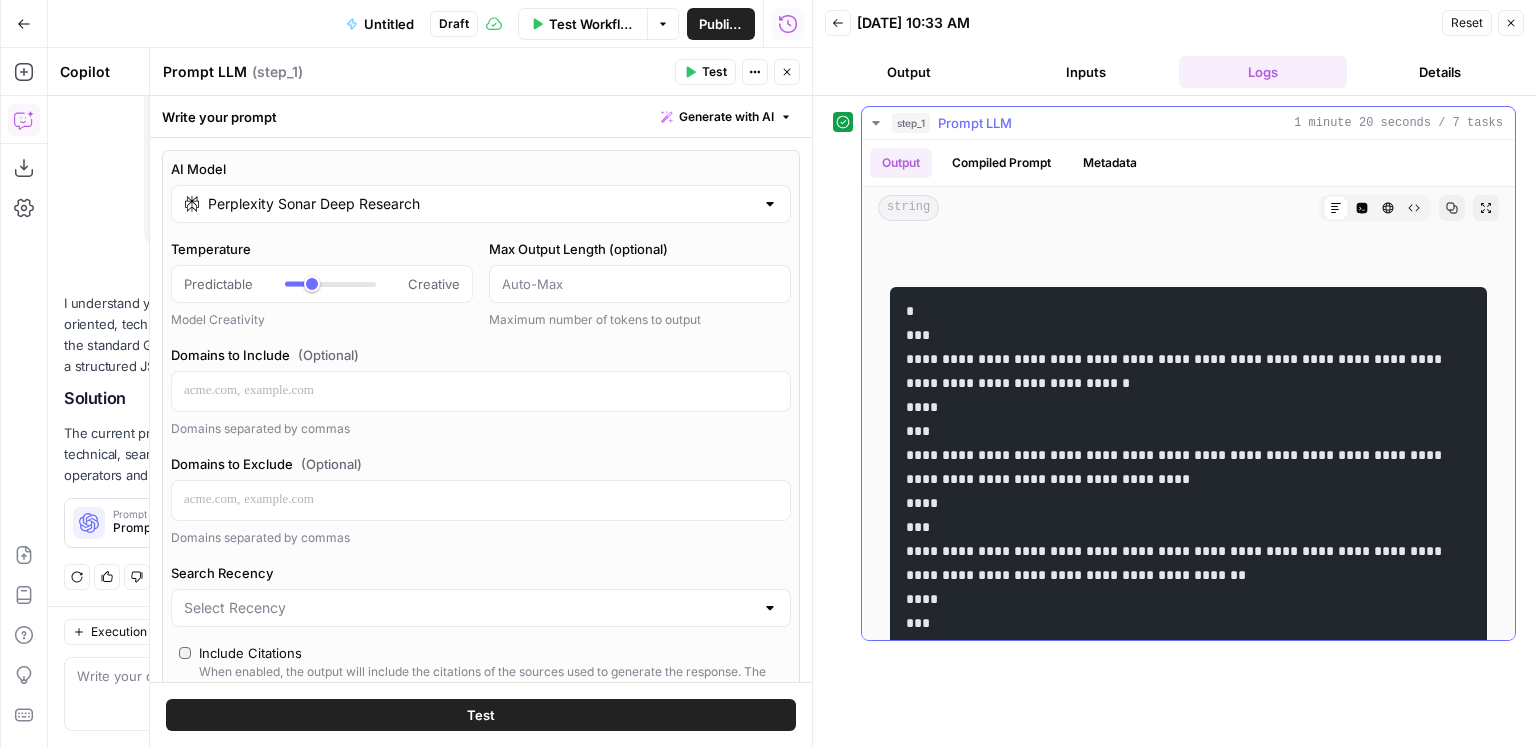 click on "**********" at bounding box center (1188, 707) 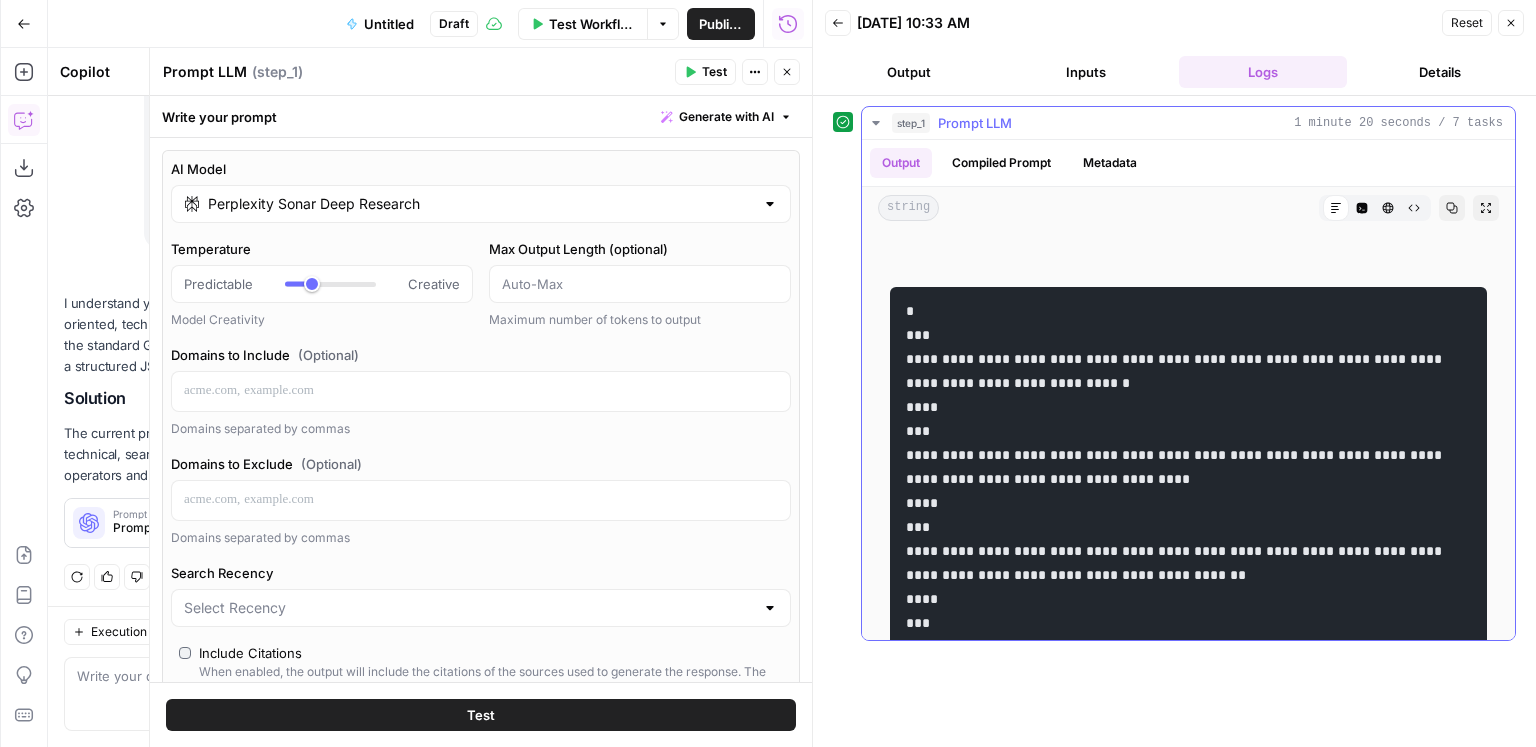 drag, startPoint x: 902, startPoint y: 306, endPoint x: 1007, endPoint y: 405, distance: 144.31216 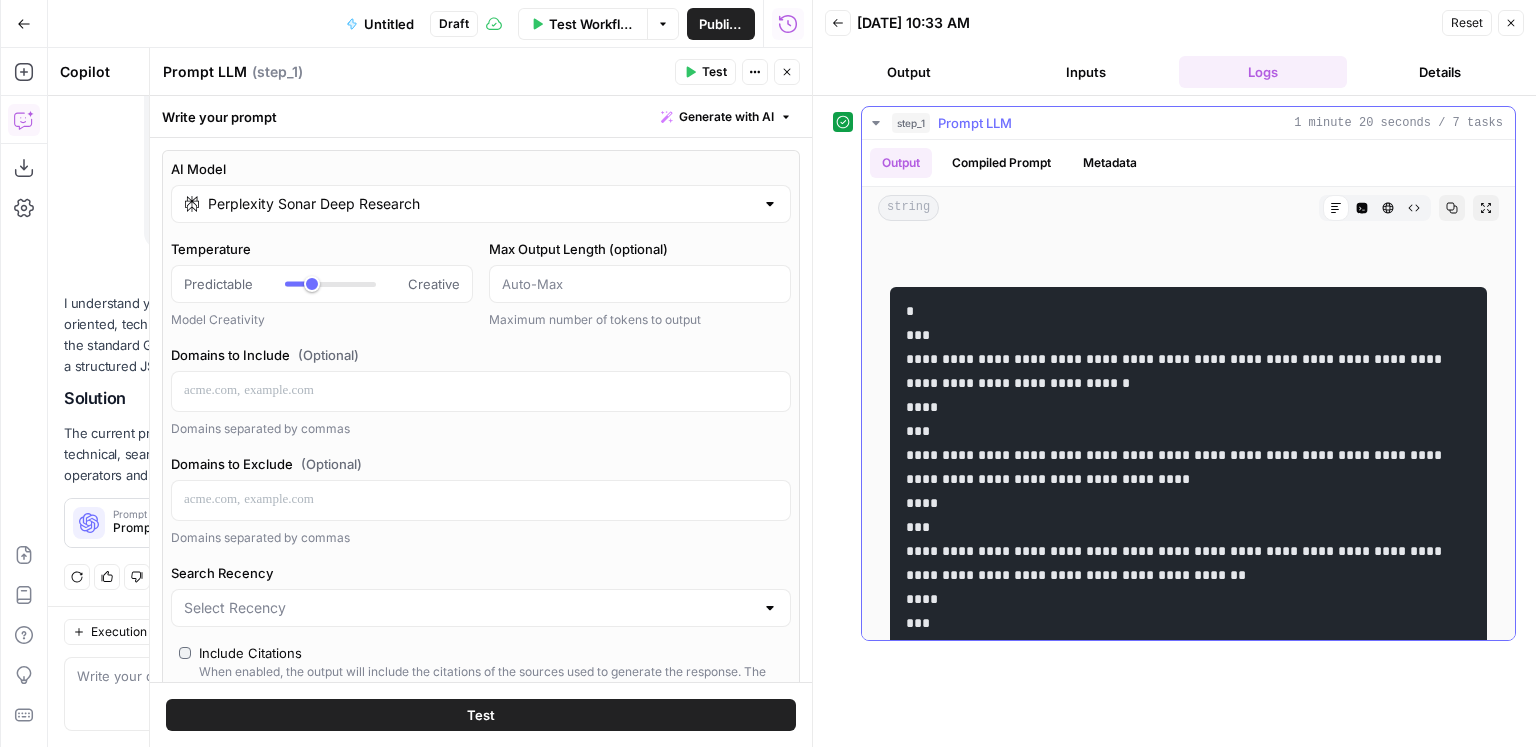 click on "**********" at bounding box center (1188, 707) 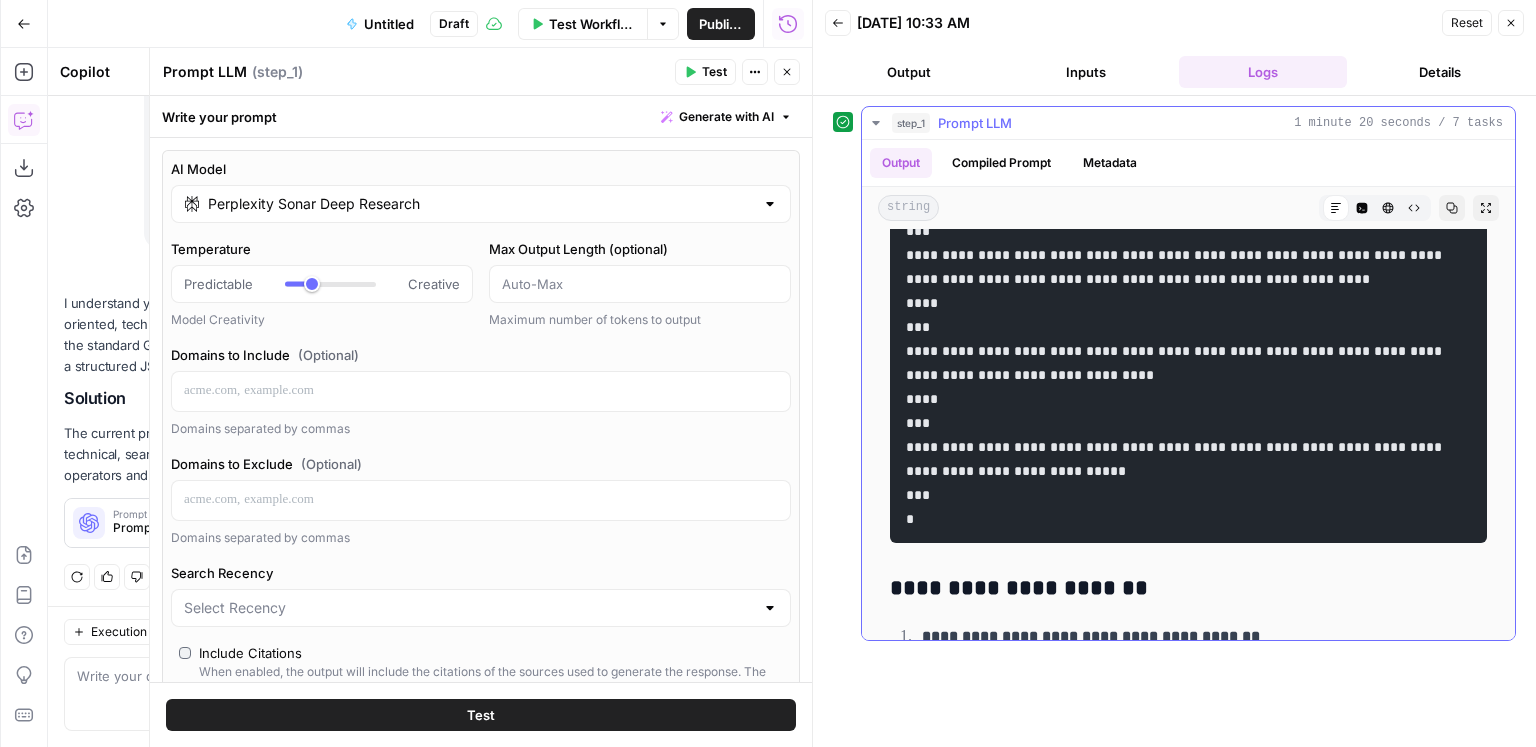 scroll, scrollTop: 3962, scrollLeft: 0, axis: vertical 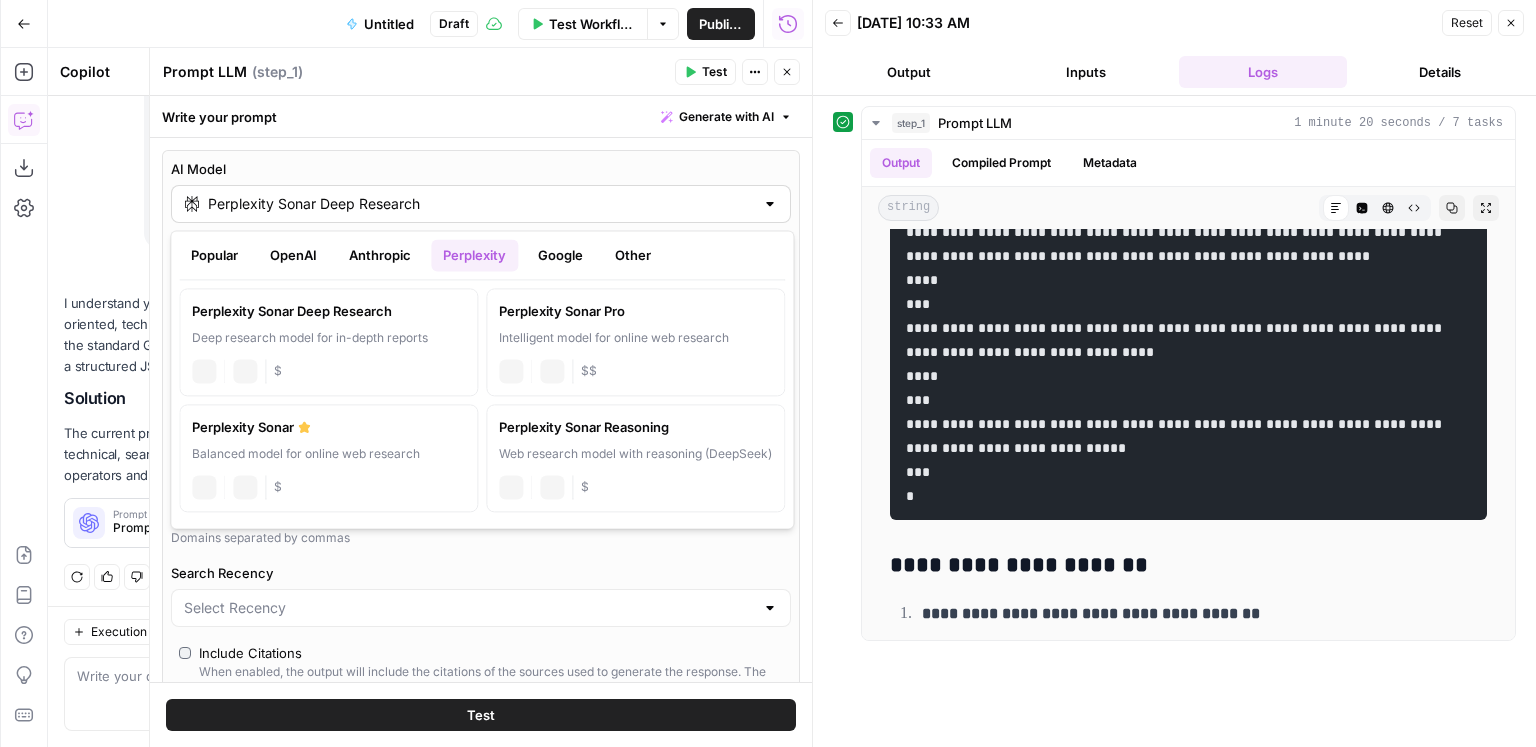 click on "Perplexity Sonar Deep Research" at bounding box center [481, 204] 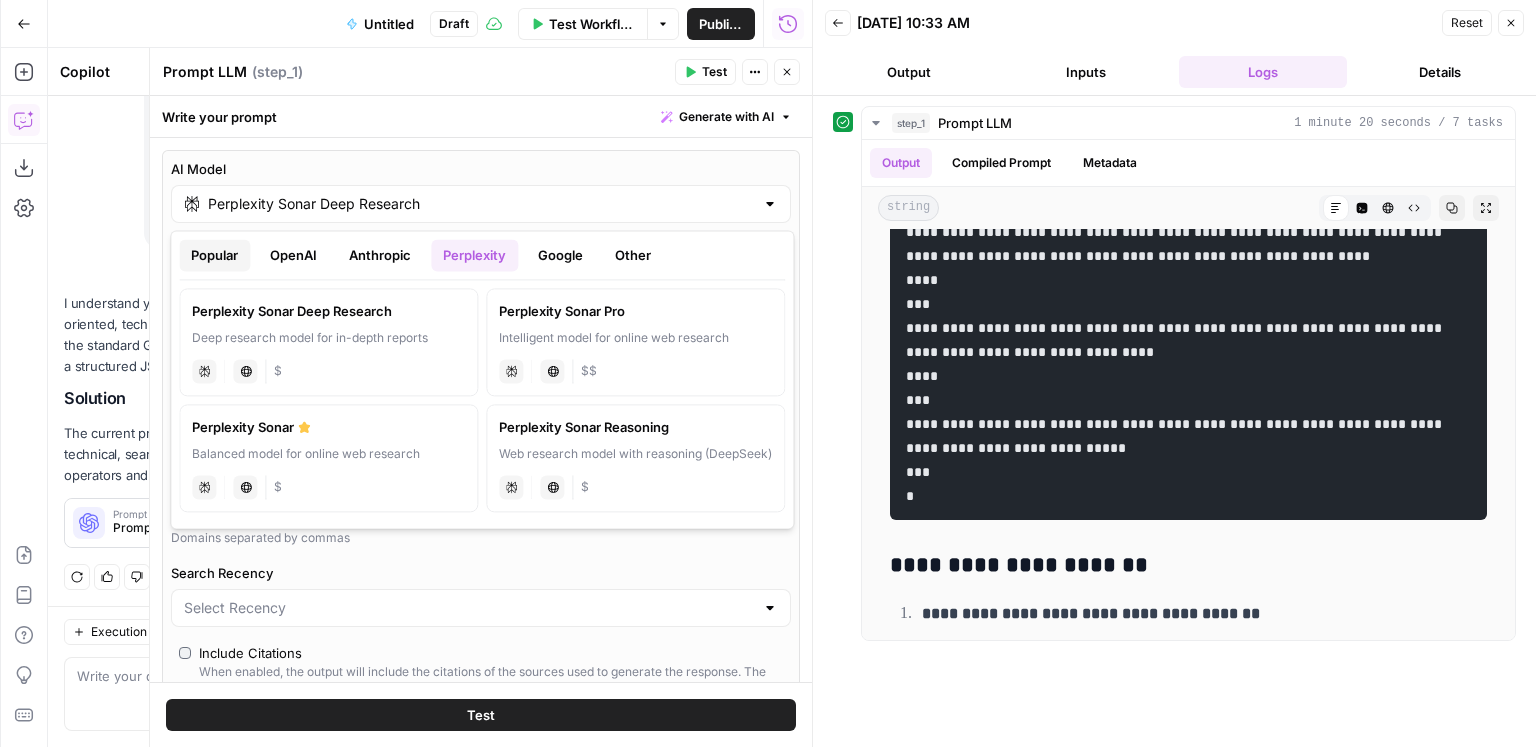 click on "Popular" at bounding box center [214, 255] 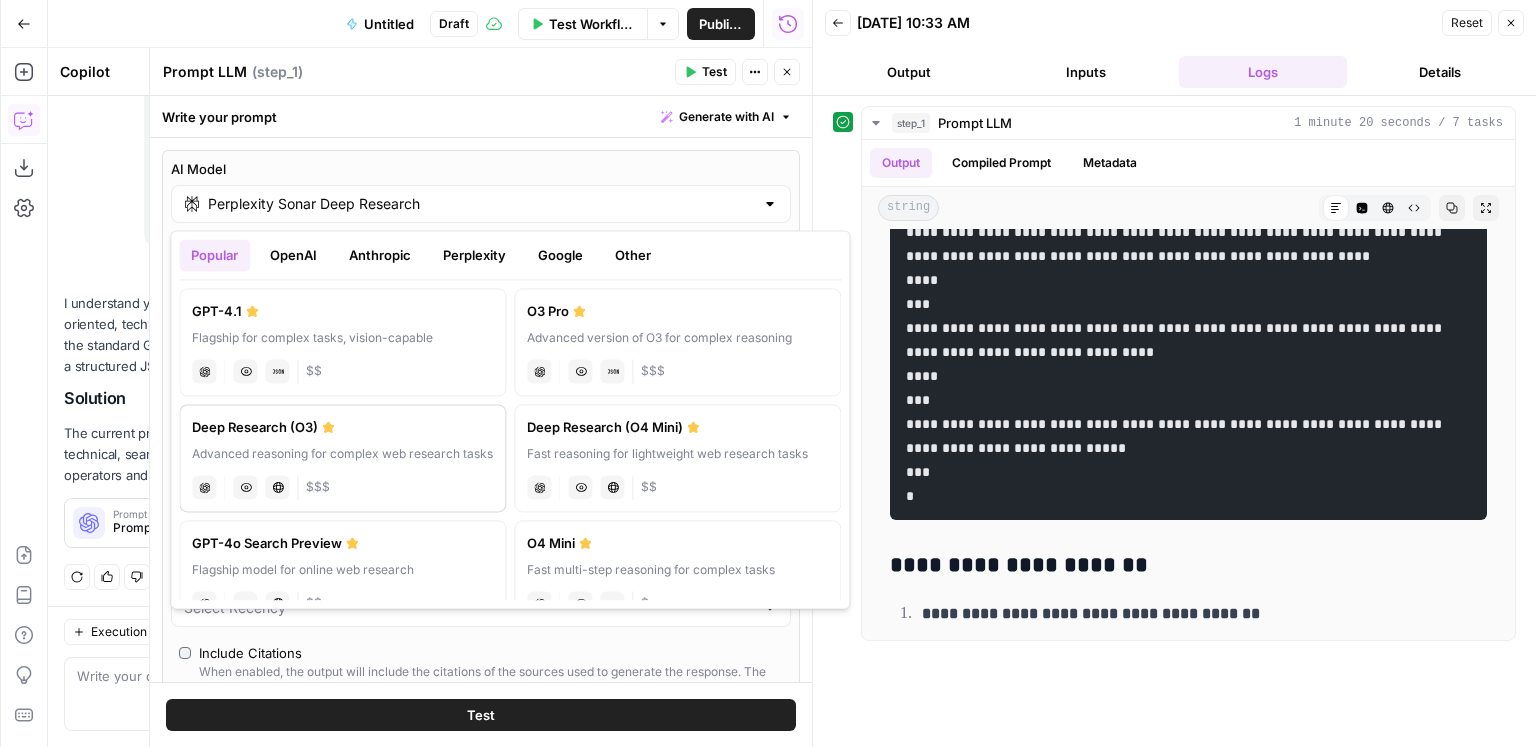 click on "Deep Research (O3) Advanced reasoning for complex web research tasks chat Vision Capabilities Live Web Research $$$" at bounding box center (342, 458) 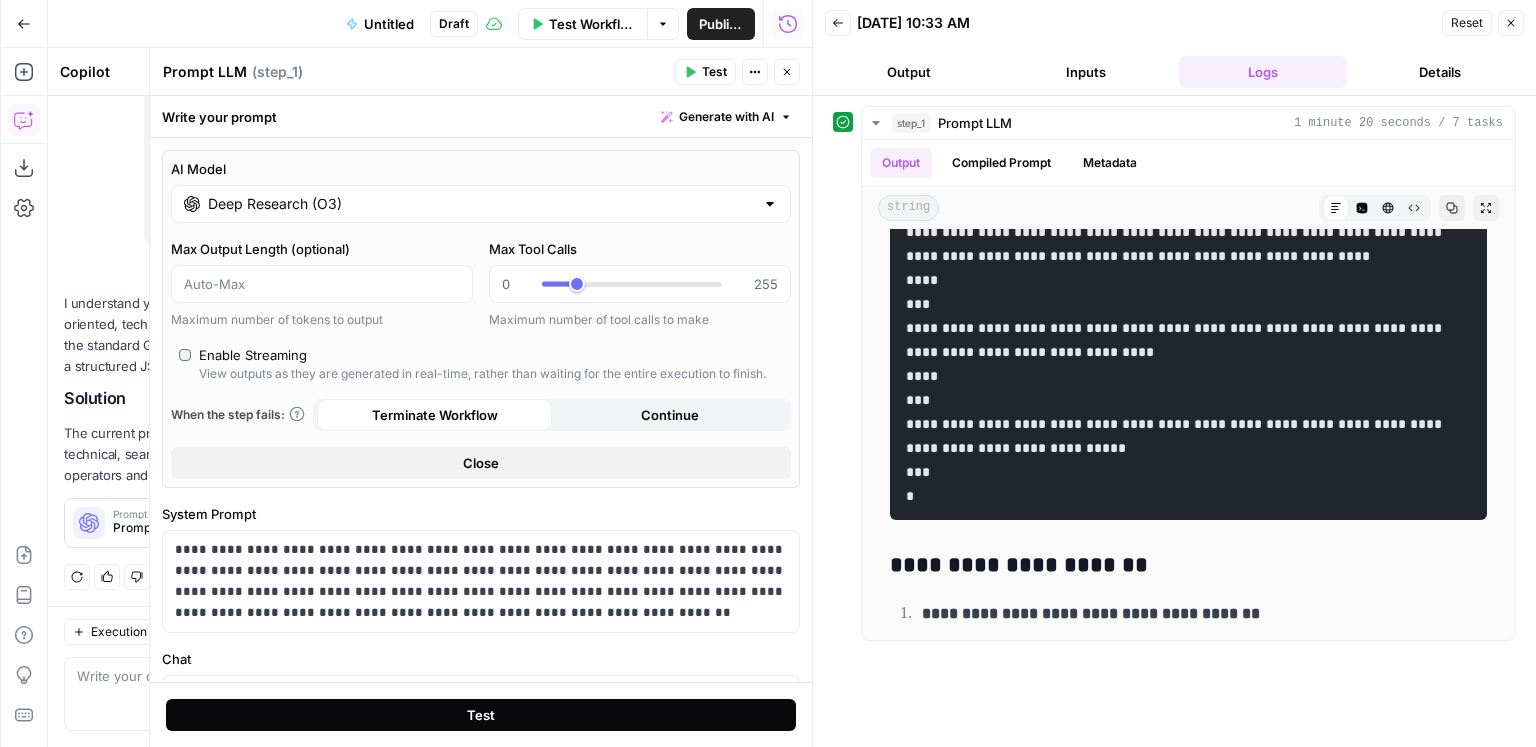 click on "Test" at bounding box center [481, 715] 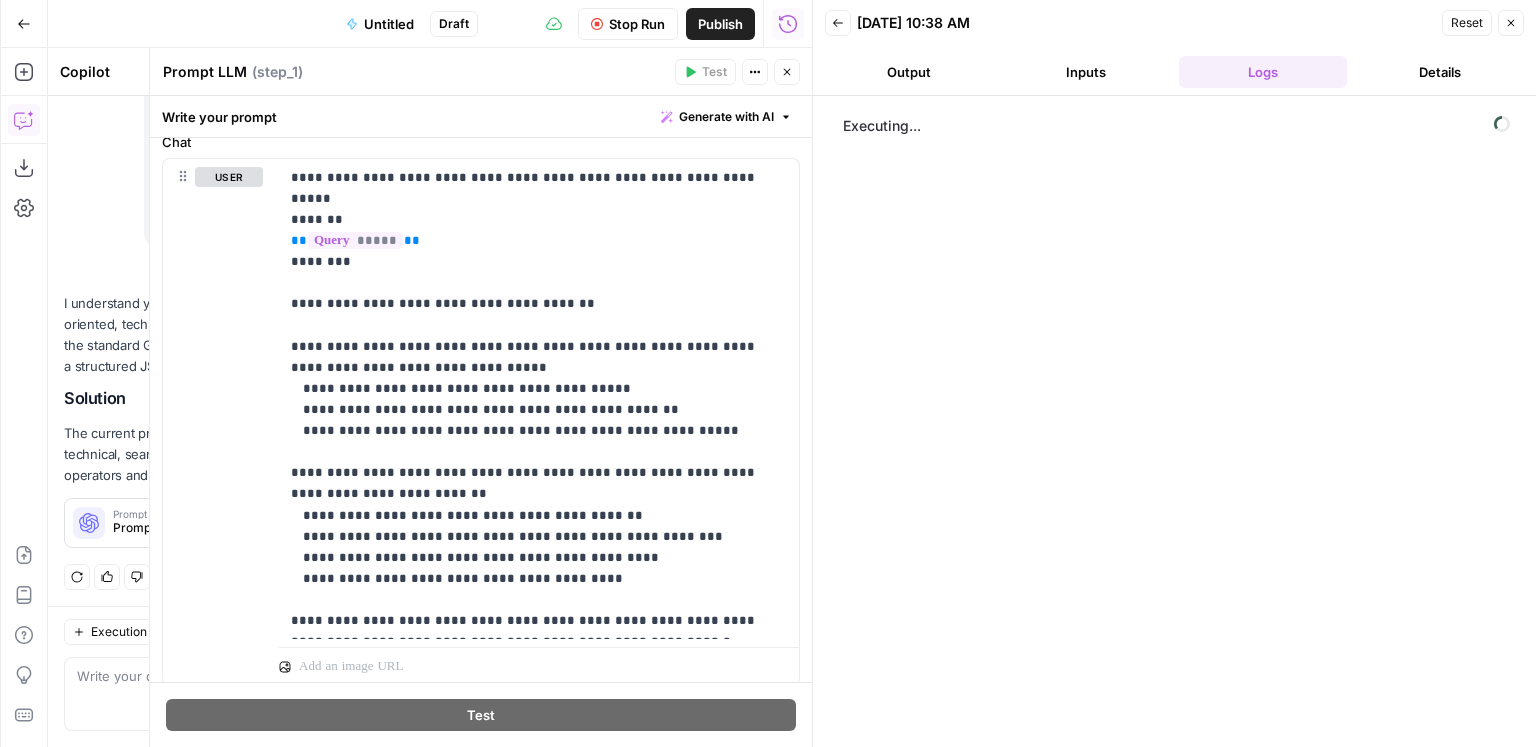 scroll, scrollTop: 558, scrollLeft: 0, axis: vertical 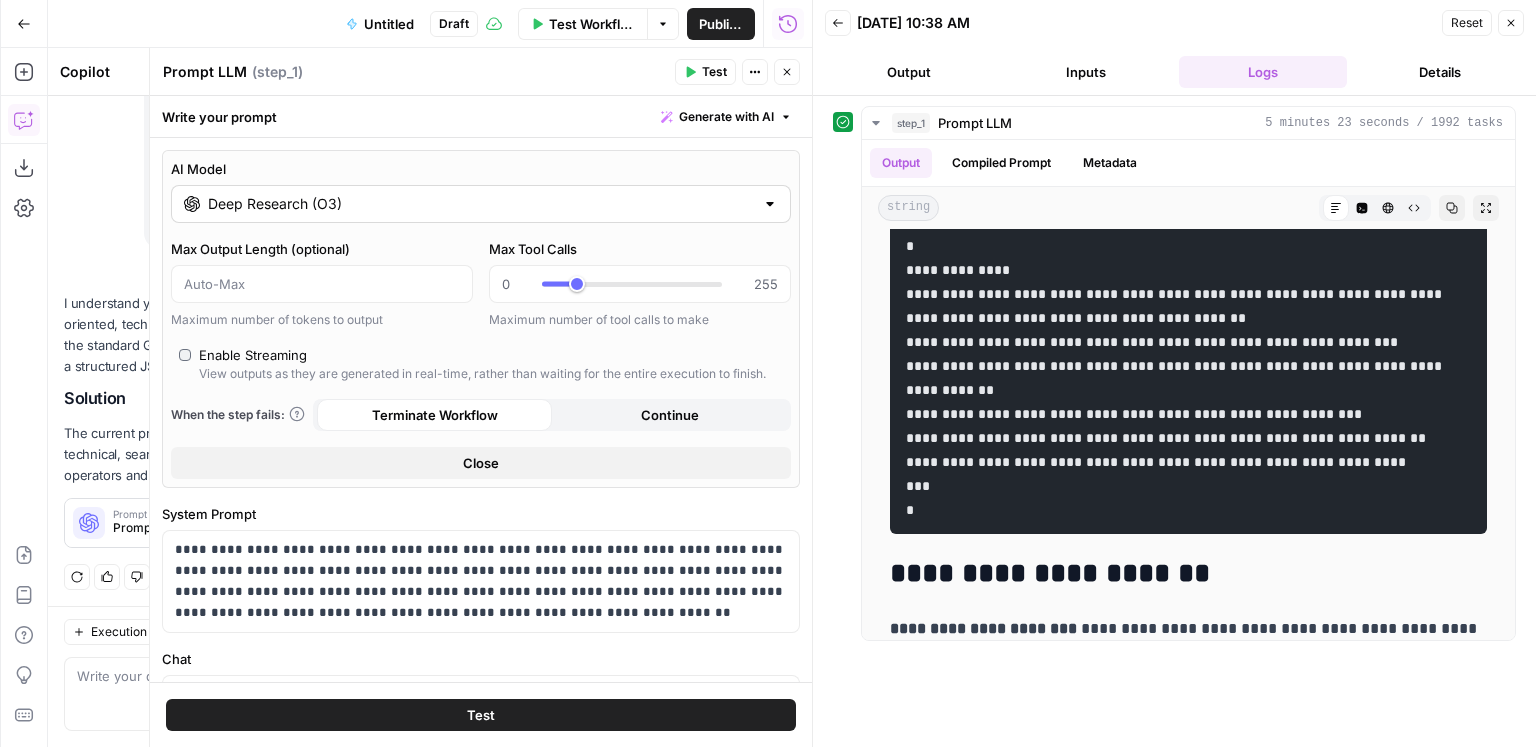 click on "Deep Research (O3)" at bounding box center [481, 204] 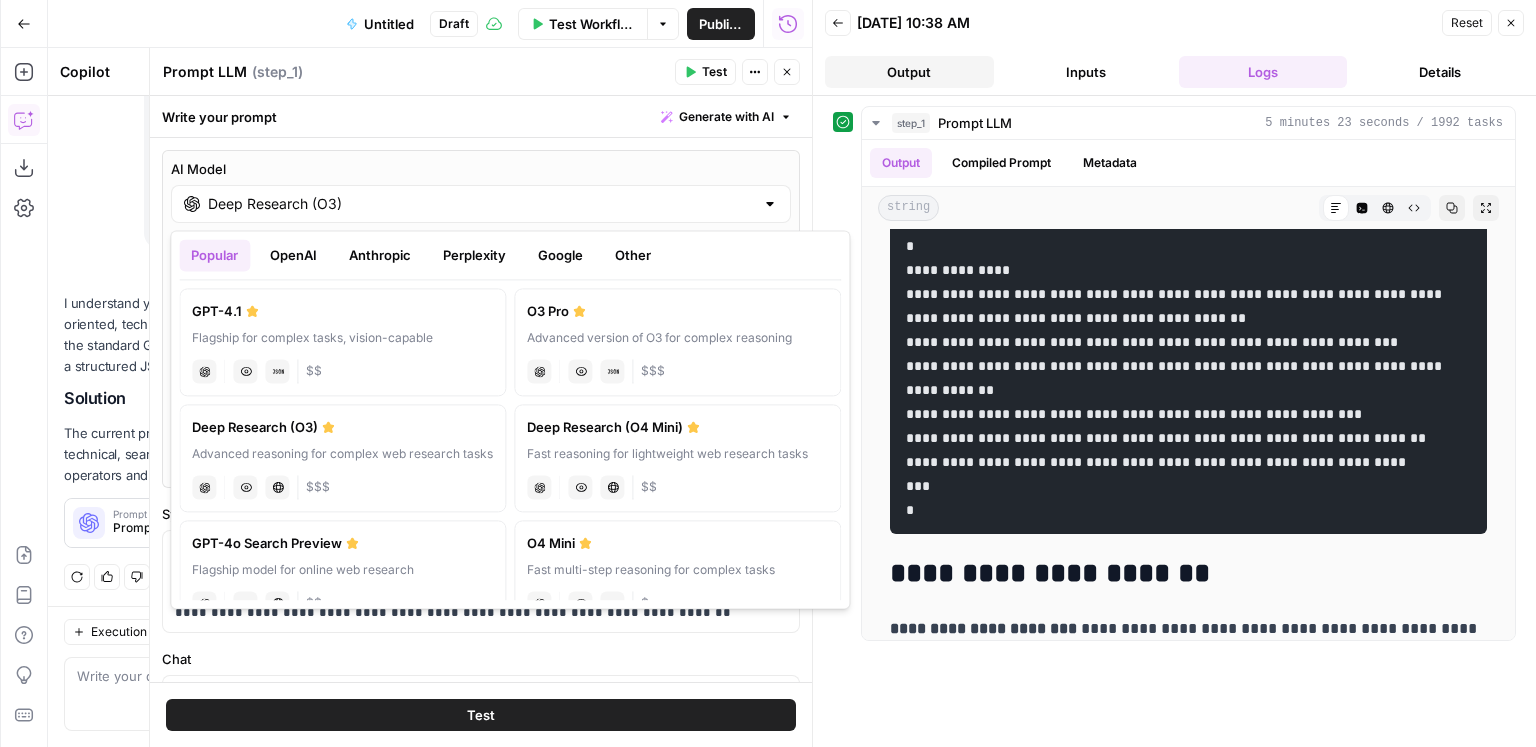 click on "Output" at bounding box center (909, 72) 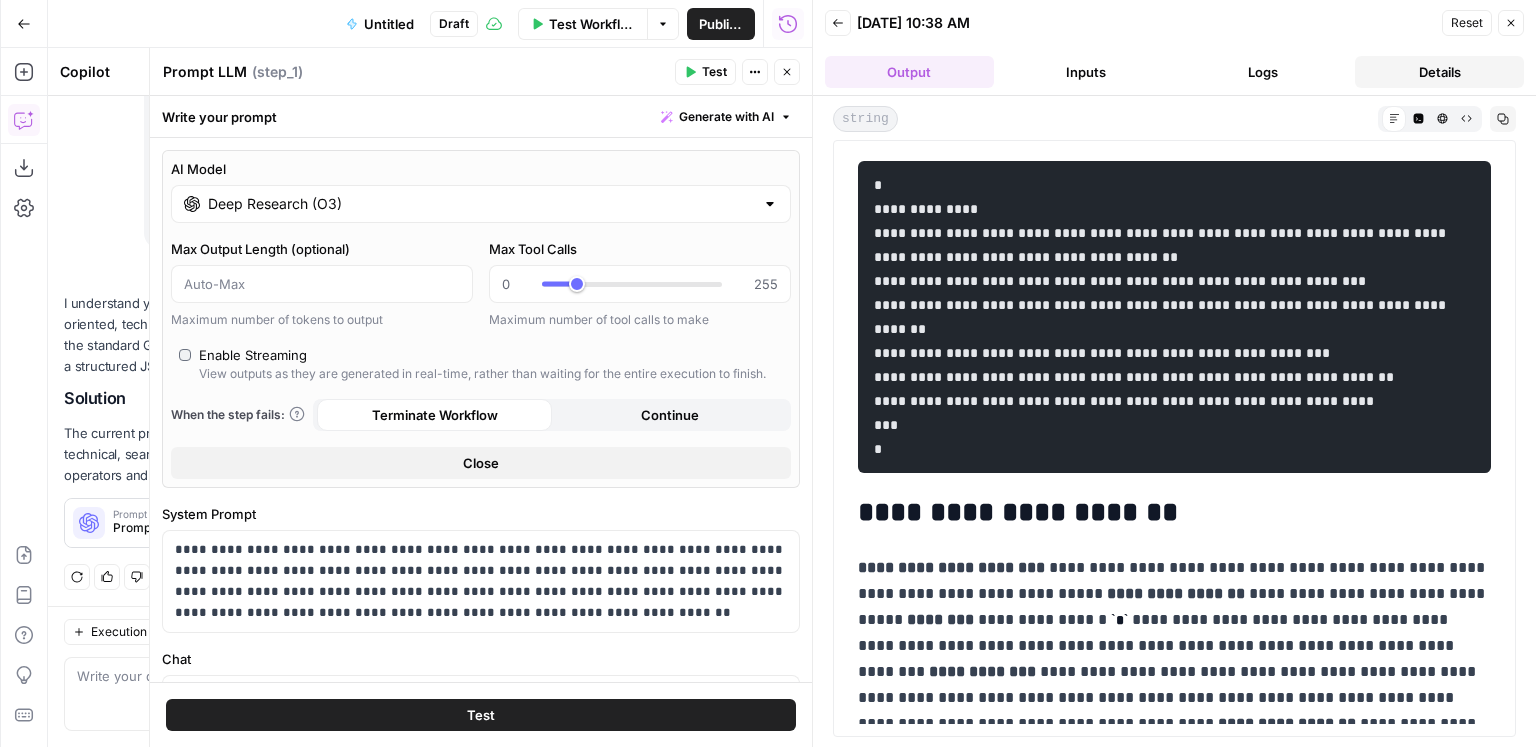 drag, startPoint x: 1463, startPoint y: 76, endPoint x: 1452, endPoint y: 77, distance: 11.045361 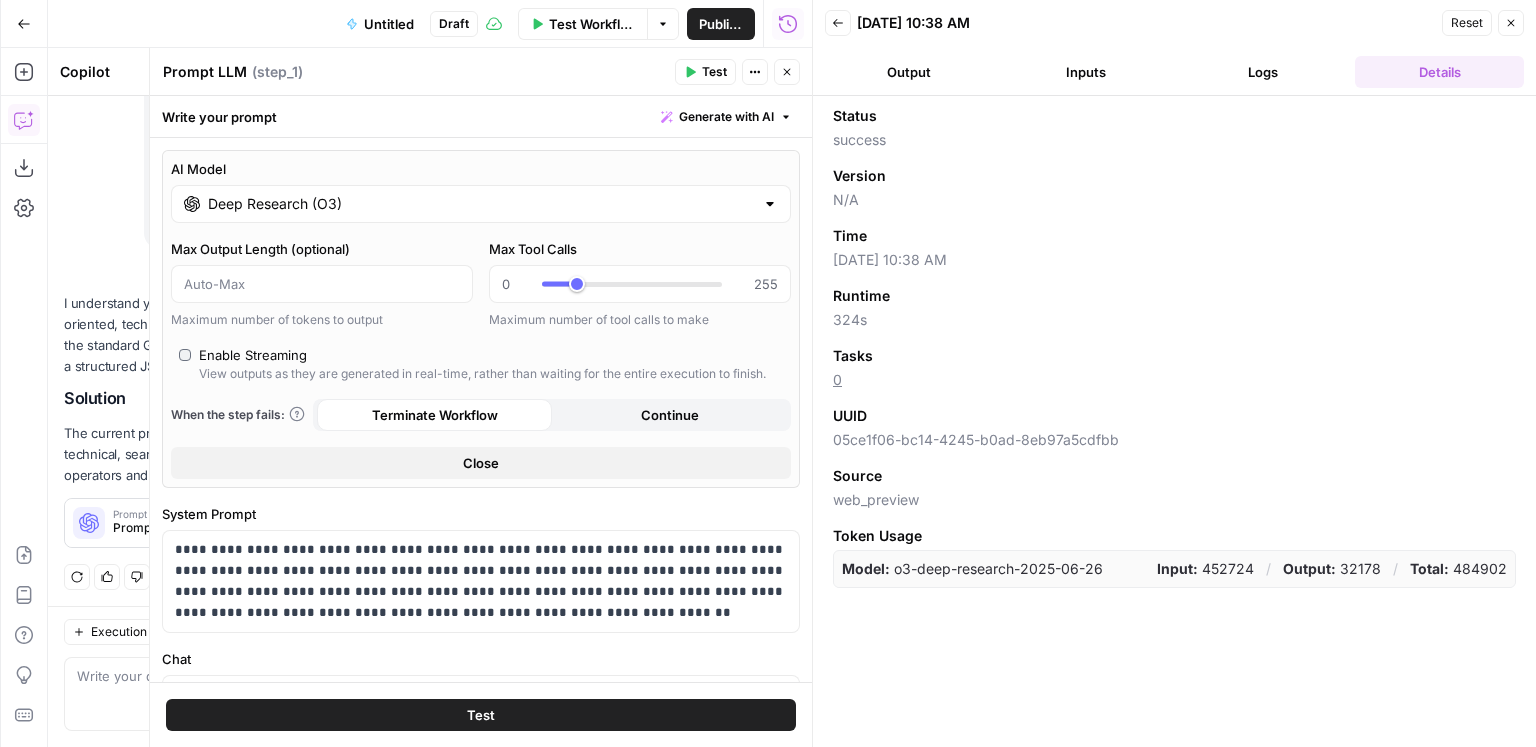 click on "Back" at bounding box center (838, 23) 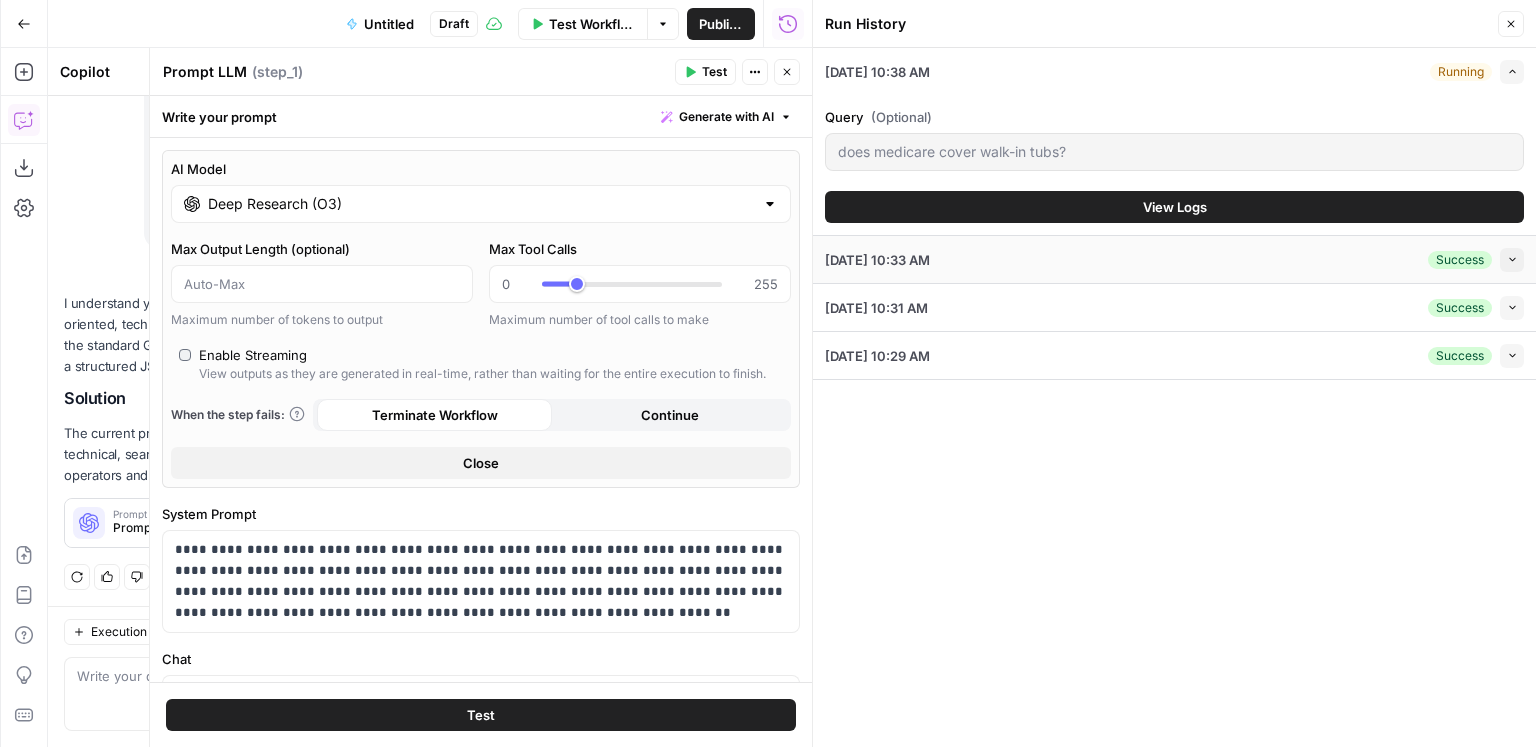 drag, startPoint x: 1198, startPoint y: 243, endPoint x: 1216, endPoint y: 246, distance: 18.248287 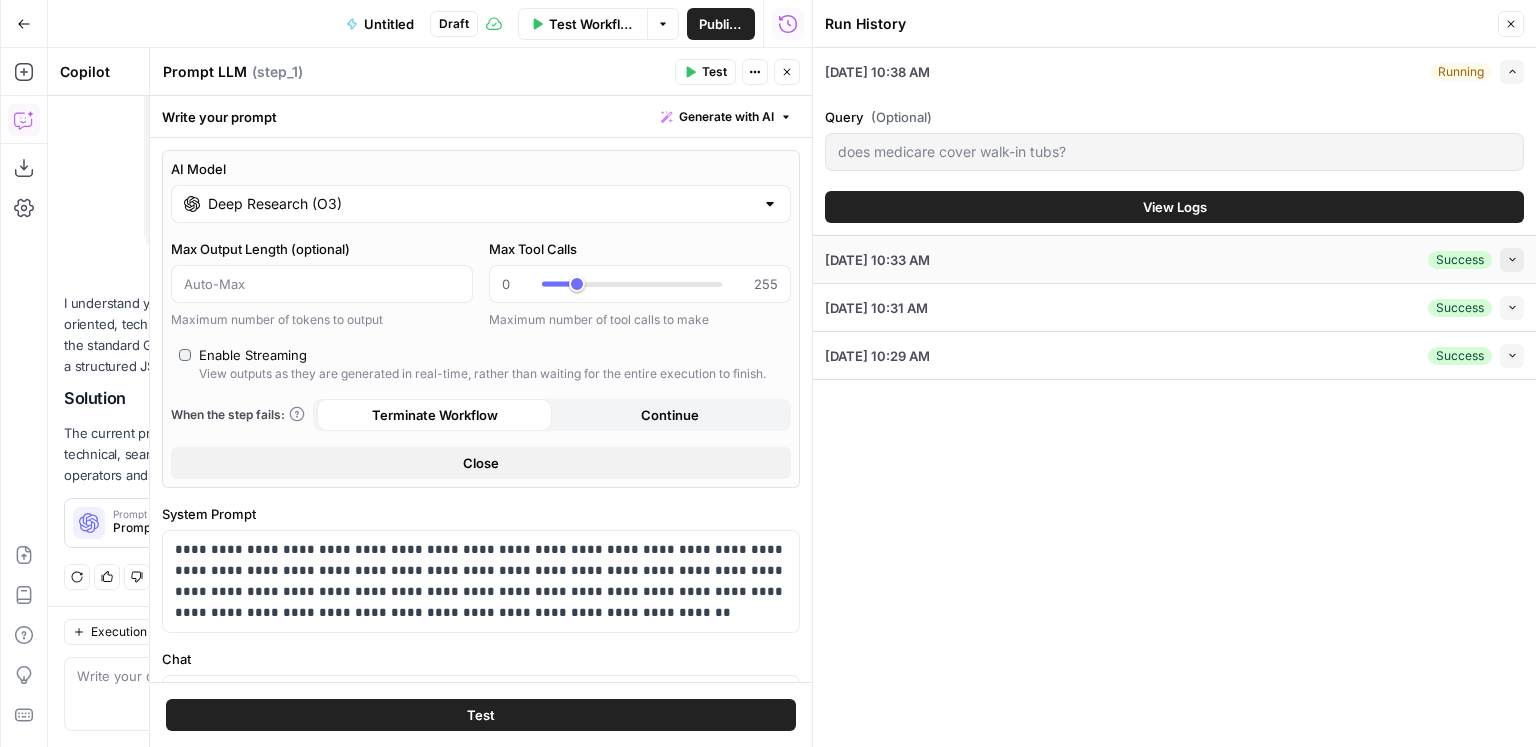 click 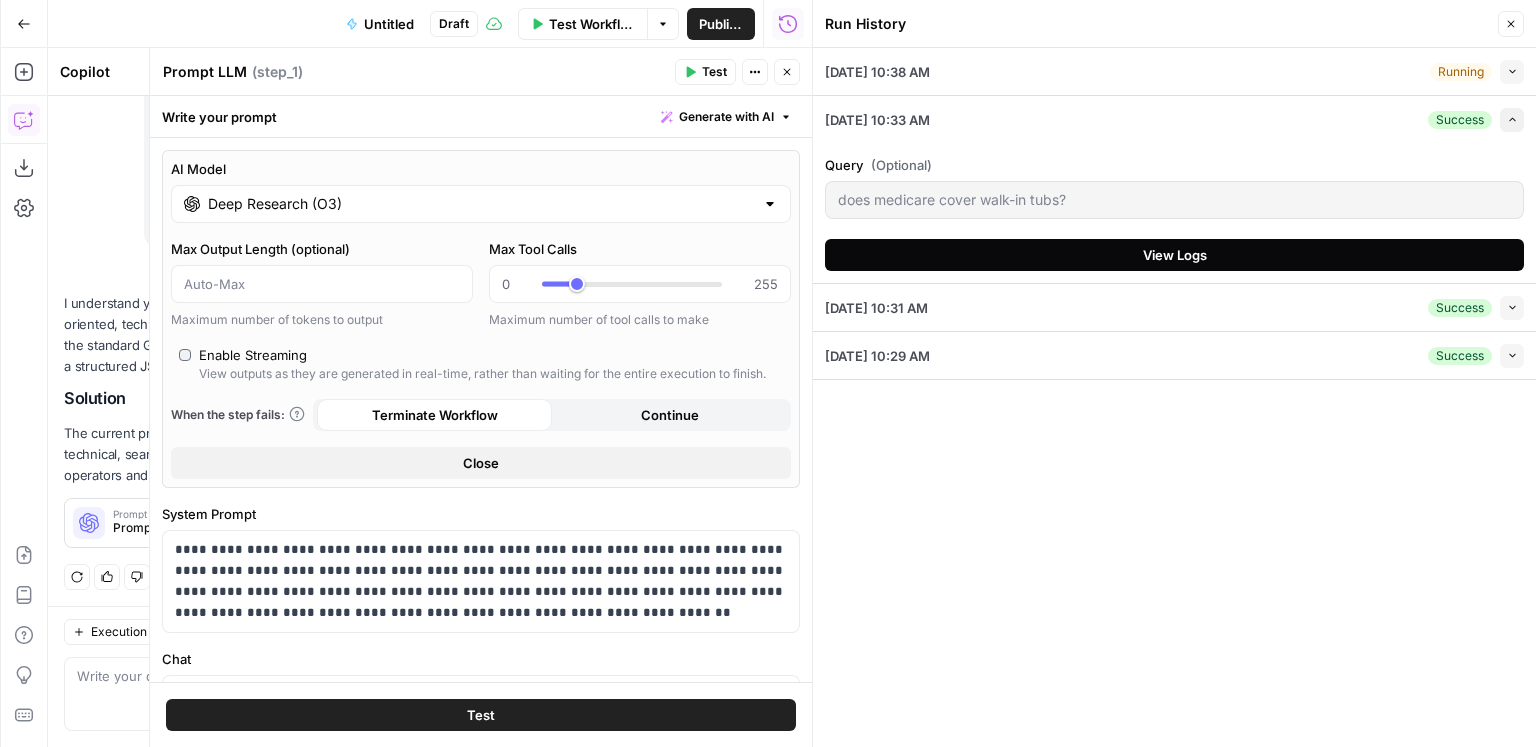 click on "View Logs" at bounding box center [1174, 255] 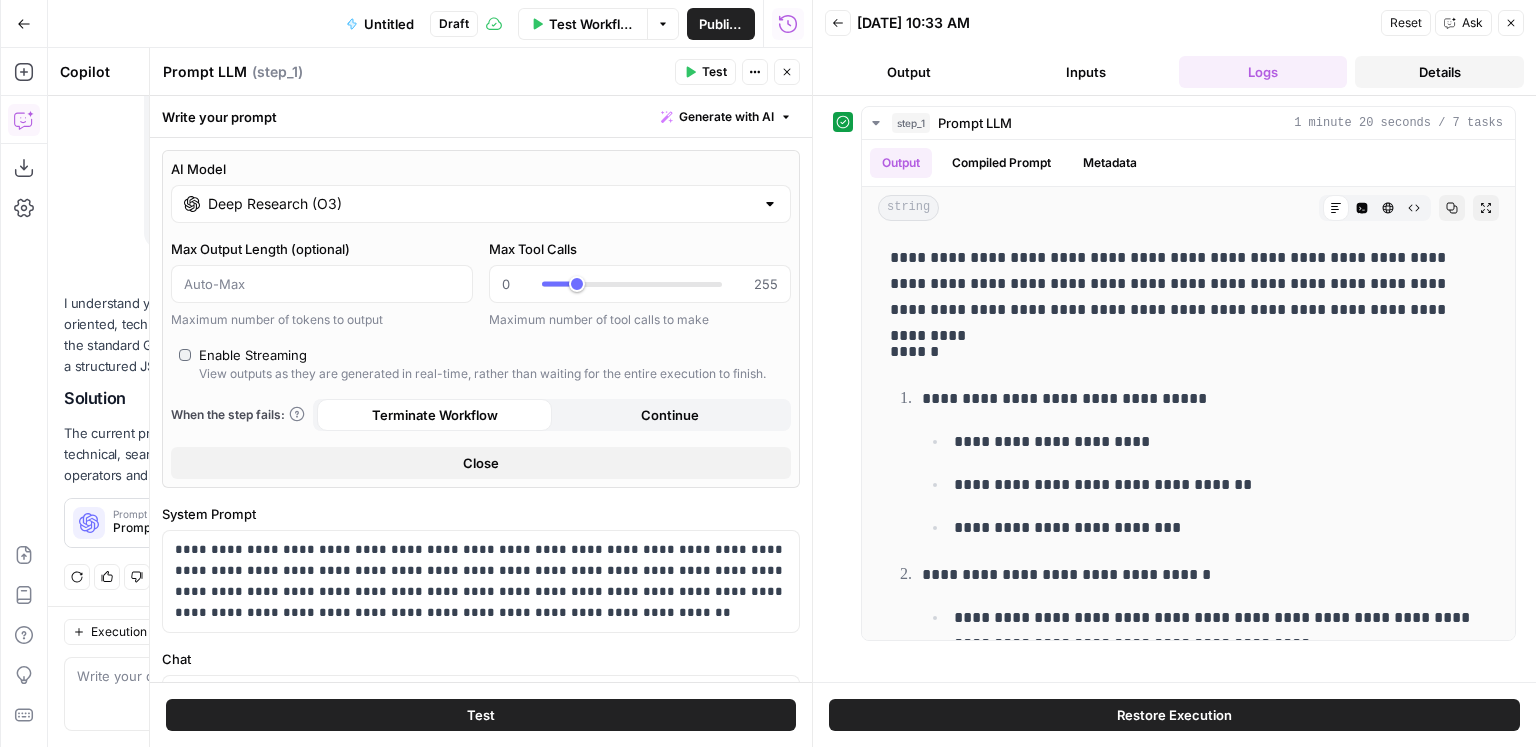 click on "Details" at bounding box center [1439, 72] 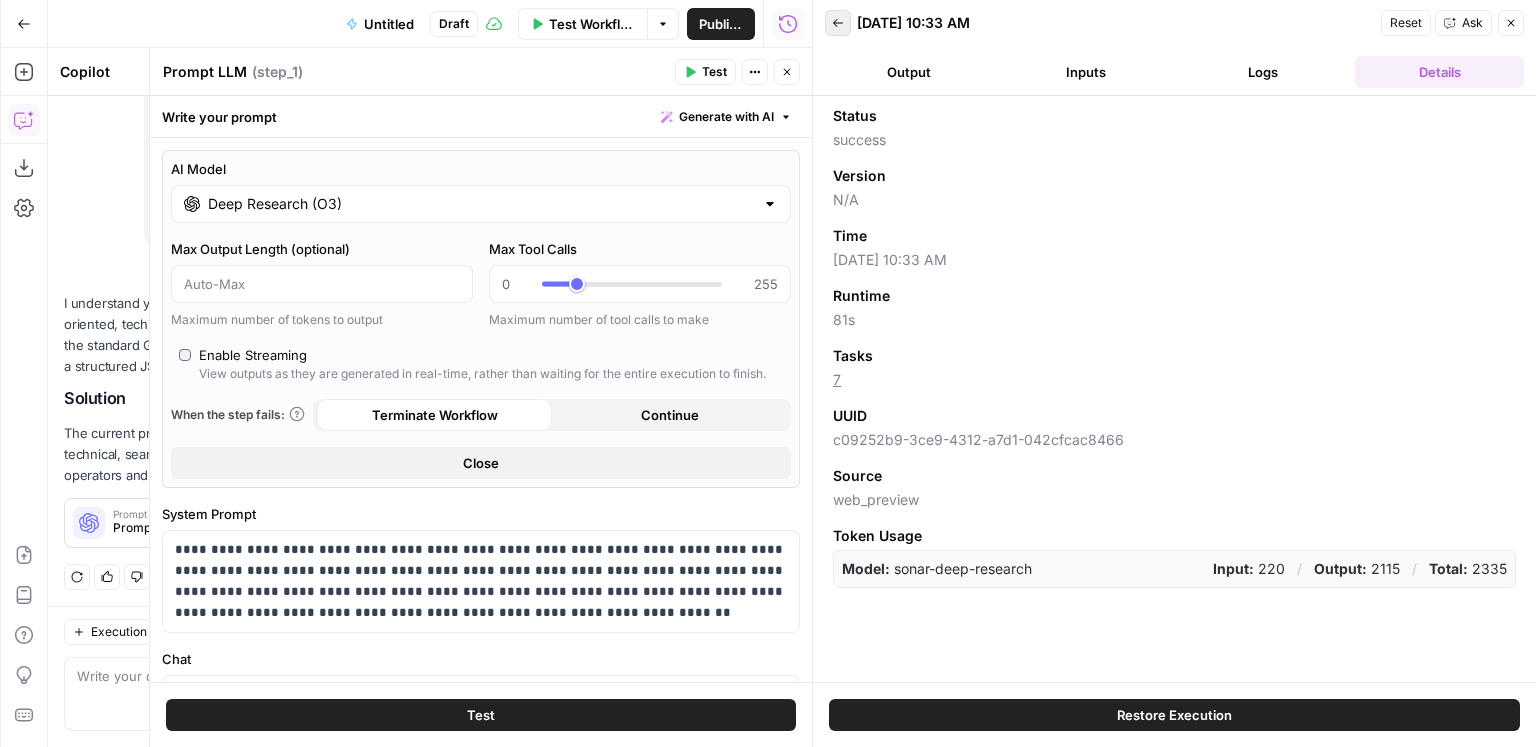click 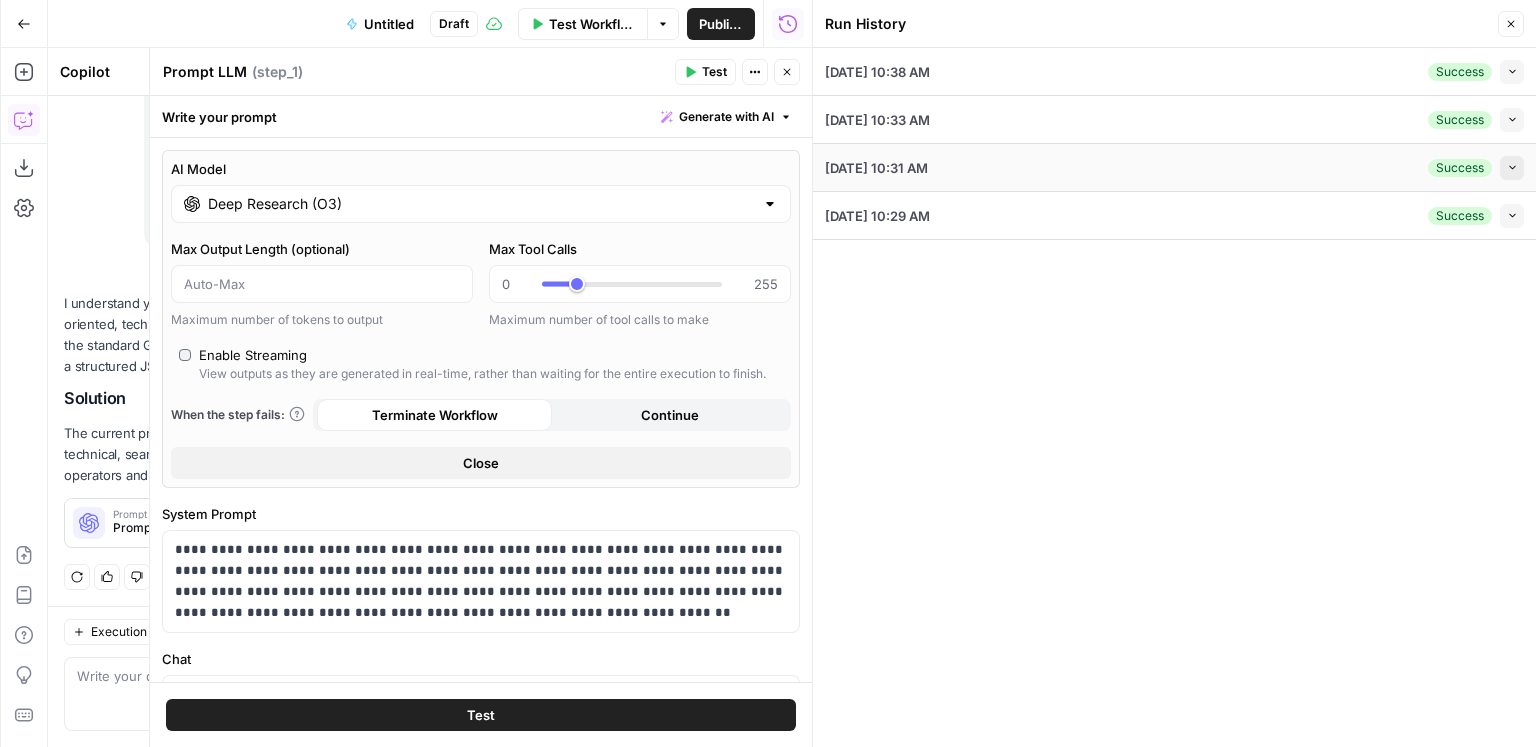 click 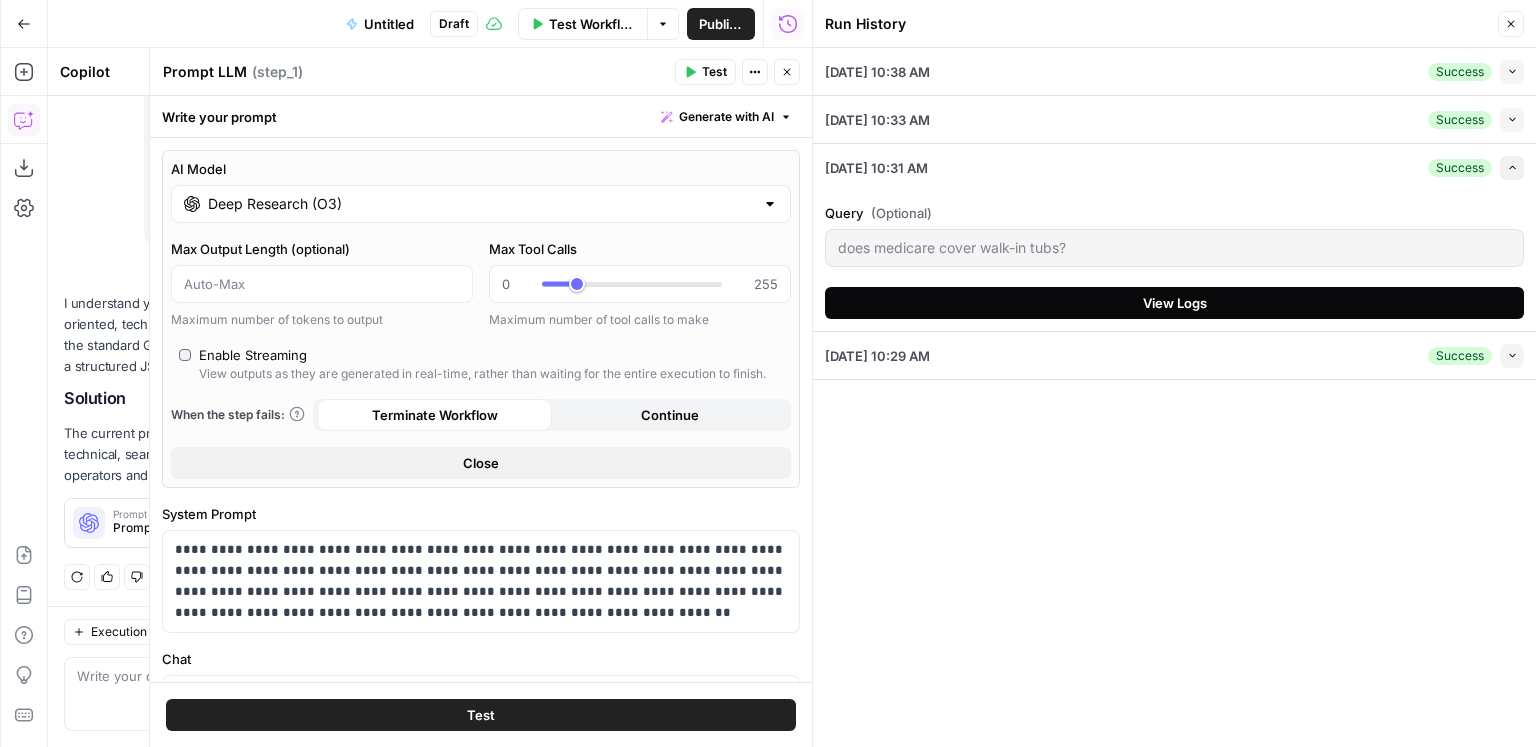 click on "View Logs" at bounding box center [1174, 303] 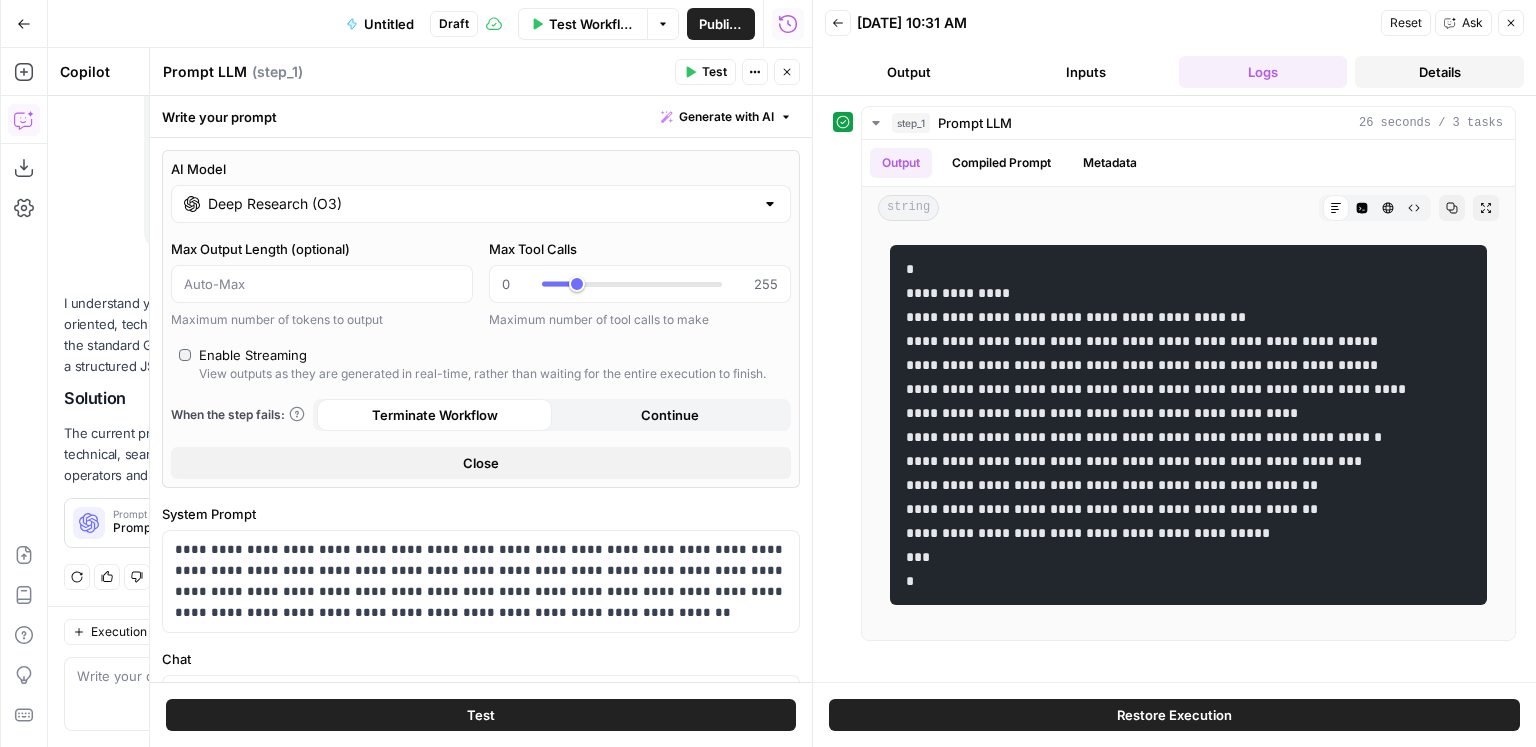 click on "Details" at bounding box center (1439, 72) 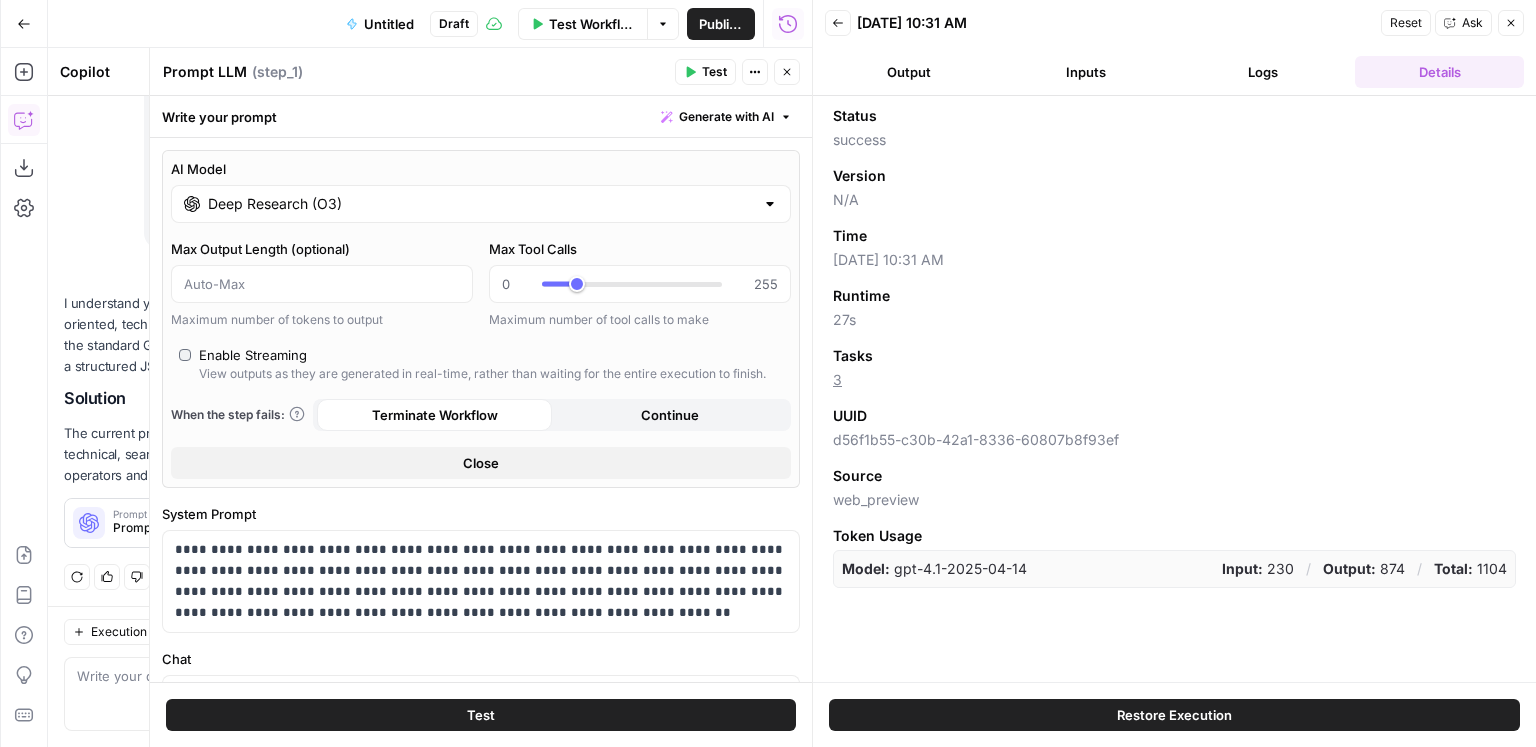 click on "Back" at bounding box center (838, 23) 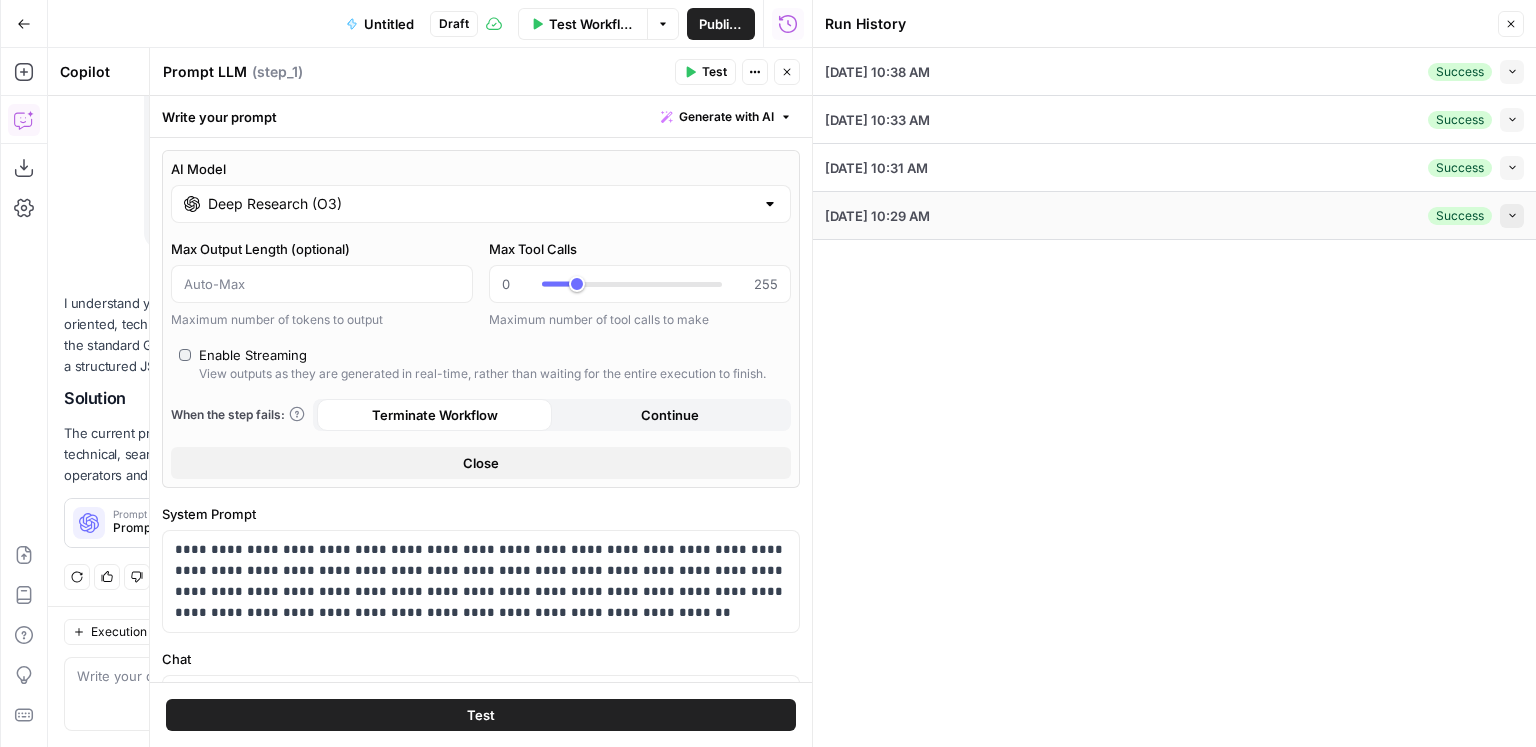 click on "Collapse" at bounding box center (1512, 216) 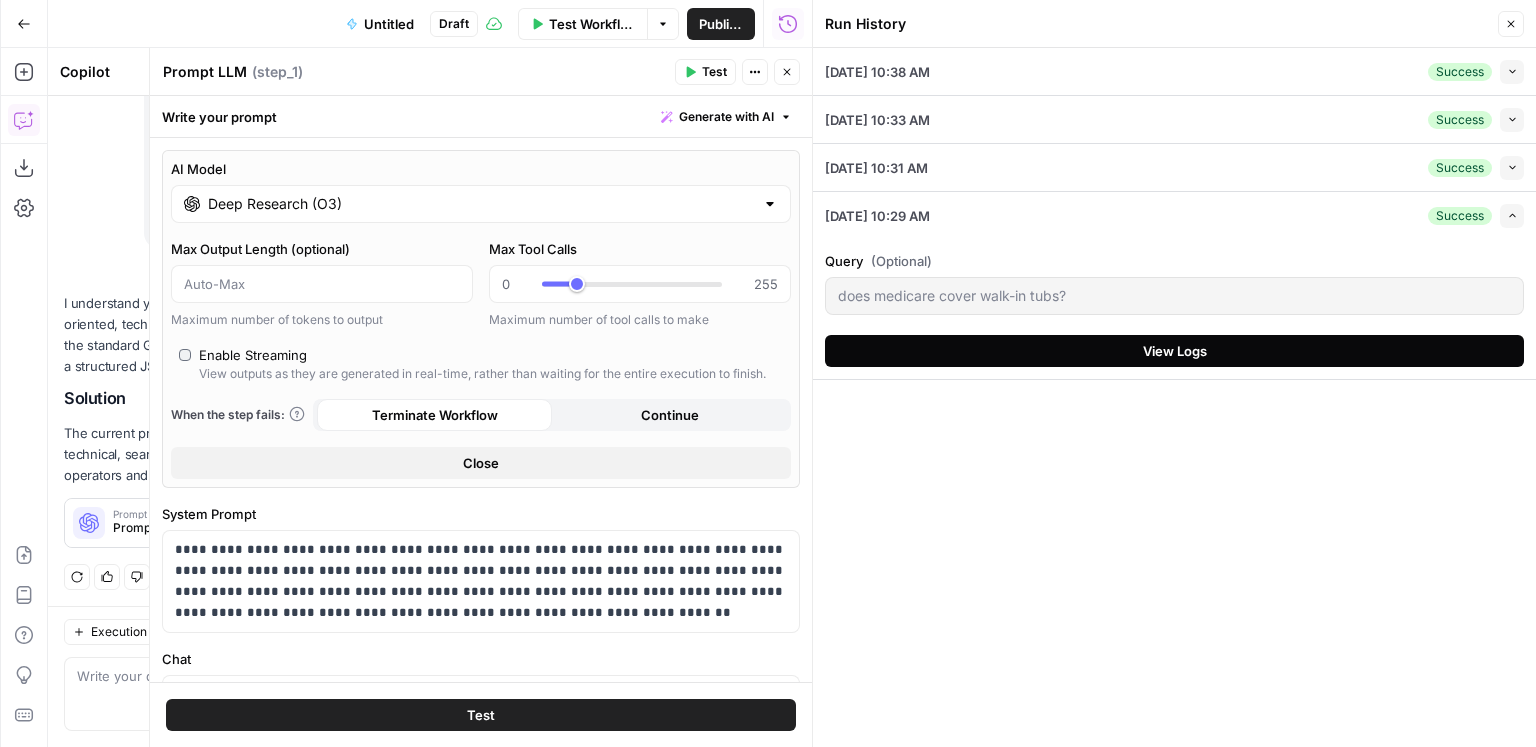 click on "View Logs" at bounding box center (1175, 351) 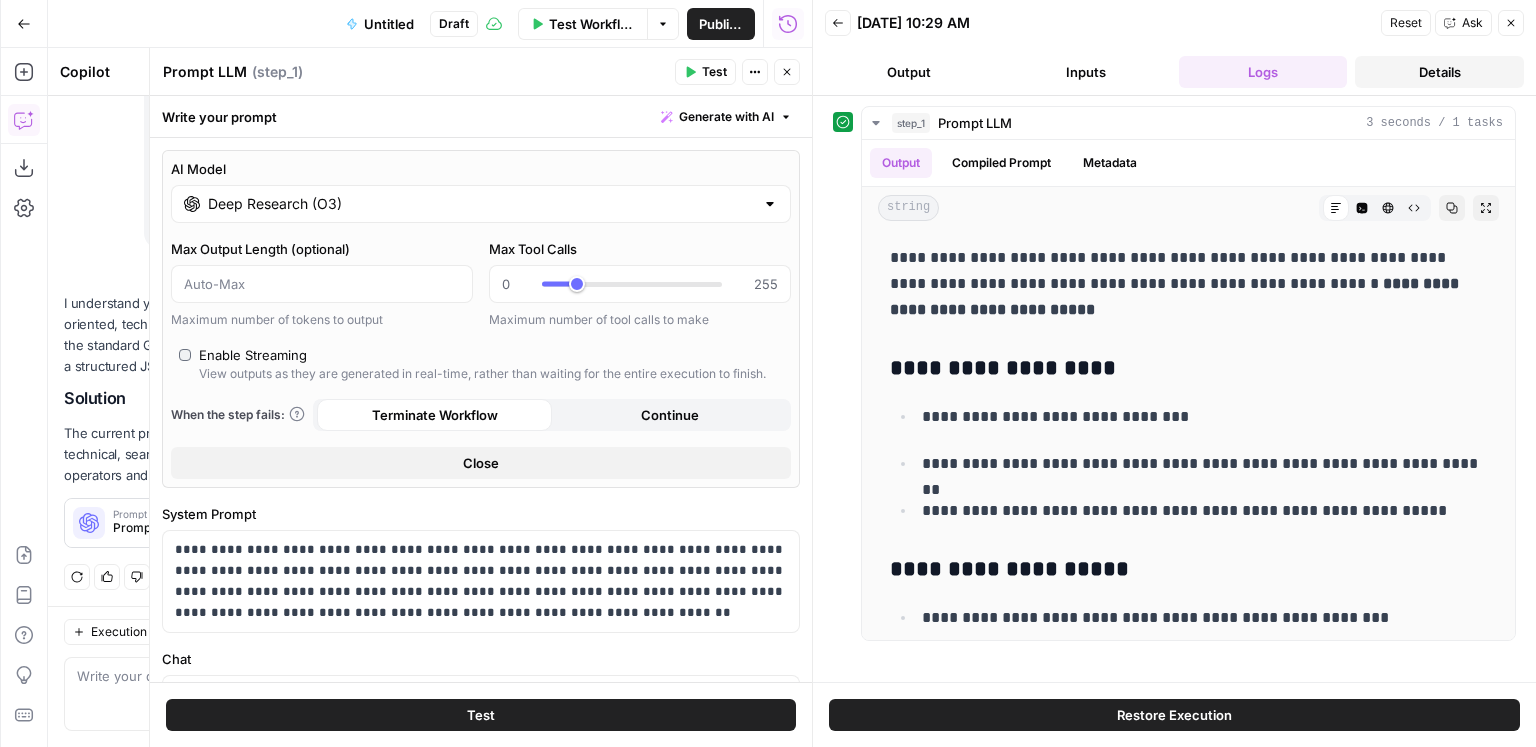 click on "Details" at bounding box center (1439, 72) 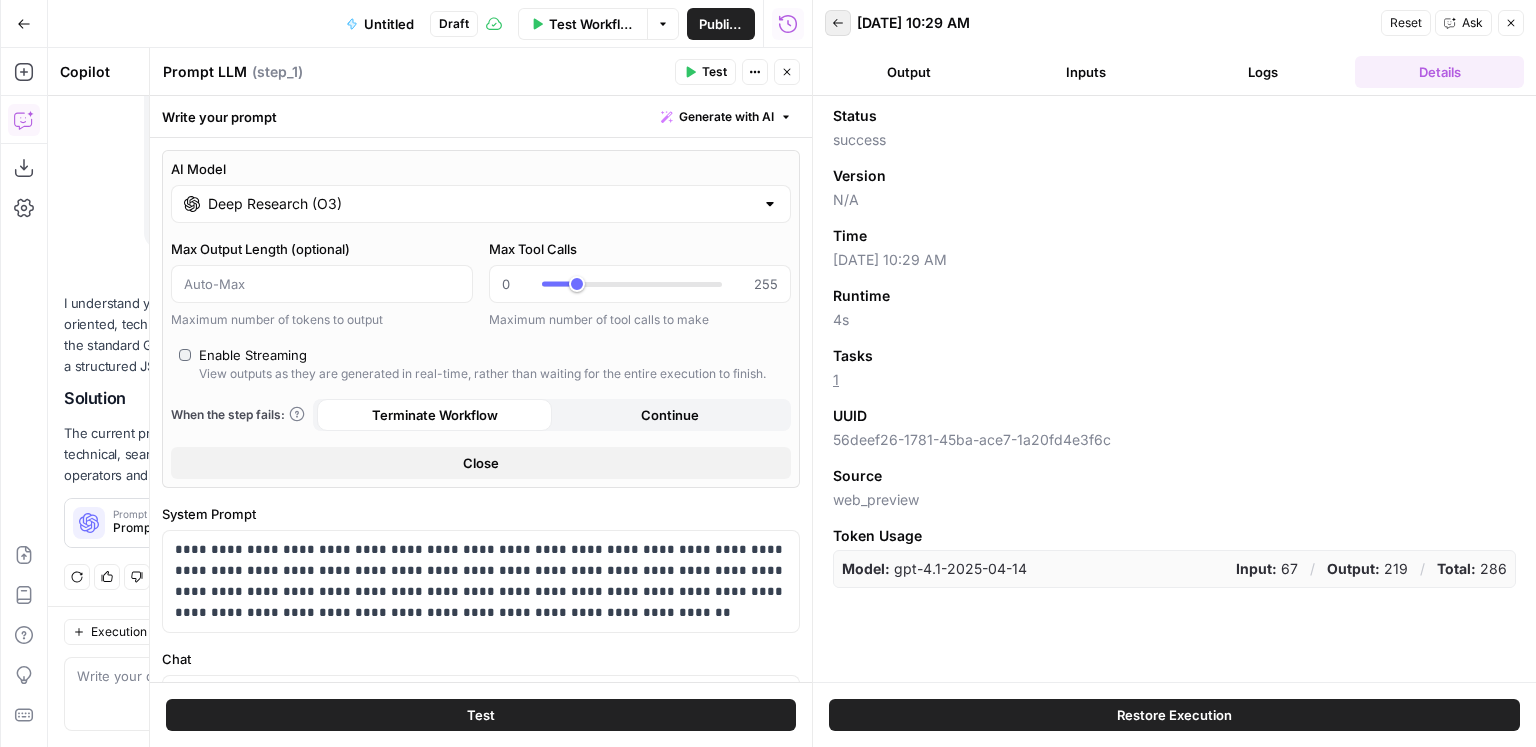 click on "Back" at bounding box center [838, 23] 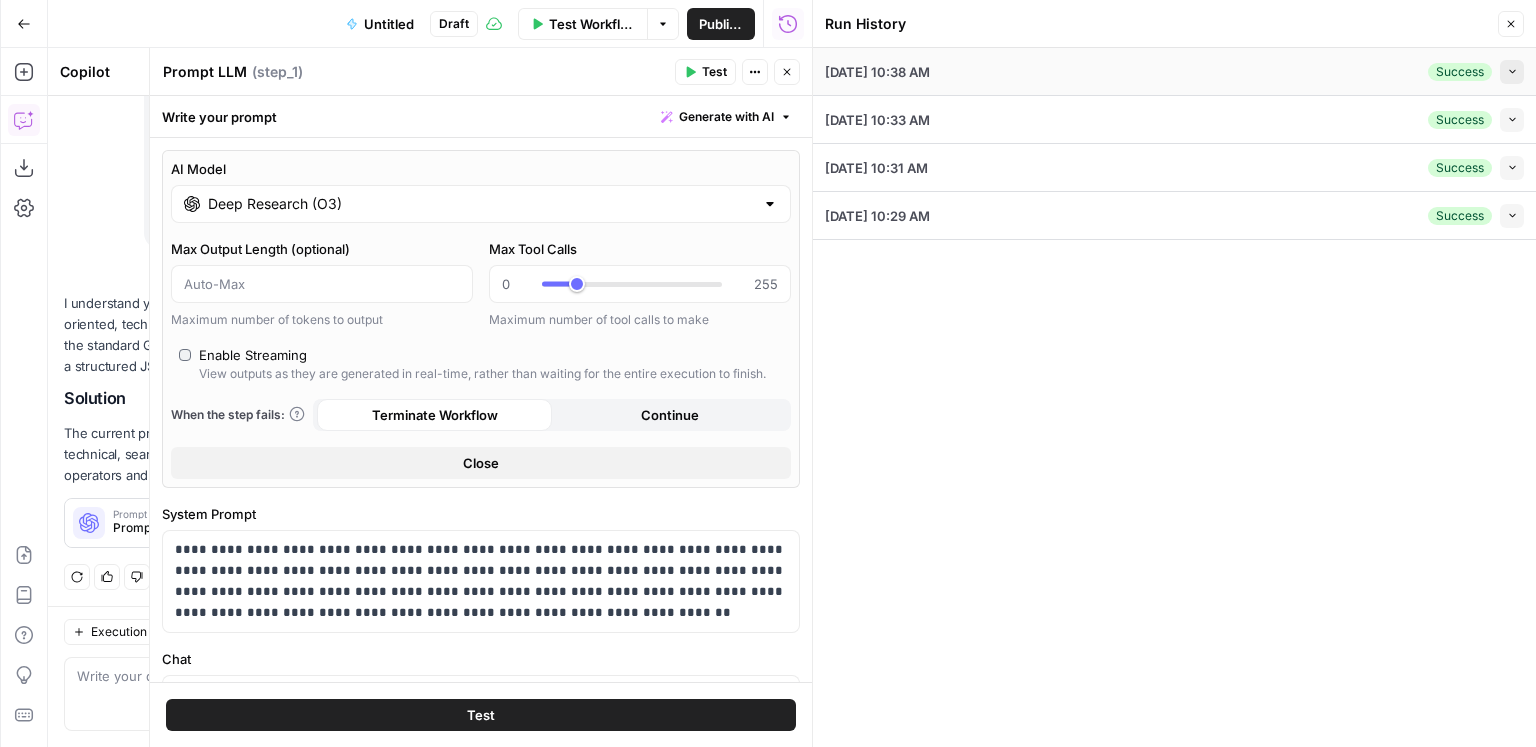 click on "Collapse" at bounding box center (1512, 72) 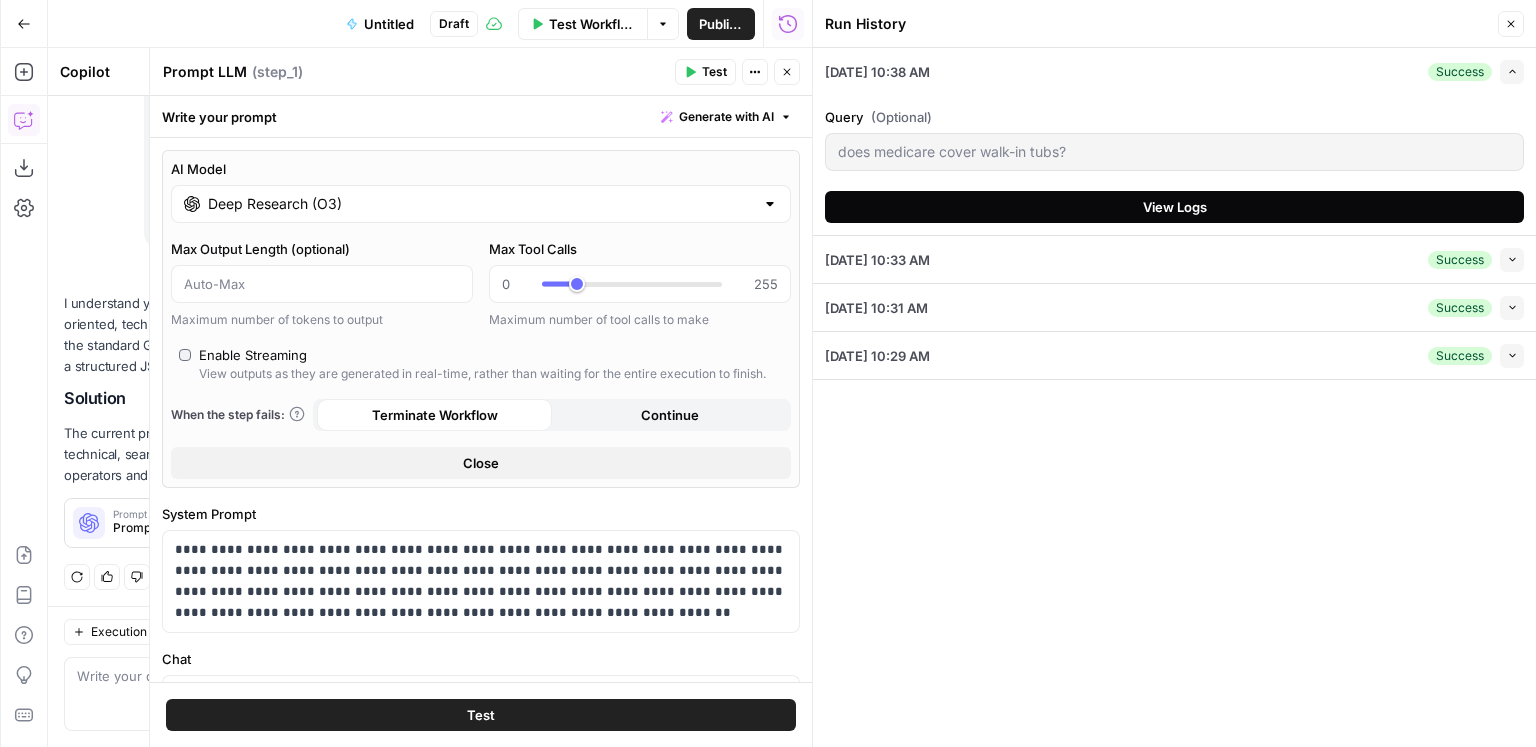 click on "View Logs" at bounding box center (1174, 207) 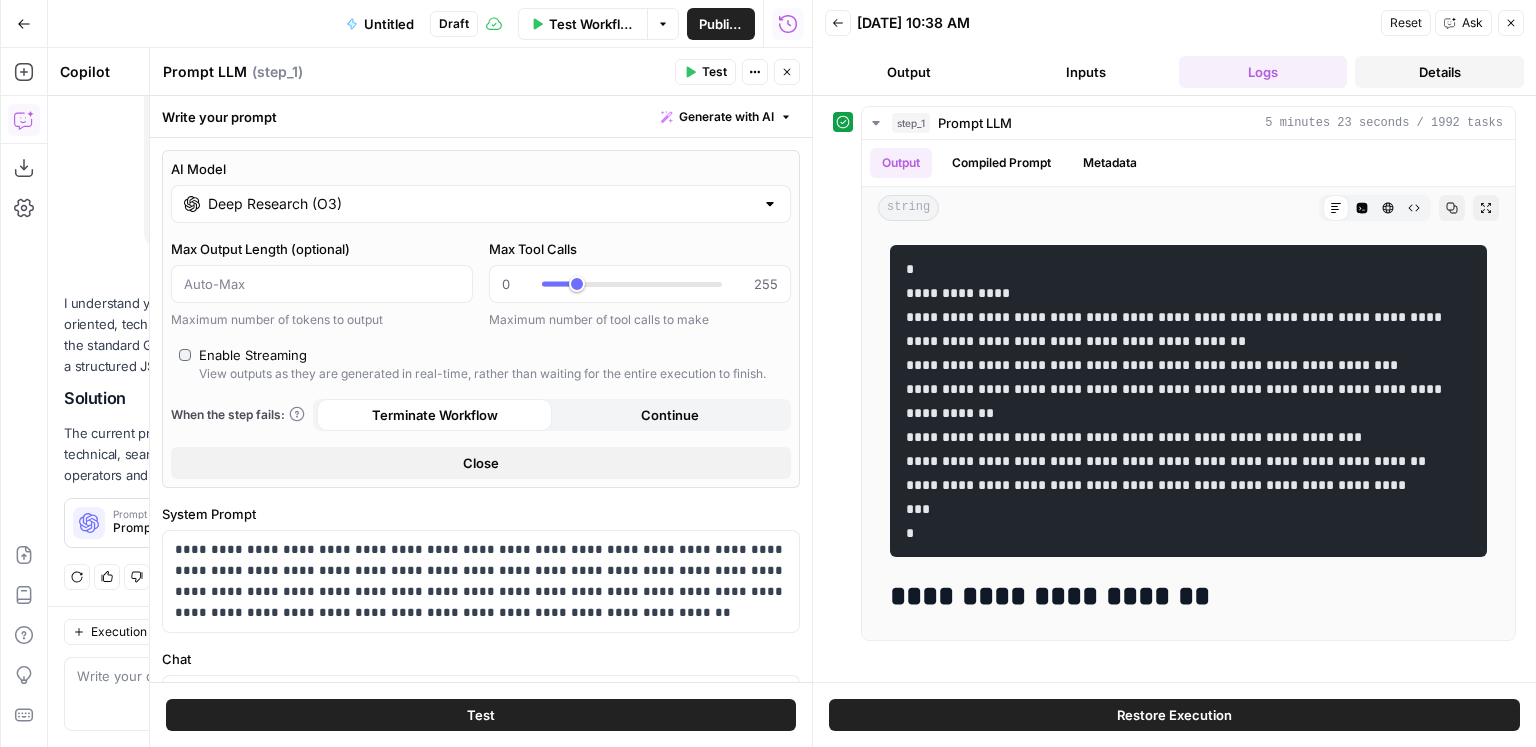 click on "Details" at bounding box center [1439, 72] 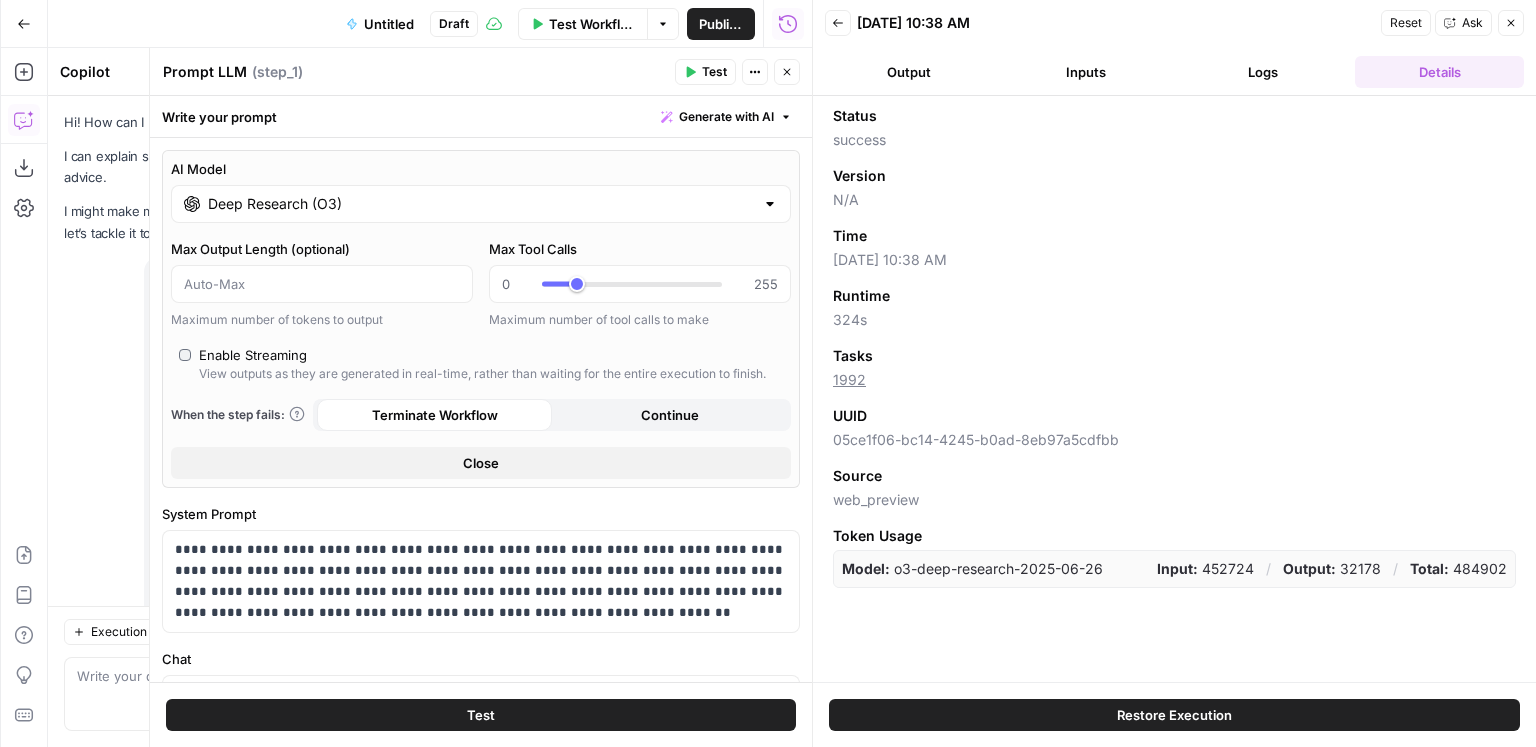 scroll, scrollTop: 0, scrollLeft: 0, axis: both 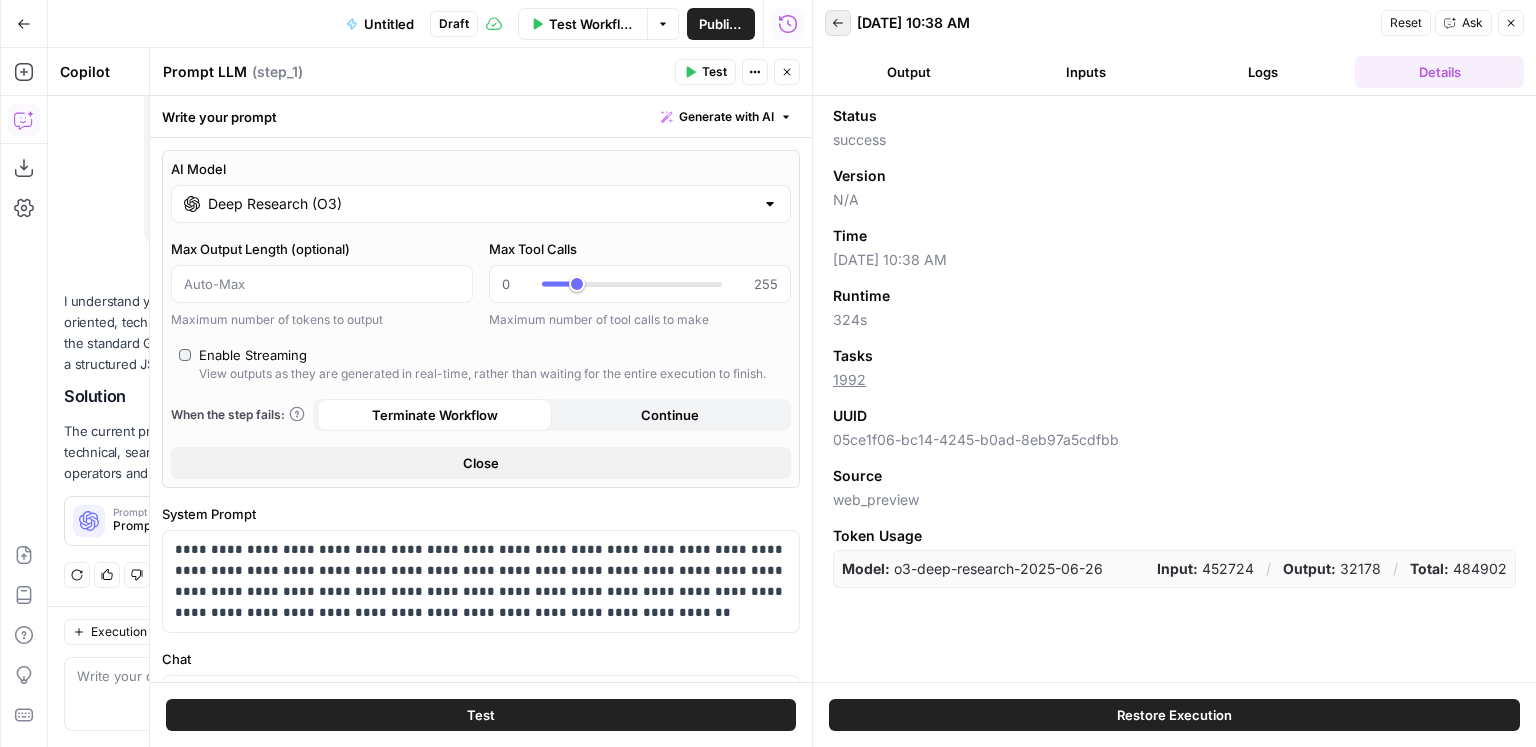 click 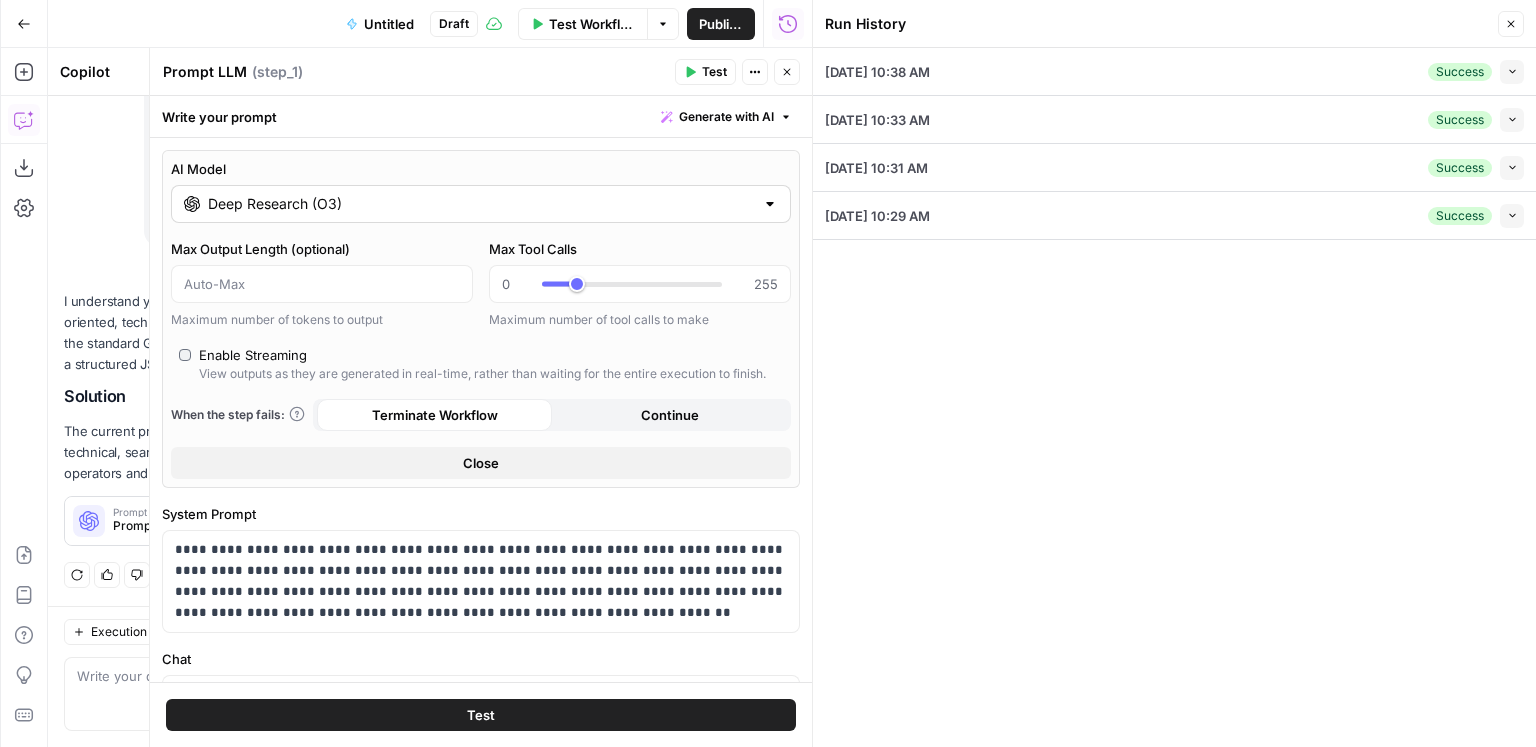 click on "Deep Research (O3)" at bounding box center (481, 204) 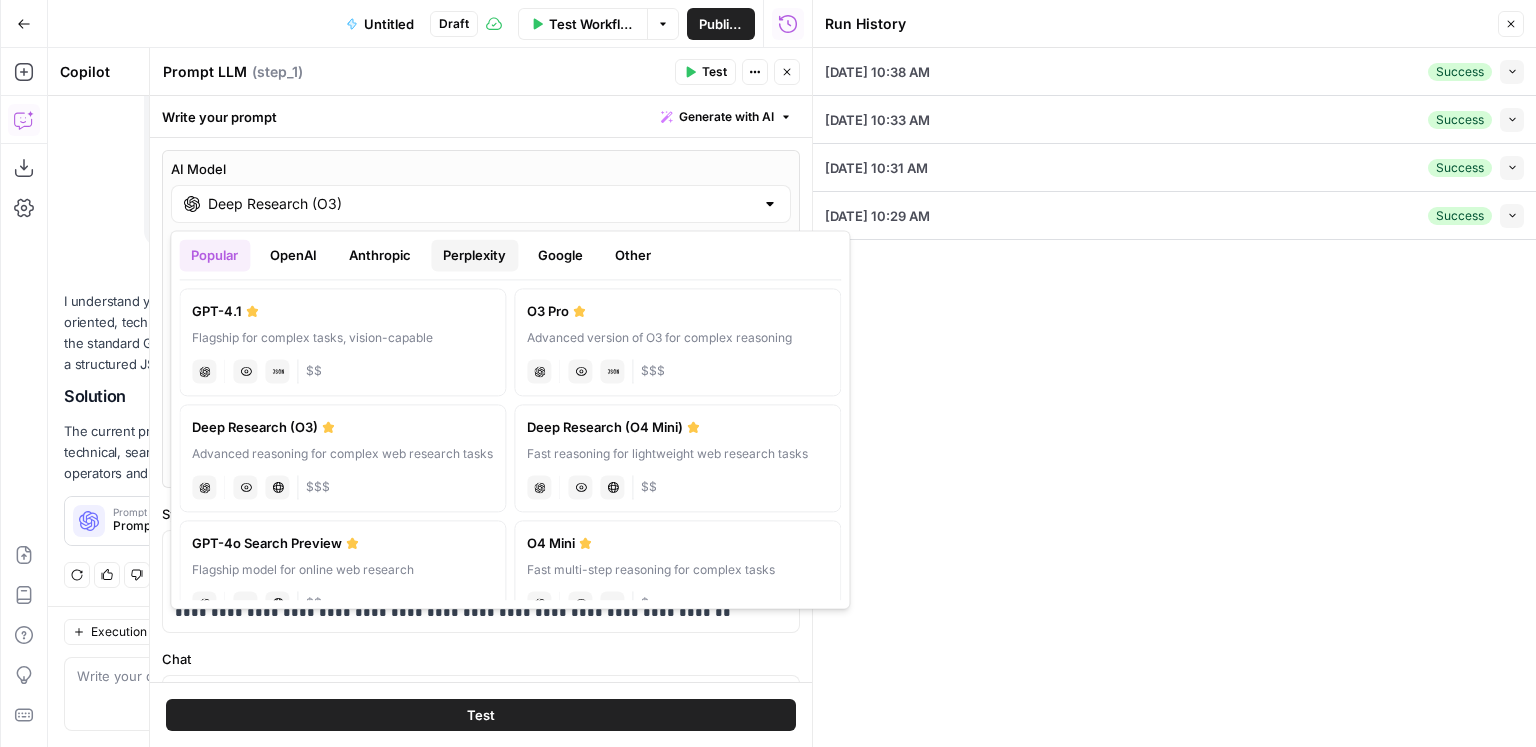 click on "Perplexity" at bounding box center (474, 255) 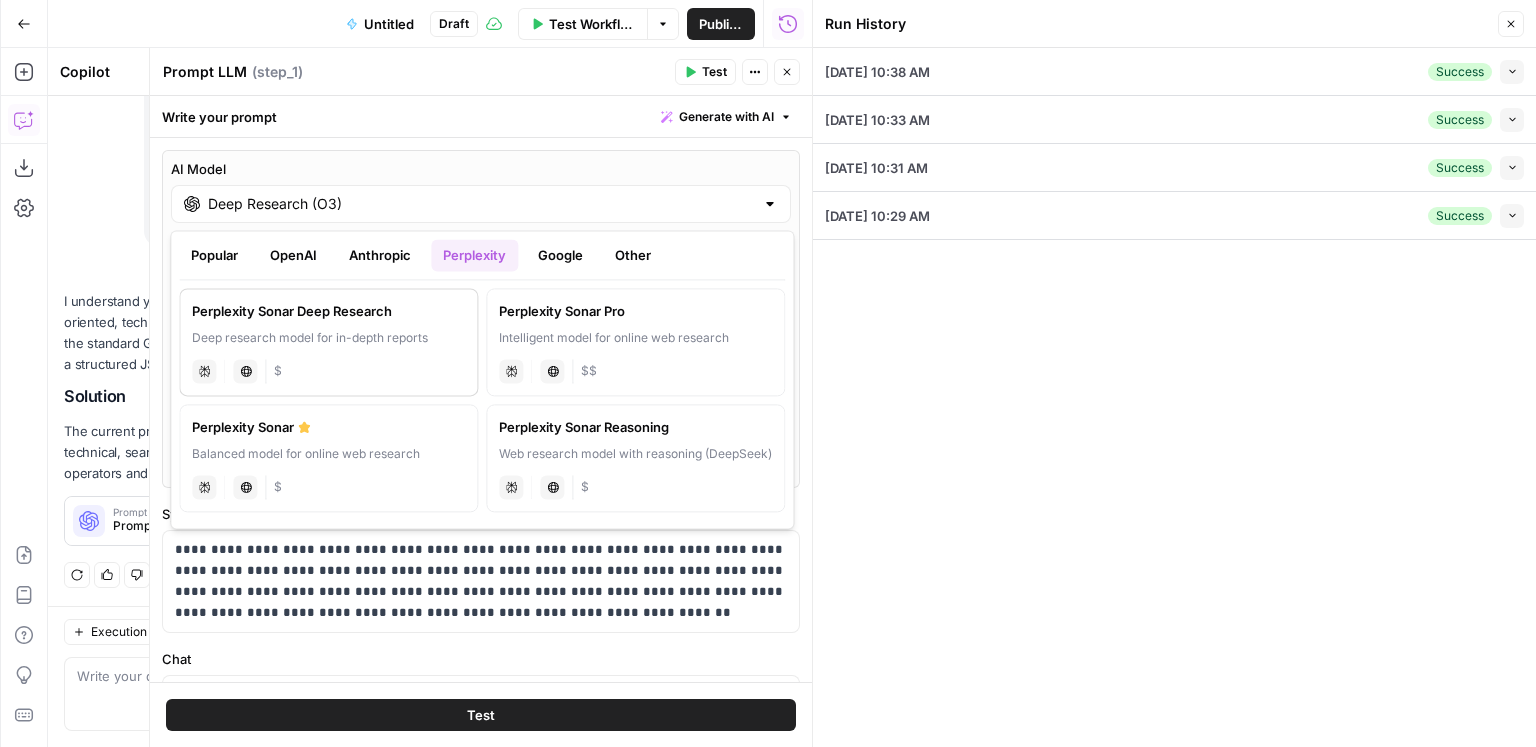 click on "Deep research model for in-depth reports" at bounding box center [328, 338] 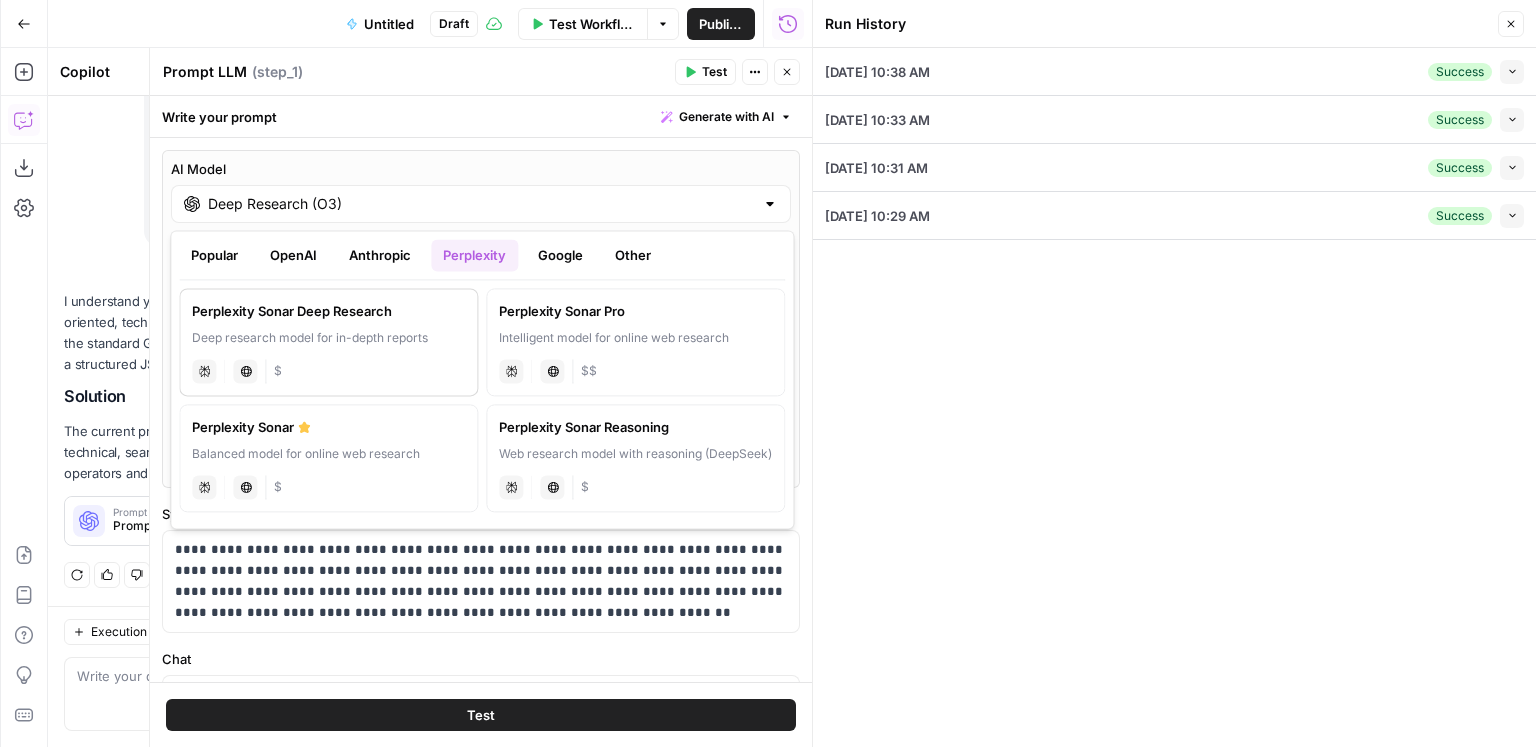 type on "Perplexity Sonar Deep Research" 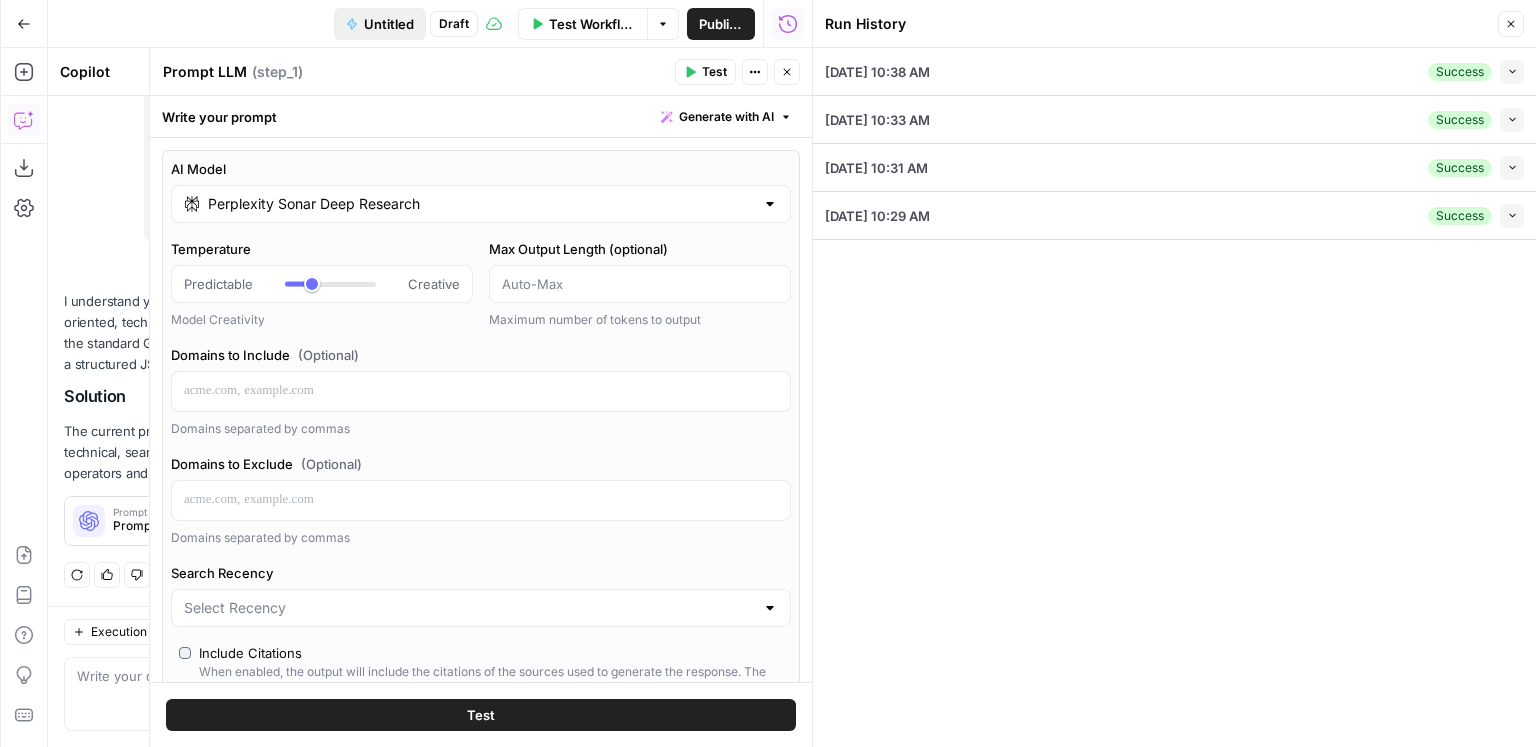 click on "Untitled" at bounding box center [389, 24] 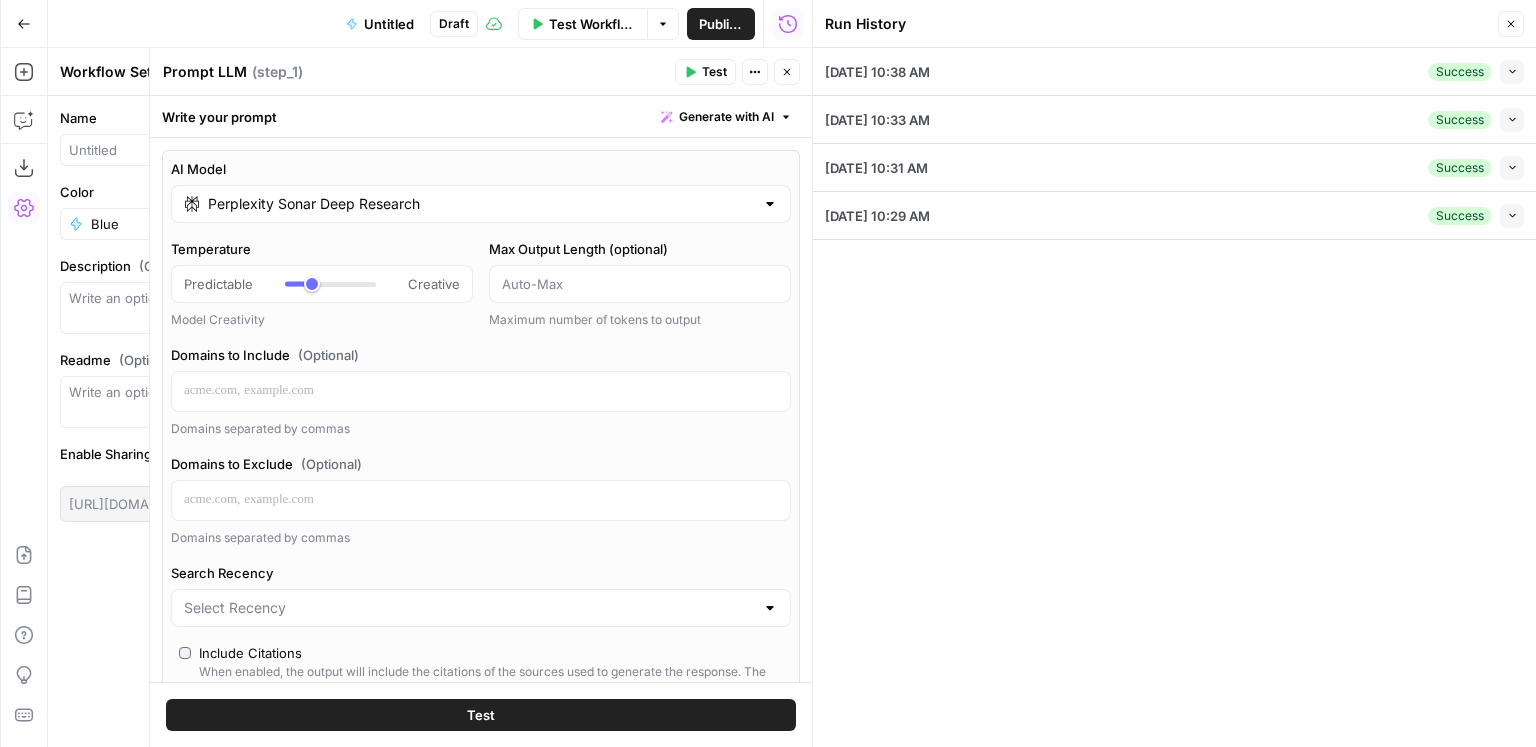 drag, startPoint x: 1517, startPoint y: 29, endPoint x: 1492, endPoint y: 35, distance: 25.70992 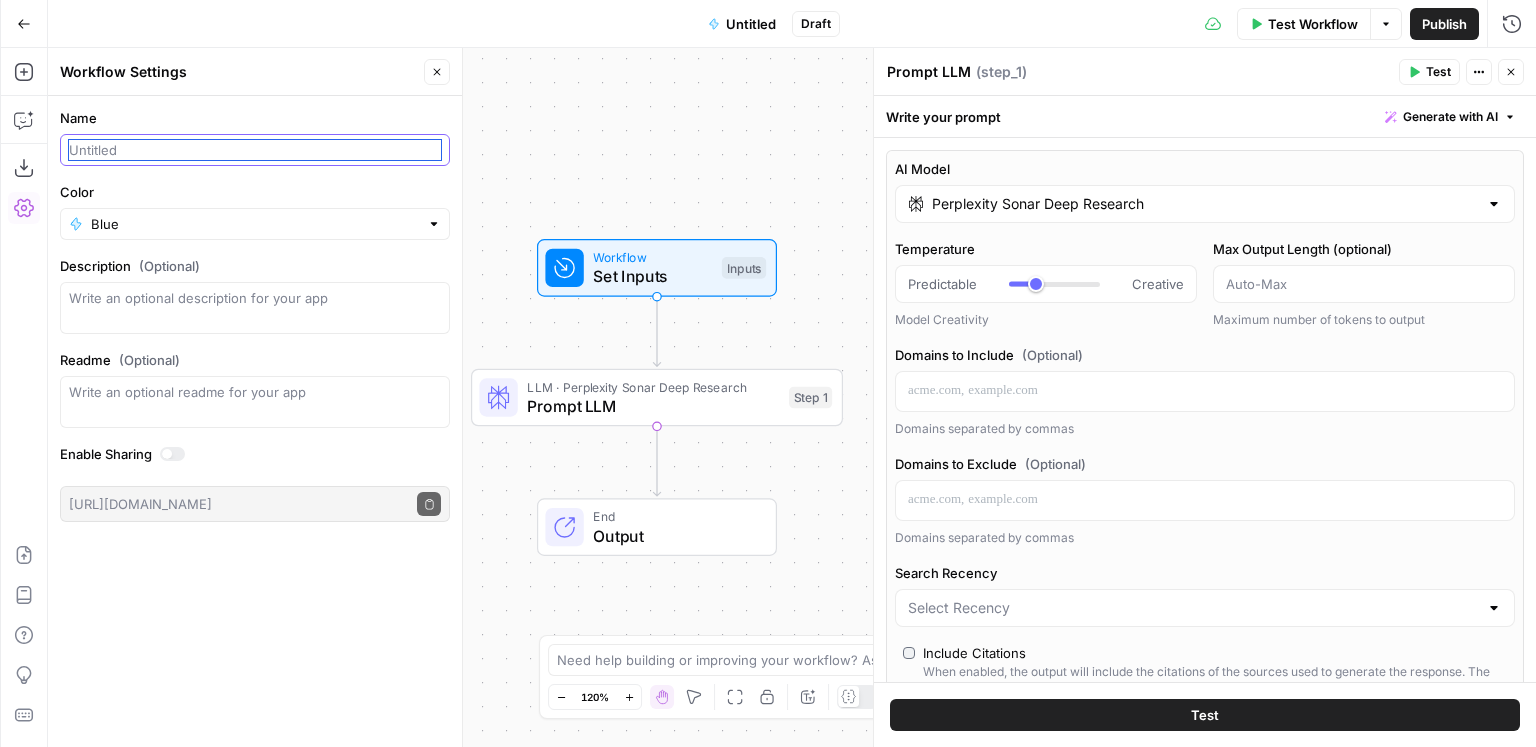 click on "Name" at bounding box center [255, 150] 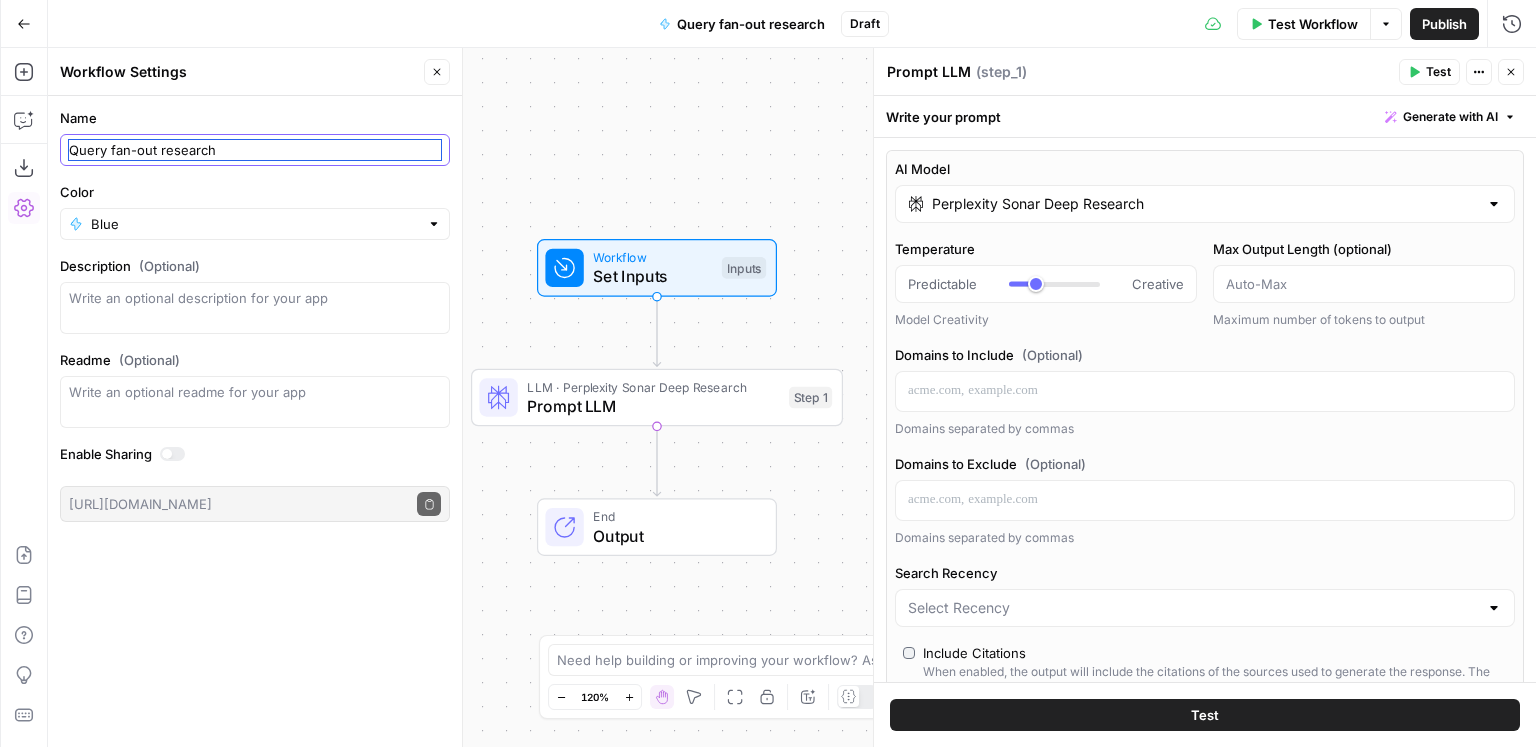type on "Query fan-out research" 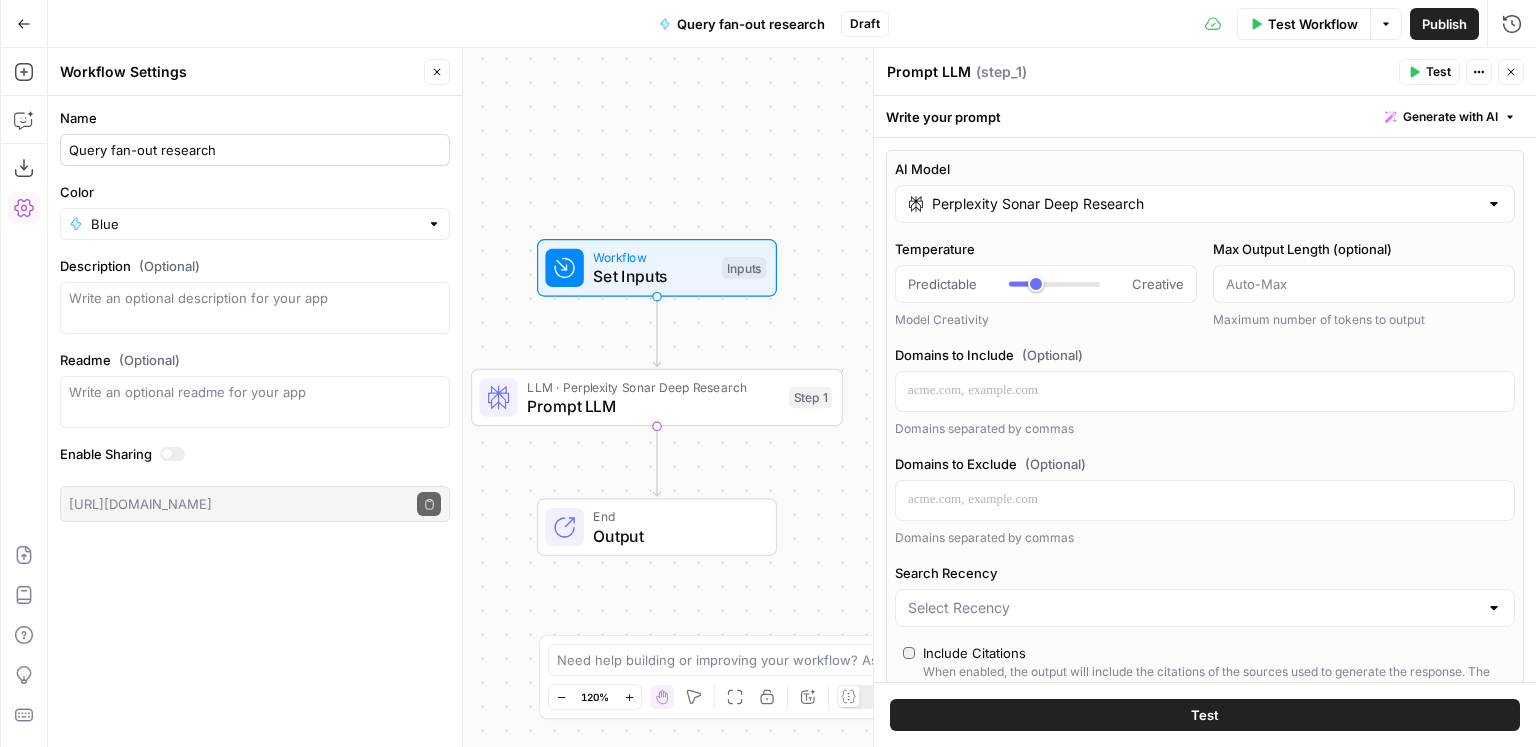 click on "Query fan-out research" at bounding box center [255, 150] 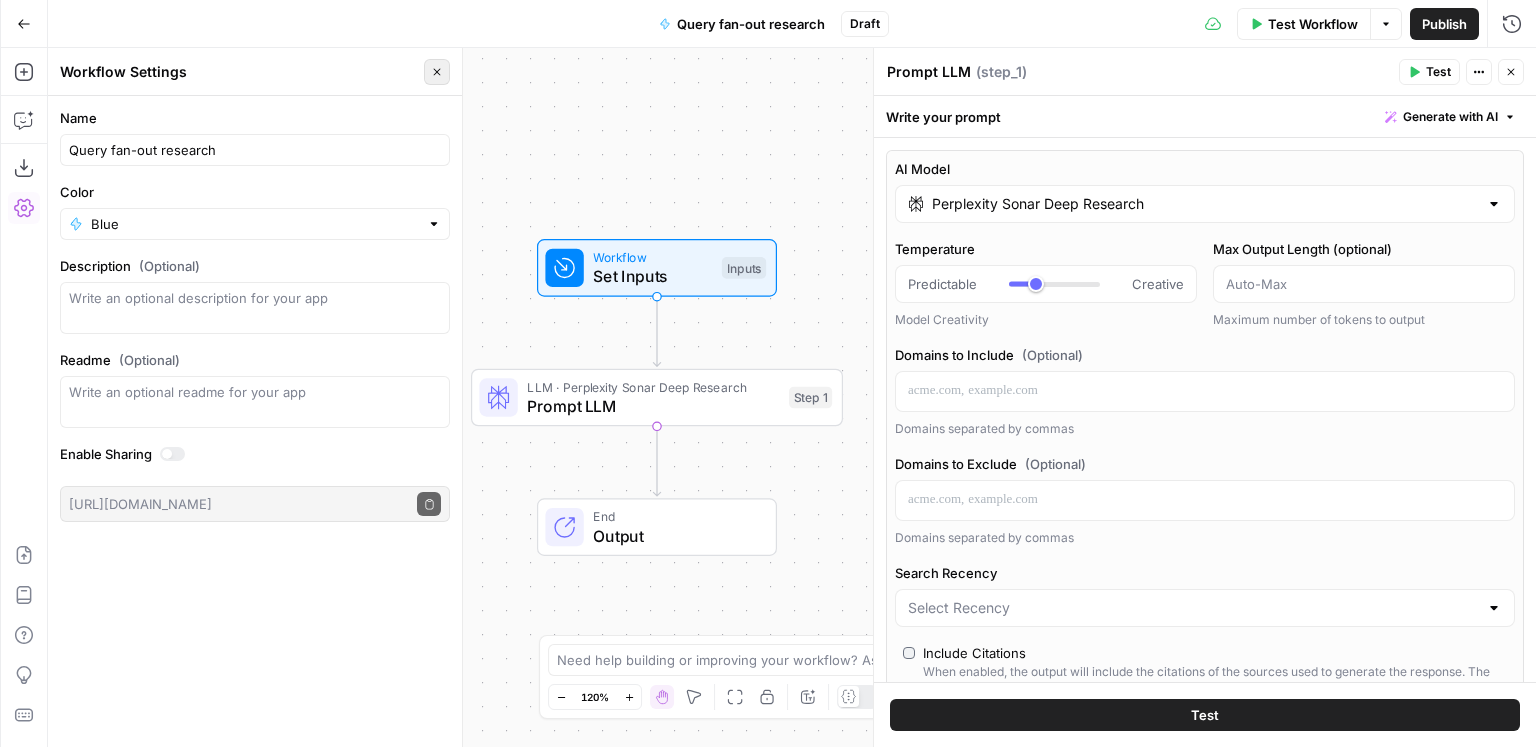click on "Close" at bounding box center (437, 72) 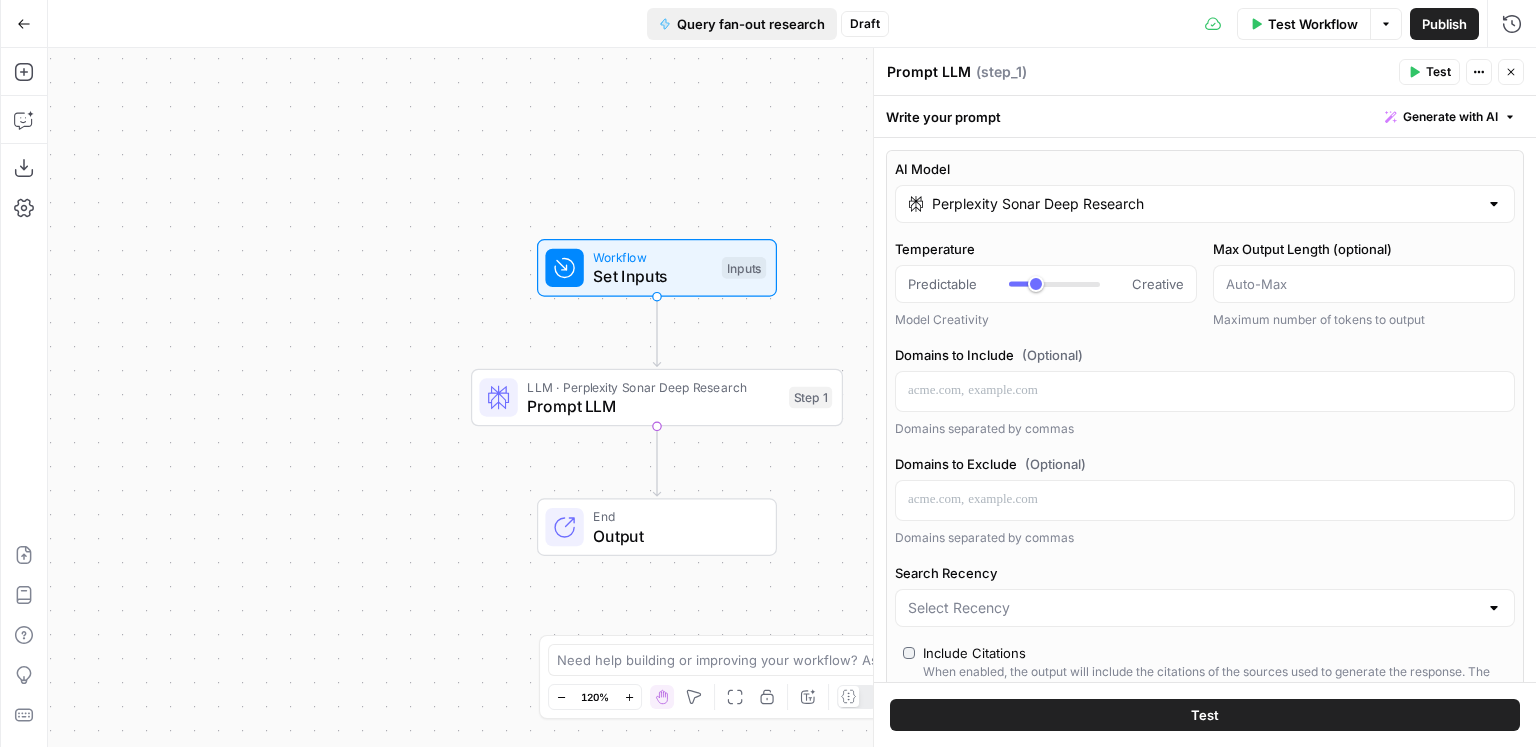 click on "Query fan-out research" at bounding box center [742, 24] 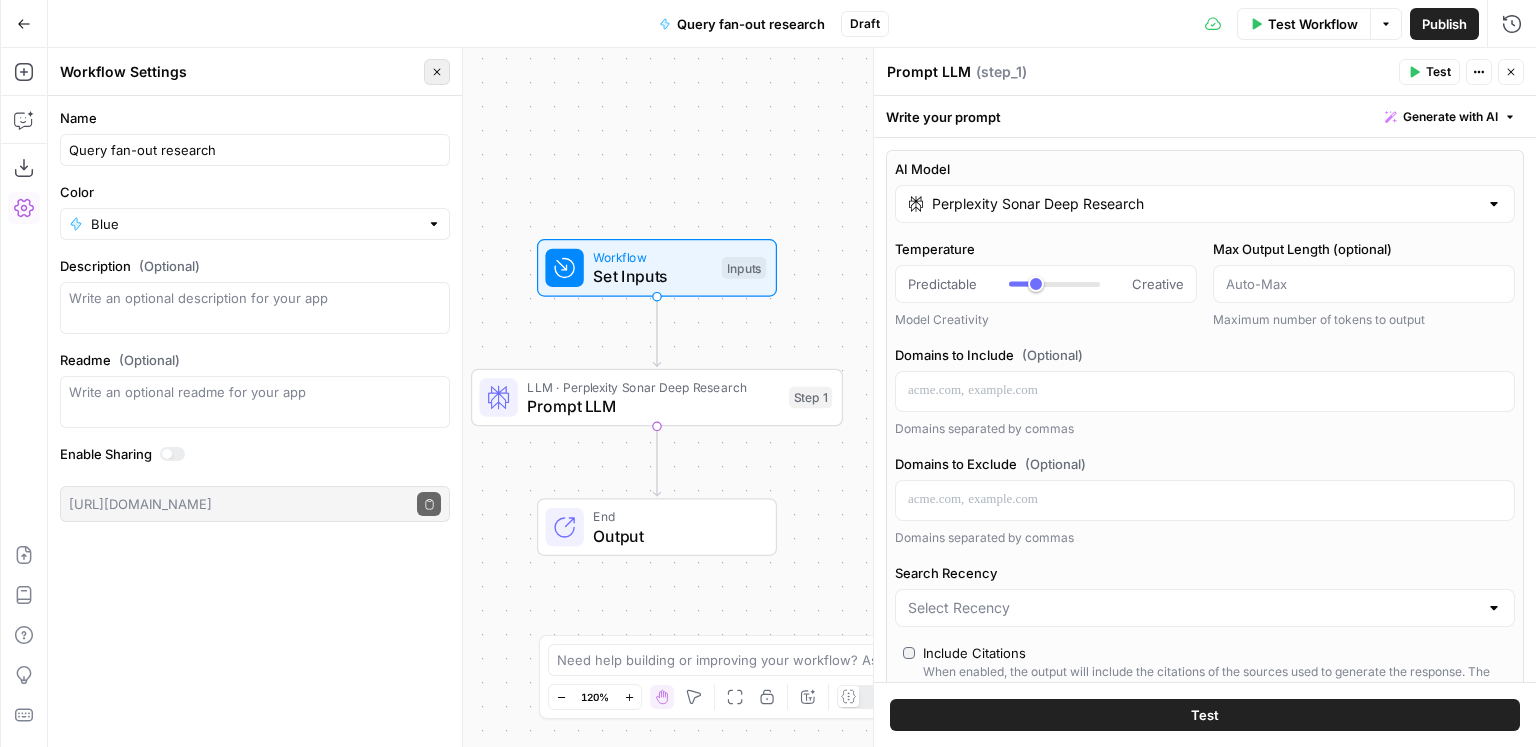 click on "Close" at bounding box center (437, 72) 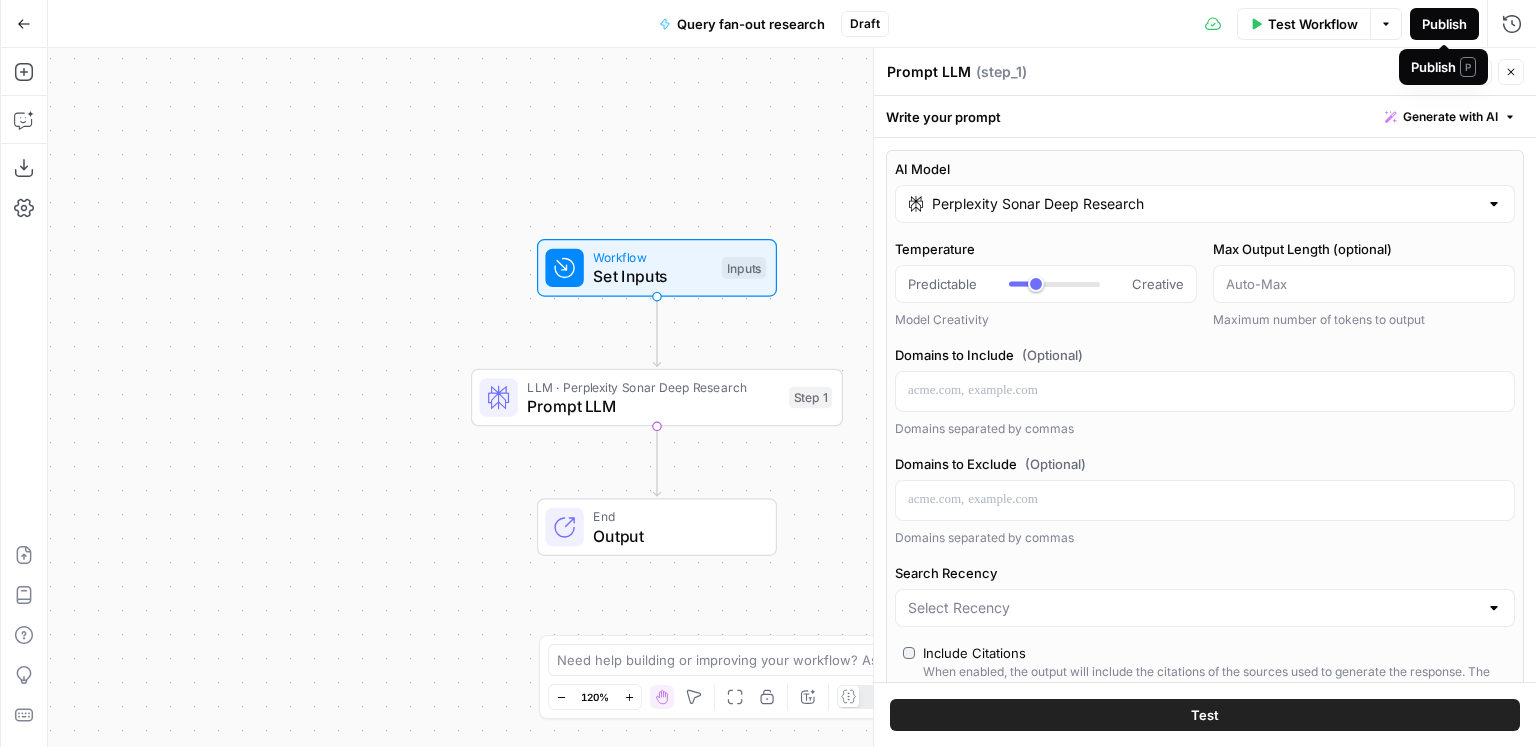 click on "Publish" at bounding box center [1444, 24] 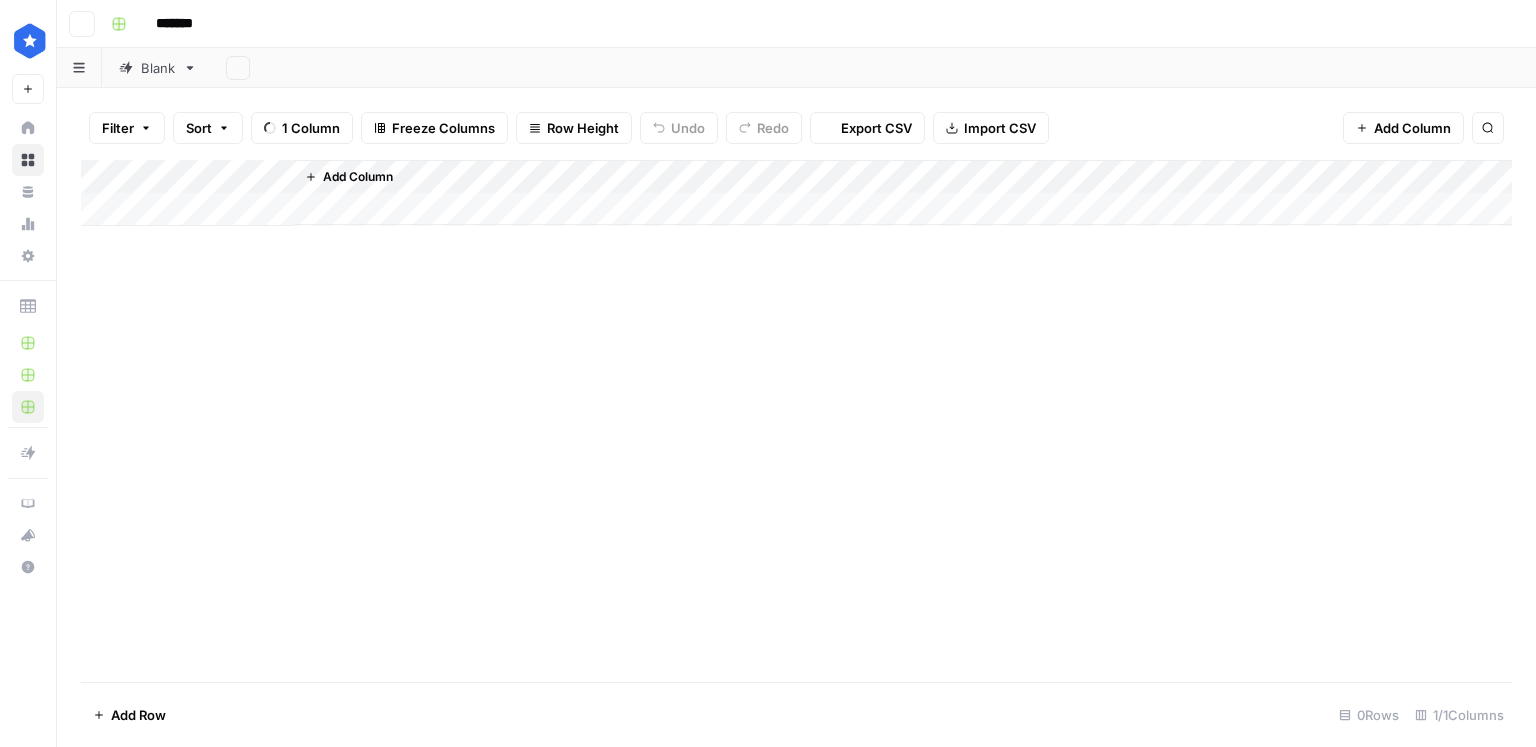 scroll, scrollTop: 0, scrollLeft: 0, axis: both 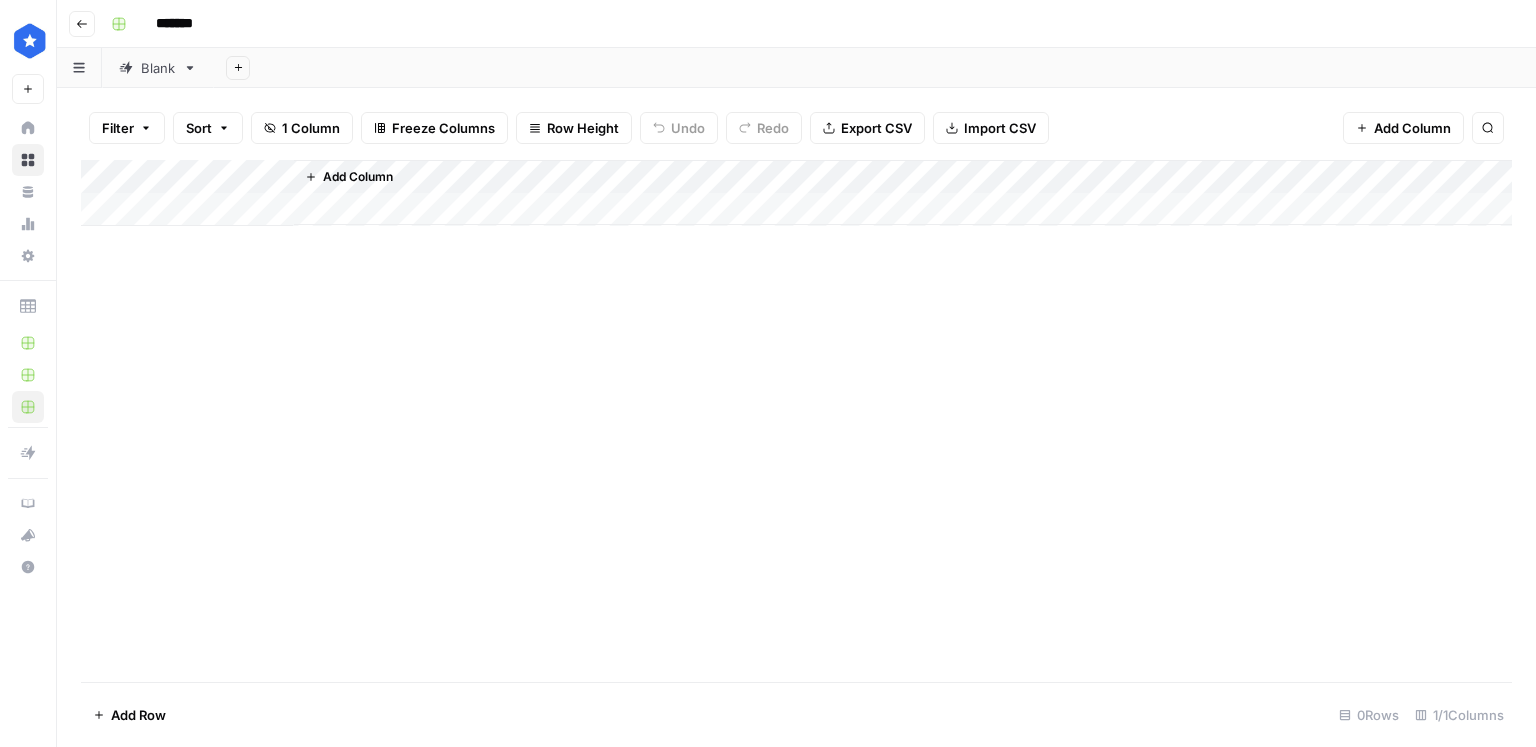 click on "Blank" at bounding box center (158, 68) 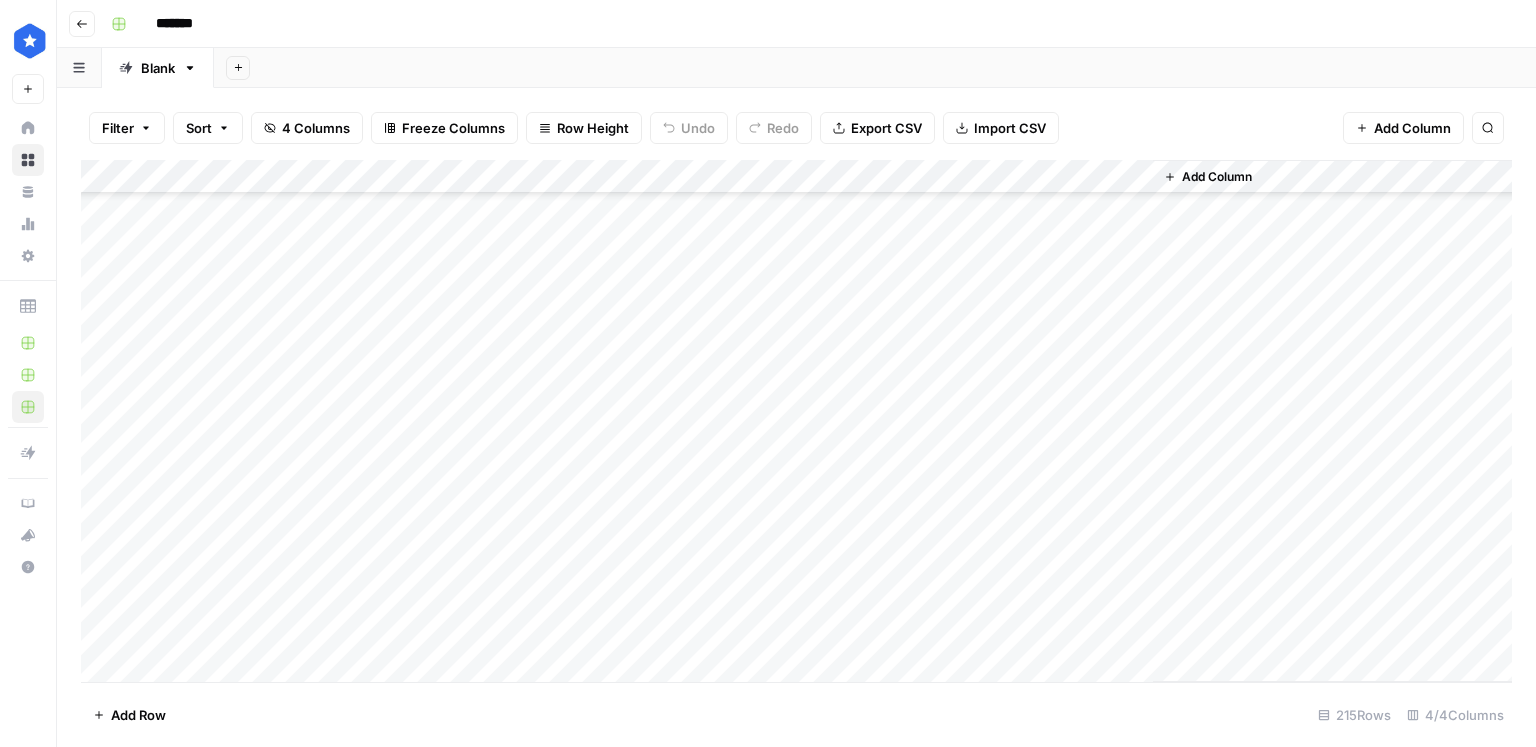 scroll, scrollTop: 6853, scrollLeft: 0, axis: vertical 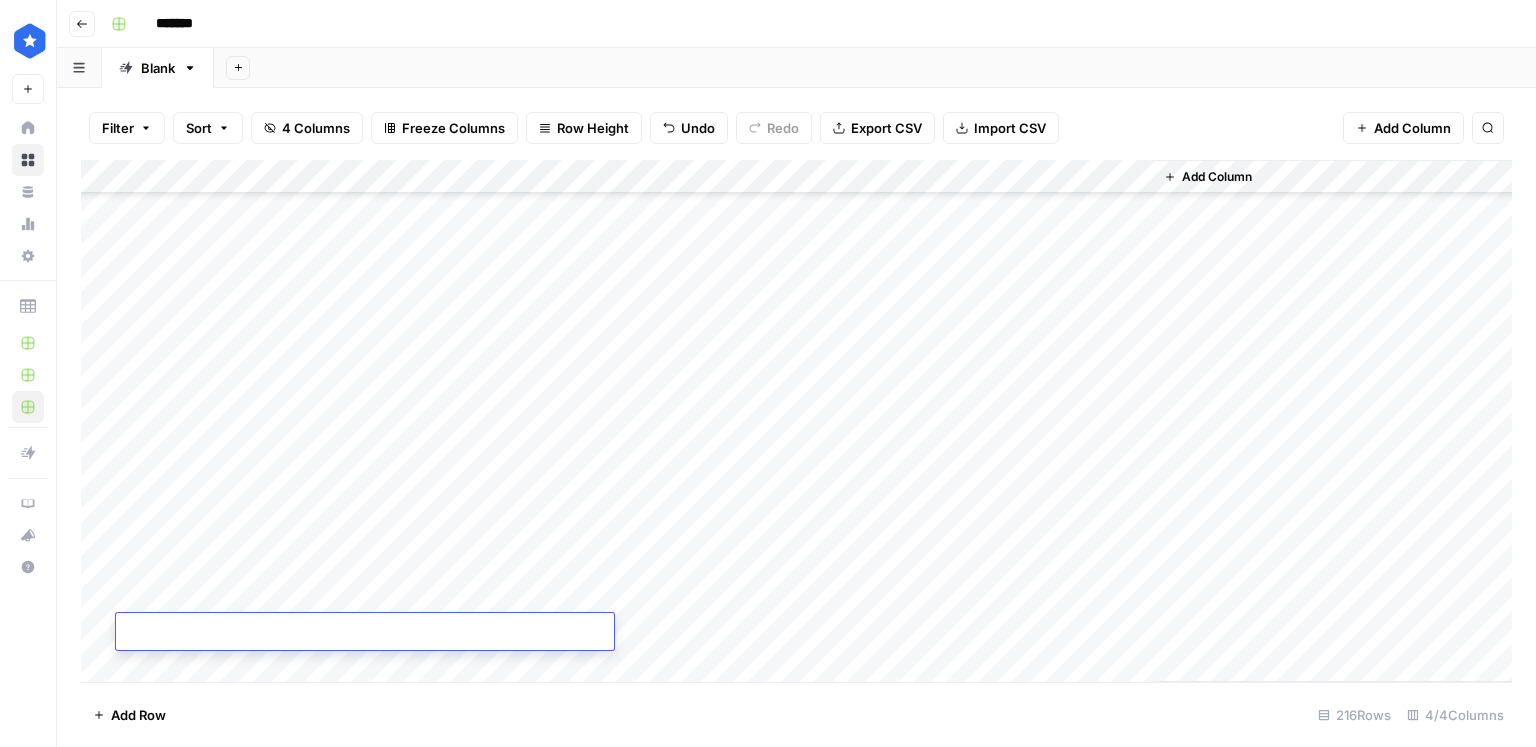 click on "Add Column" at bounding box center [796, 421] 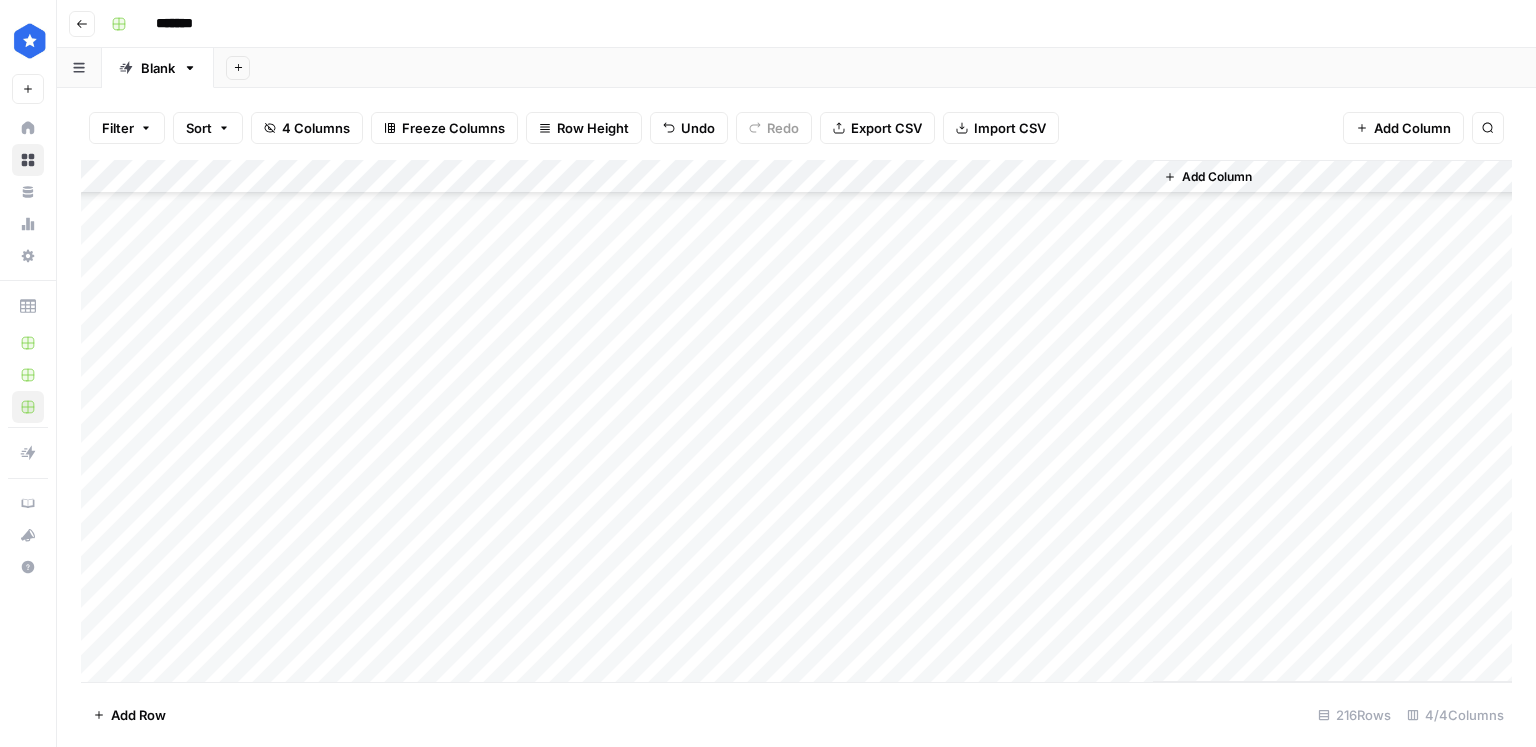 click on "Add Column" at bounding box center (796, 421) 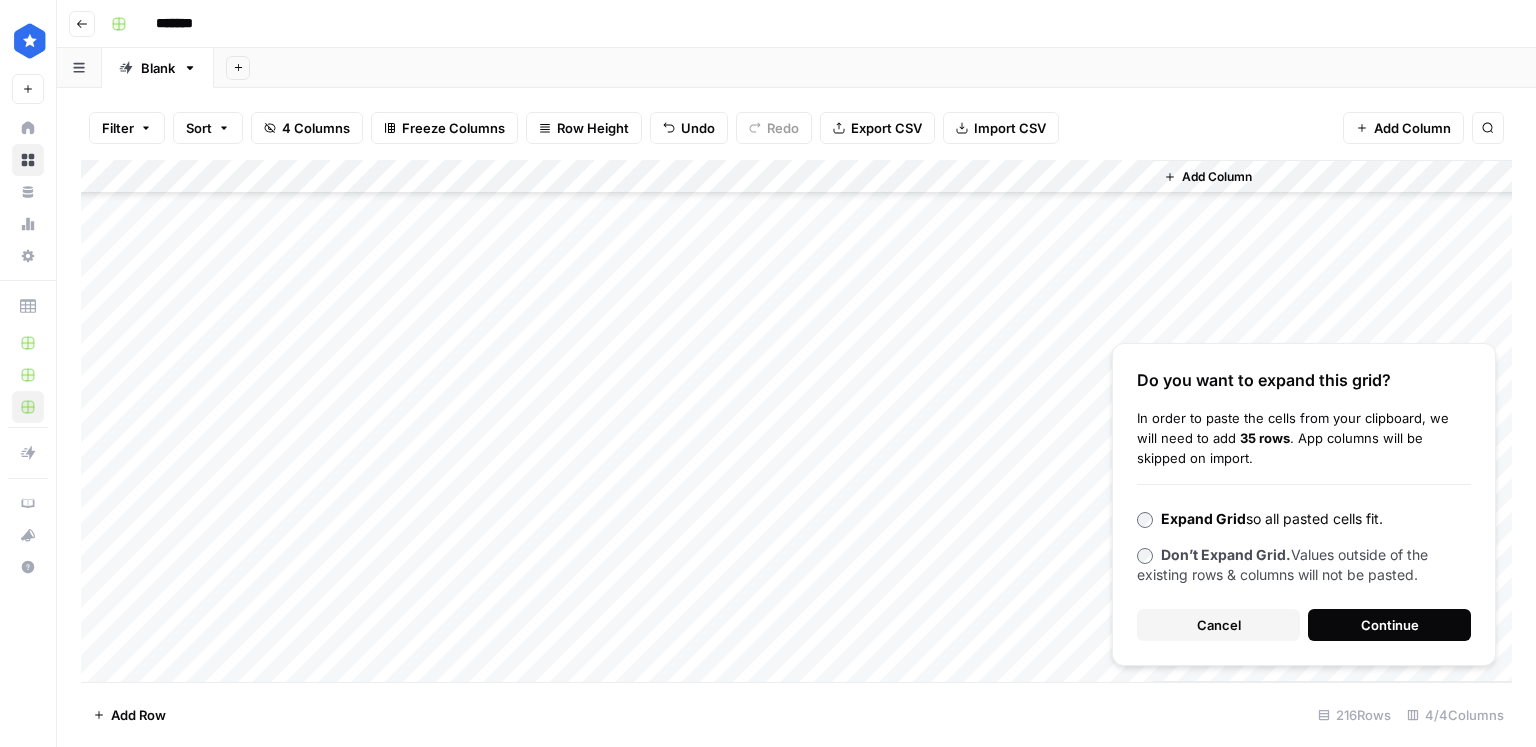click on "Continue" at bounding box center [1390, 625] 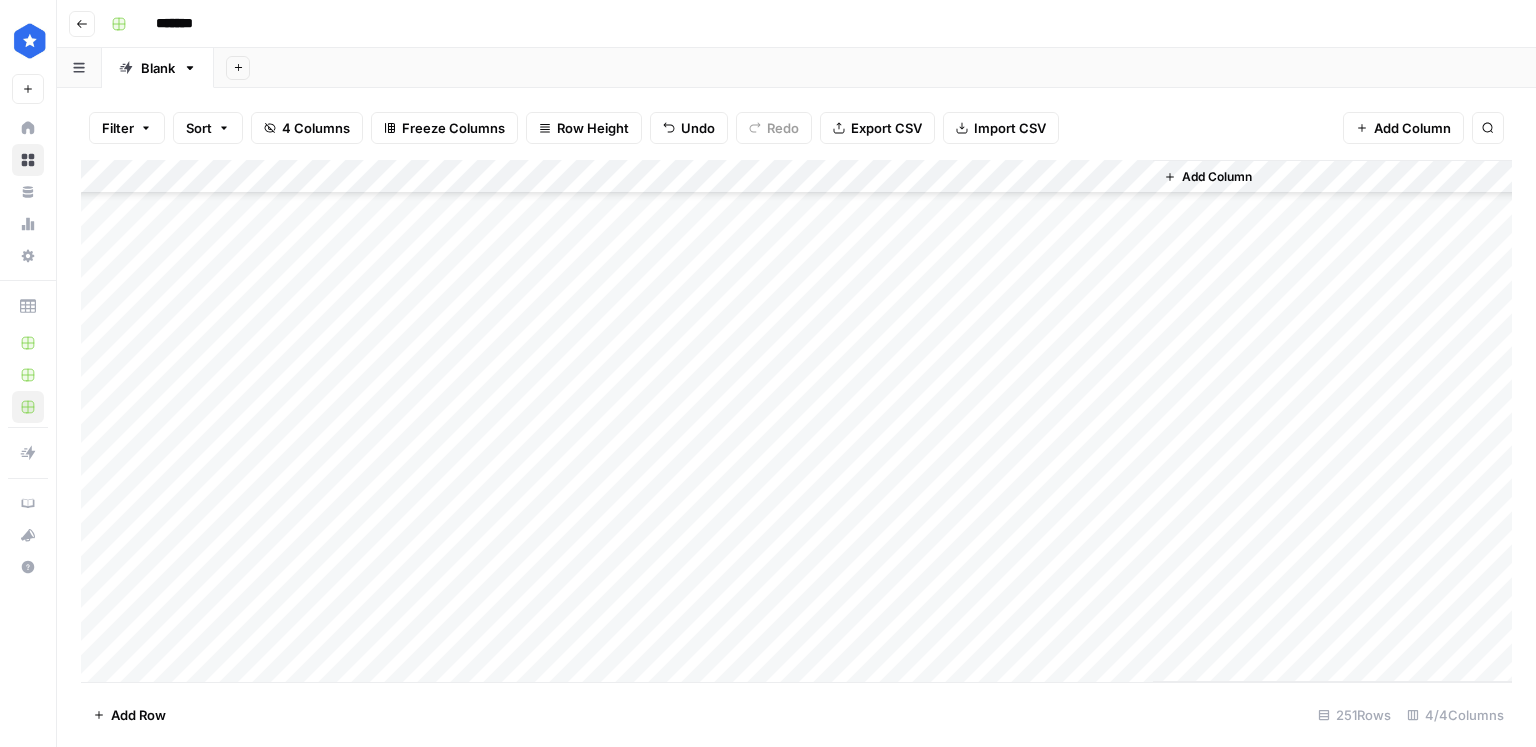 scroll, scrollTop: 7058, scrollLeft: 0, axis: vertical 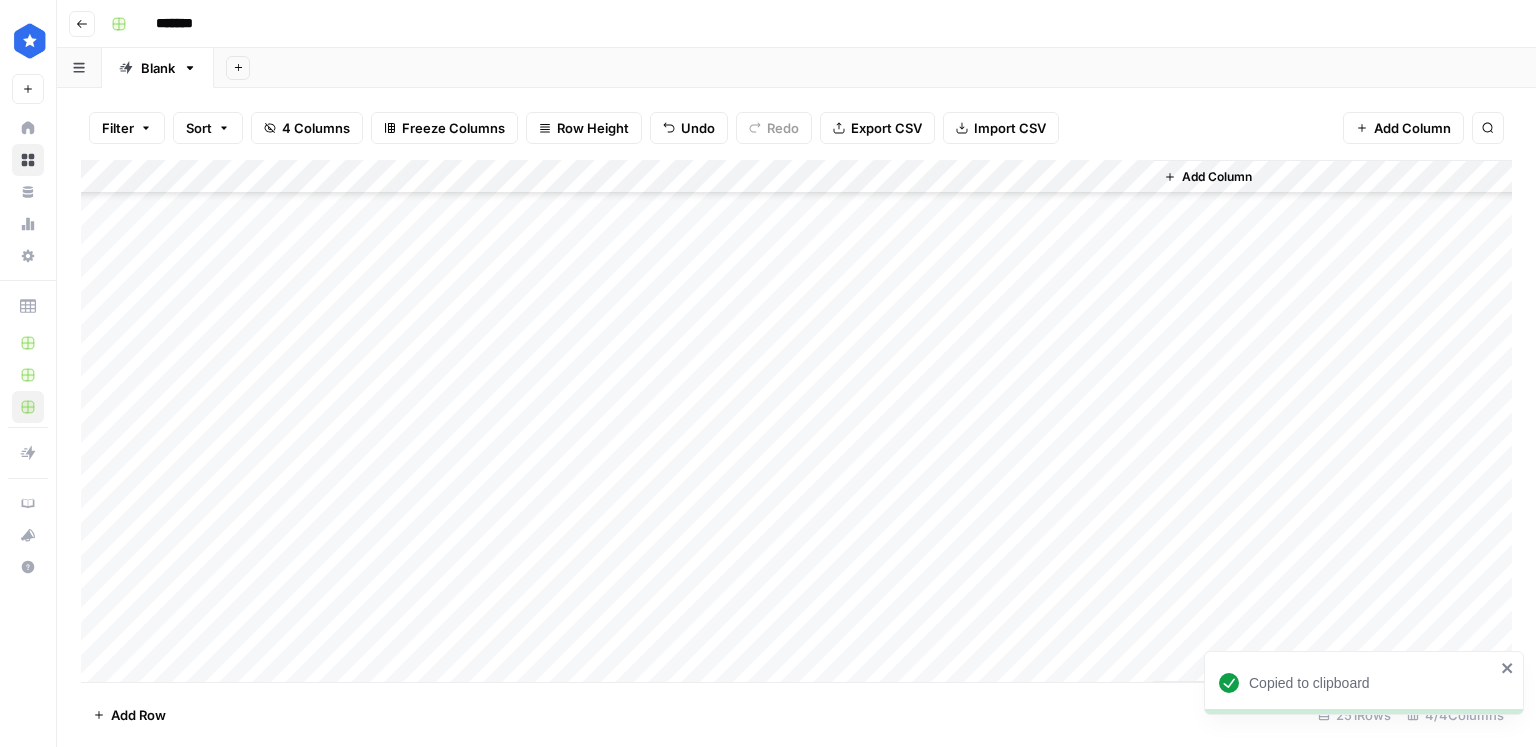 drag, startPoint x: 667, startPoint y: 549, endPoint x: 680, endPoint y: 615, distance: 67.26812 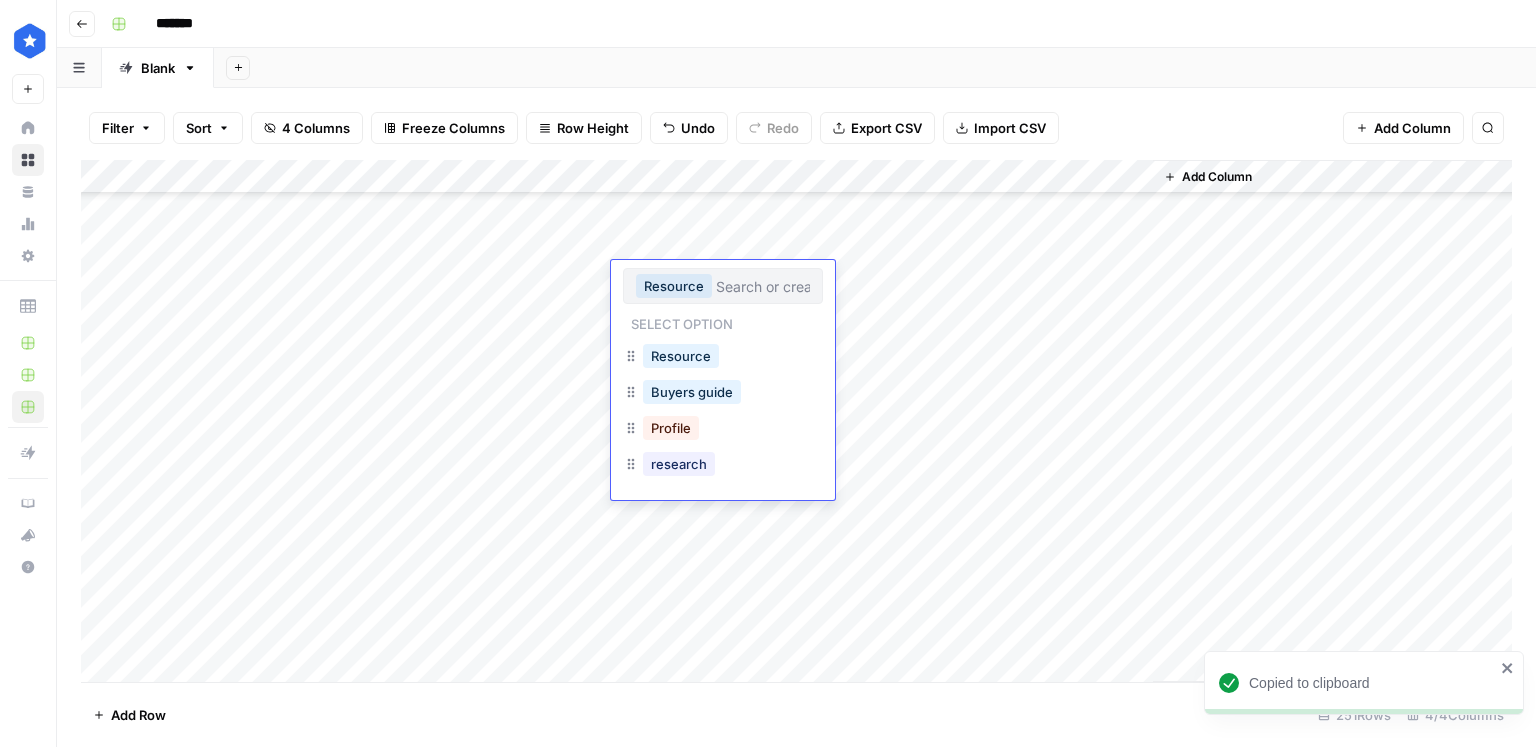 click on "Add Column" at bounding box center [796, 421] 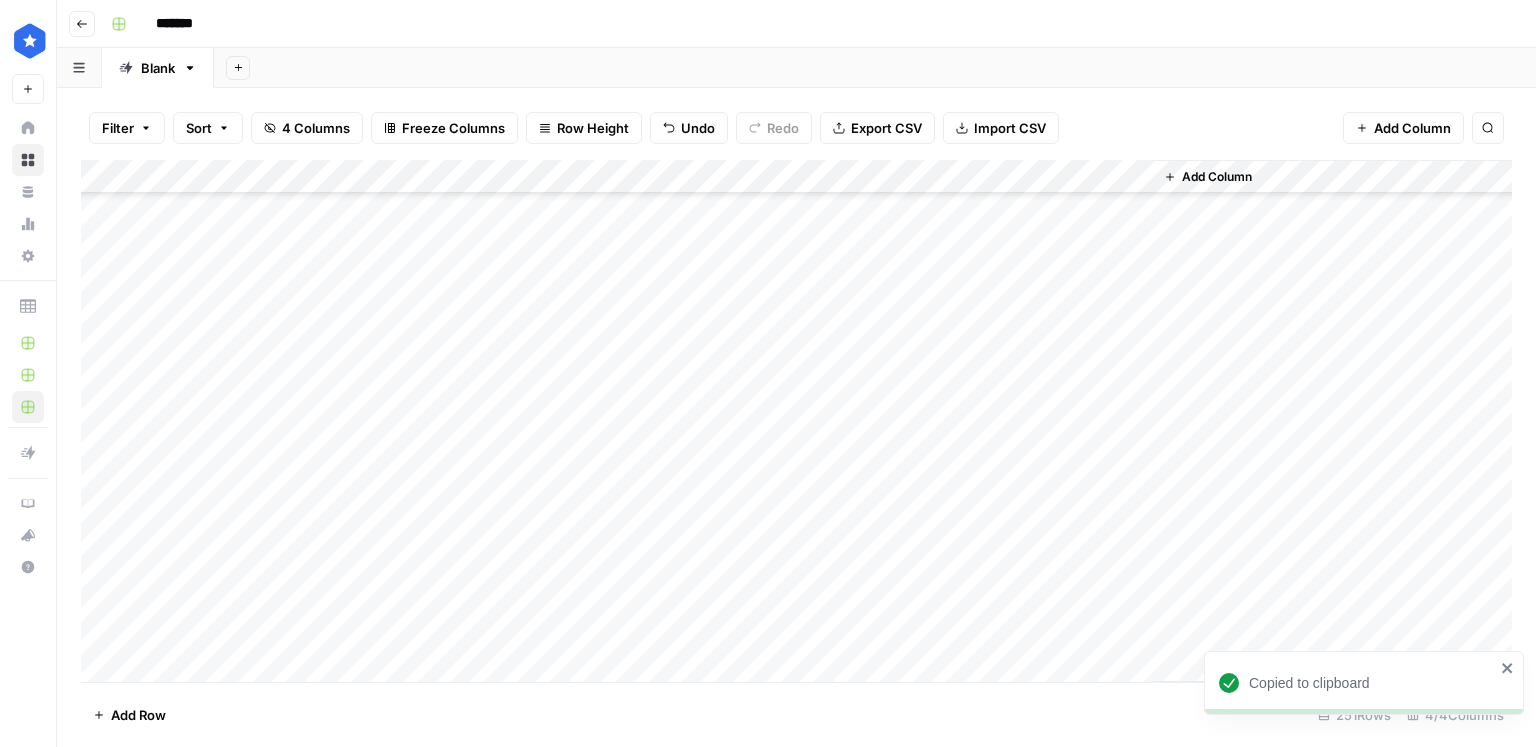 click on "Add Column" at bounding box center [796, 421] 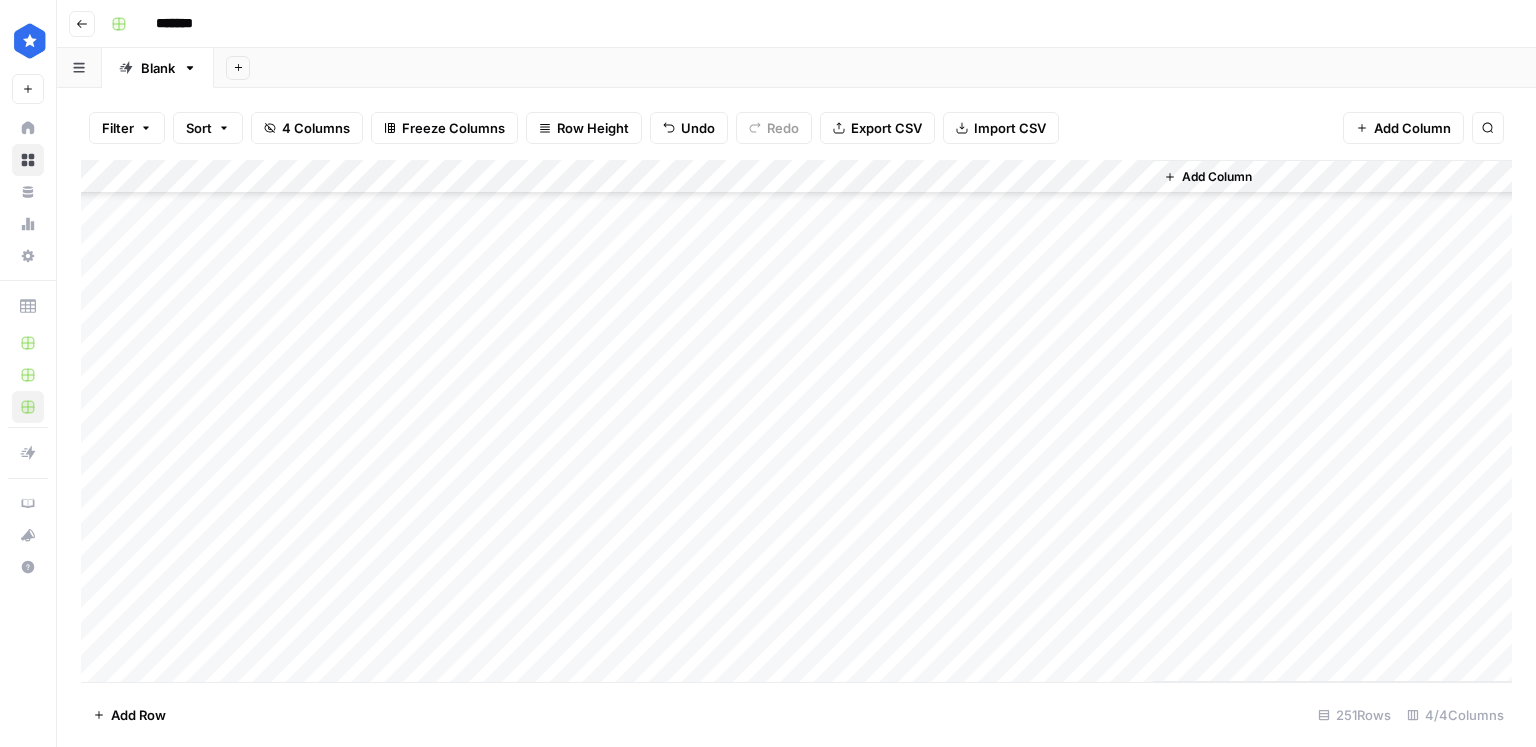 scroll, scrollTop: 8077, scrollLeft: 0, axis: vertical 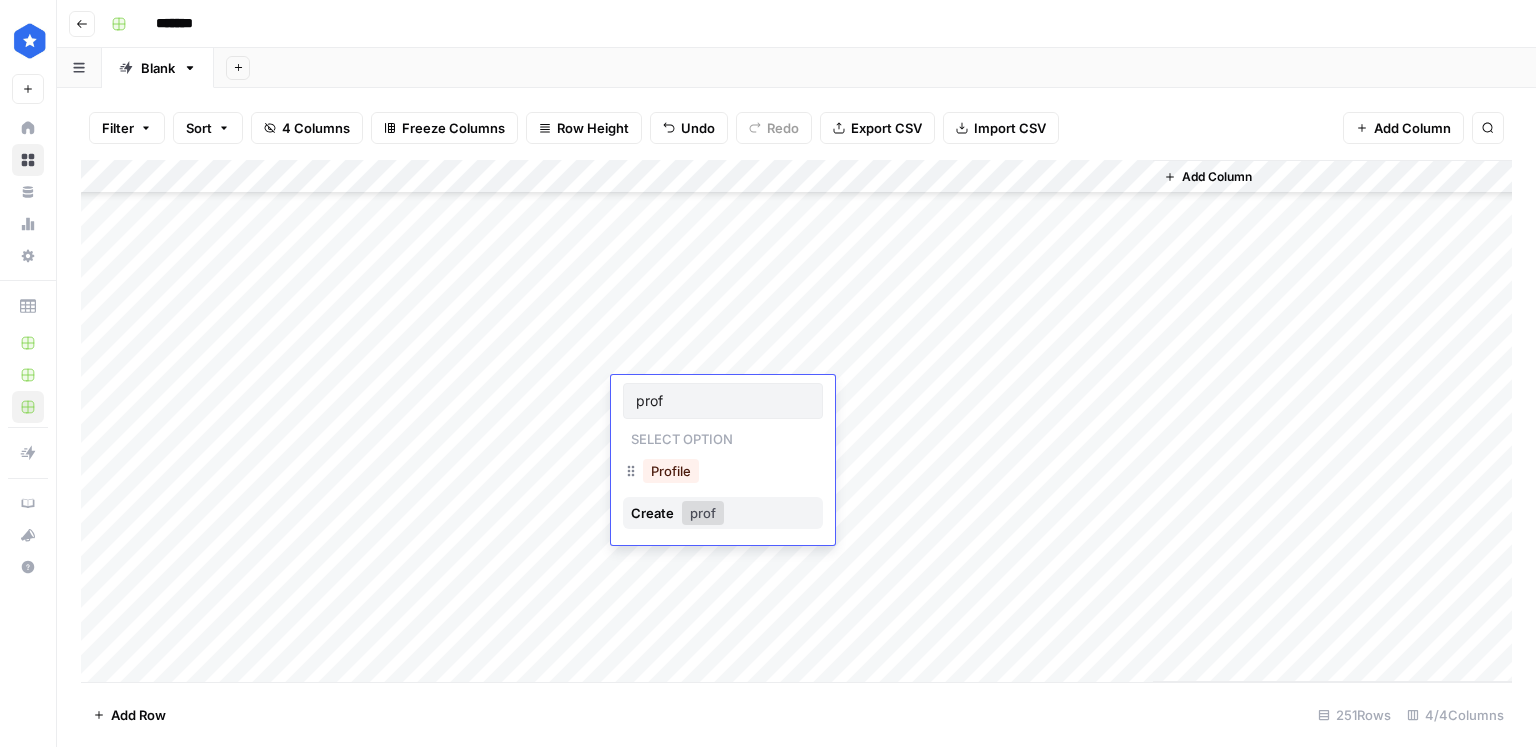 type on "prof" 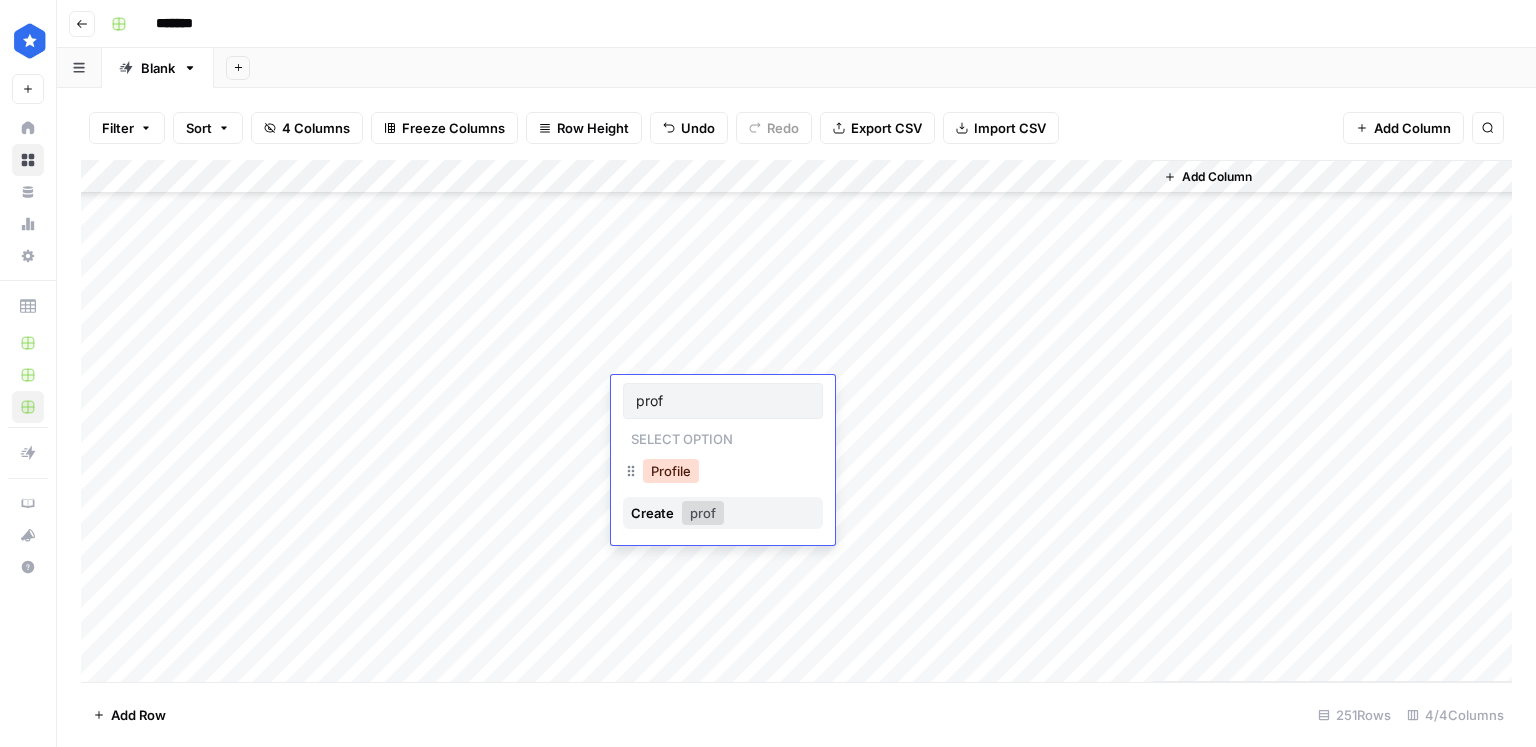 click on "Profile" at bounding box center [671, 471] 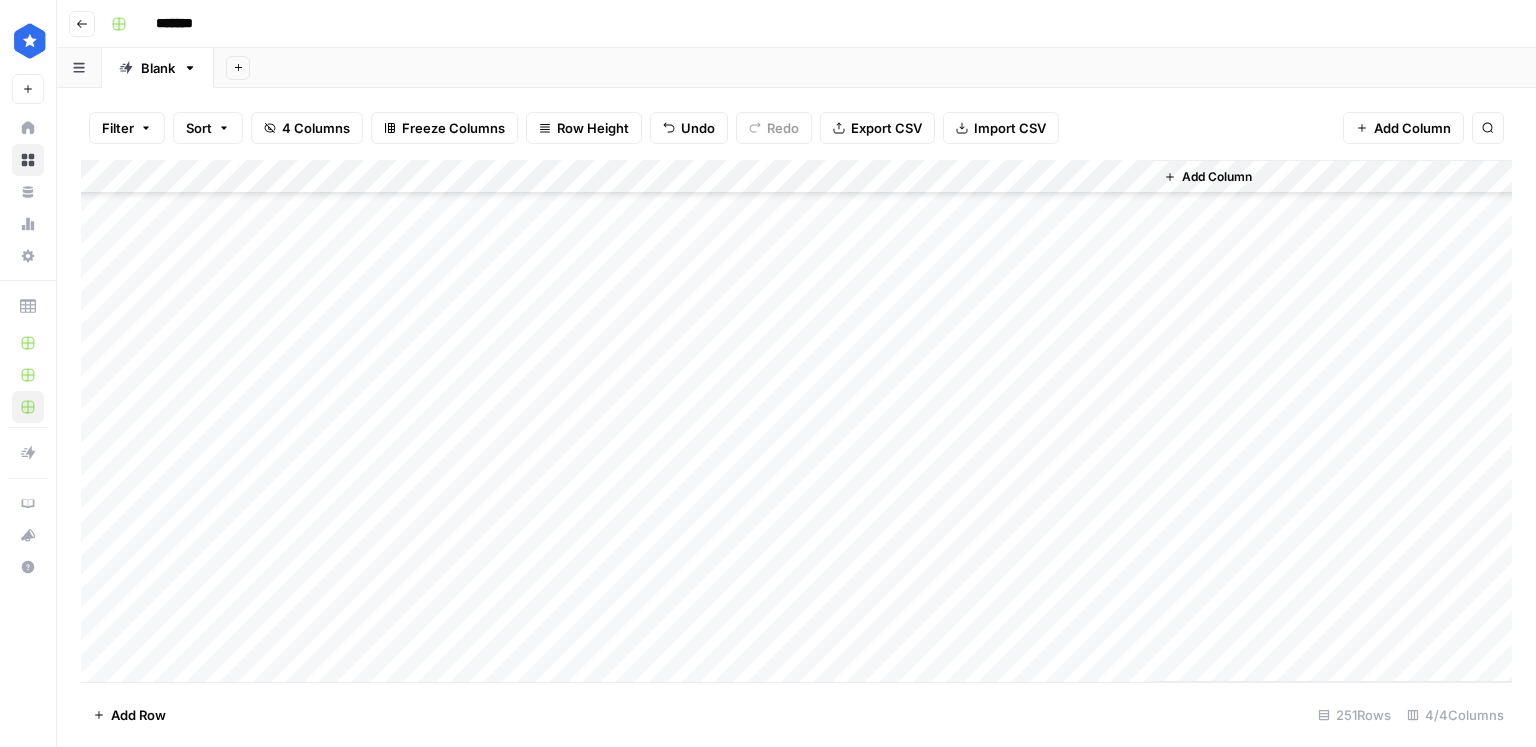 scroll, scrollTop: 8077, scrollLeft: 0, axis: vertical 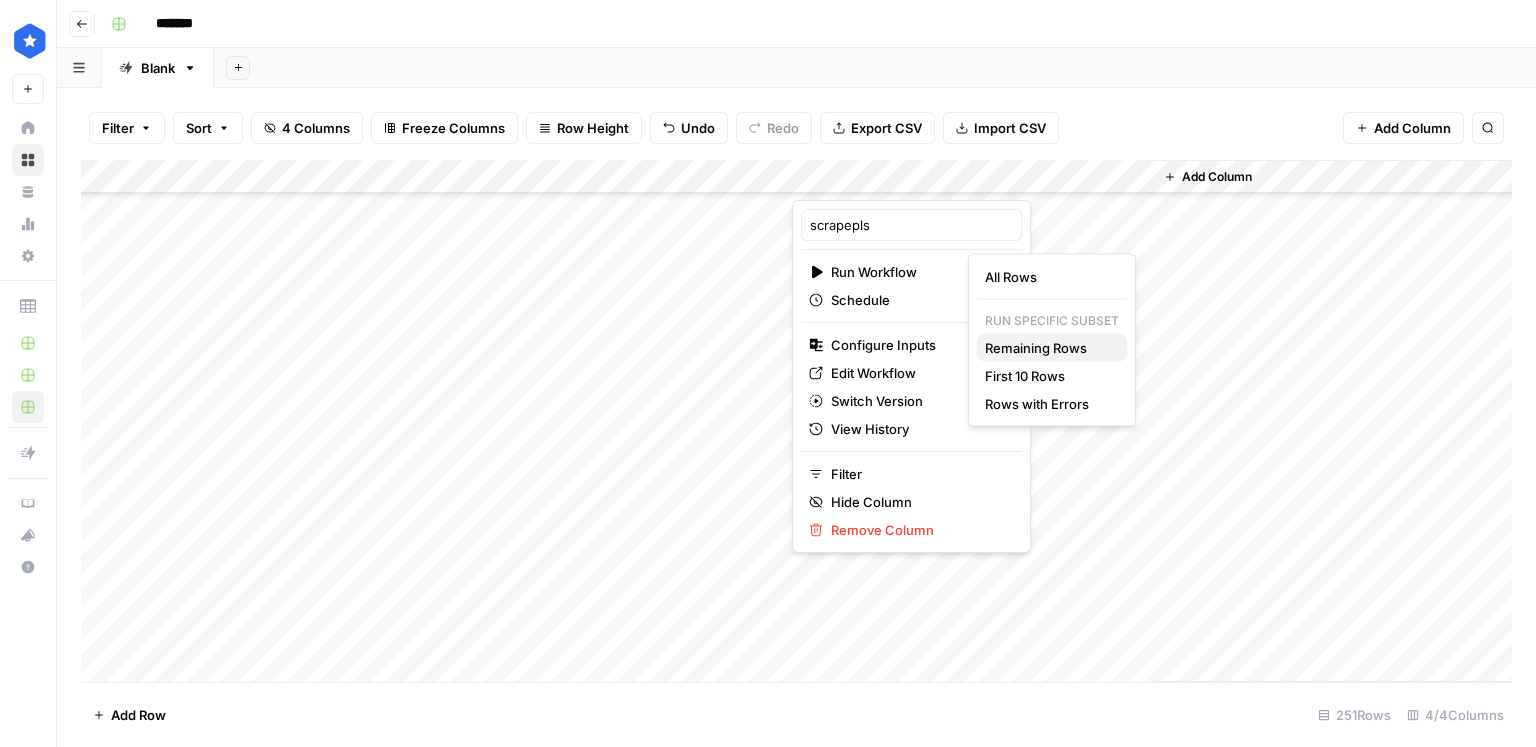 click on "Remaining Rows" at bounding box center (1036, 348) 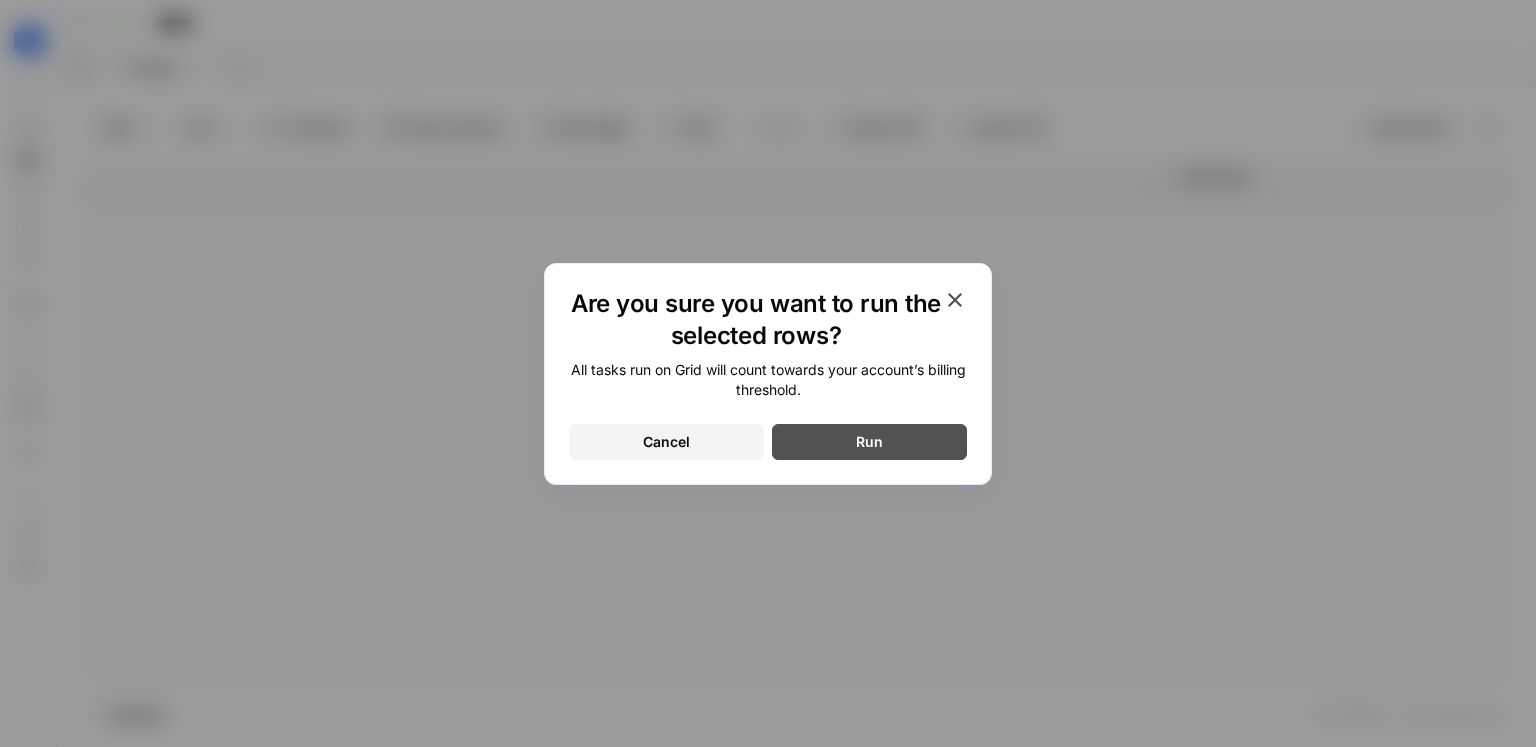 click on "Run" at bounding box center (869, 442) 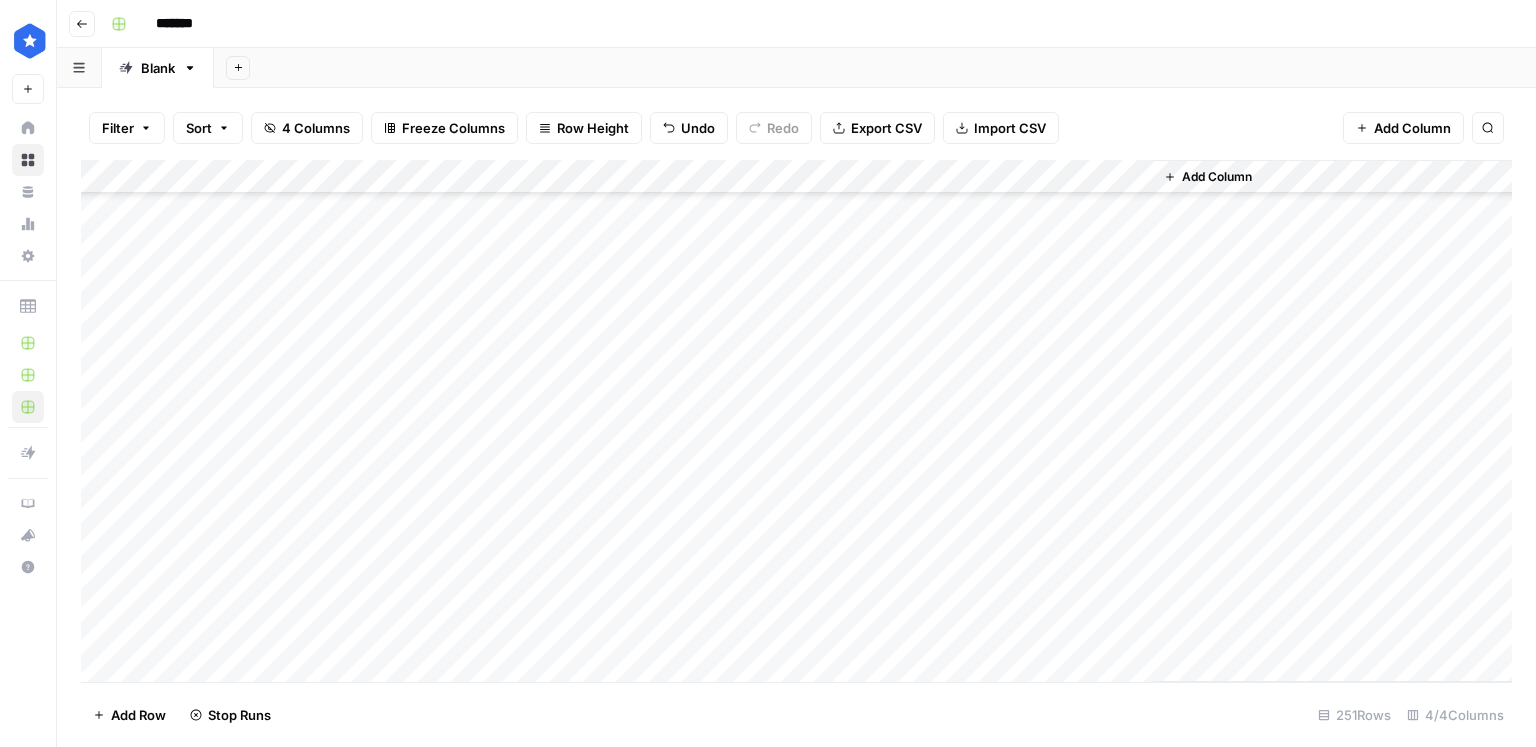 scroll, scrollTop: 7267, scrollLeft: 0, axis: vertical 